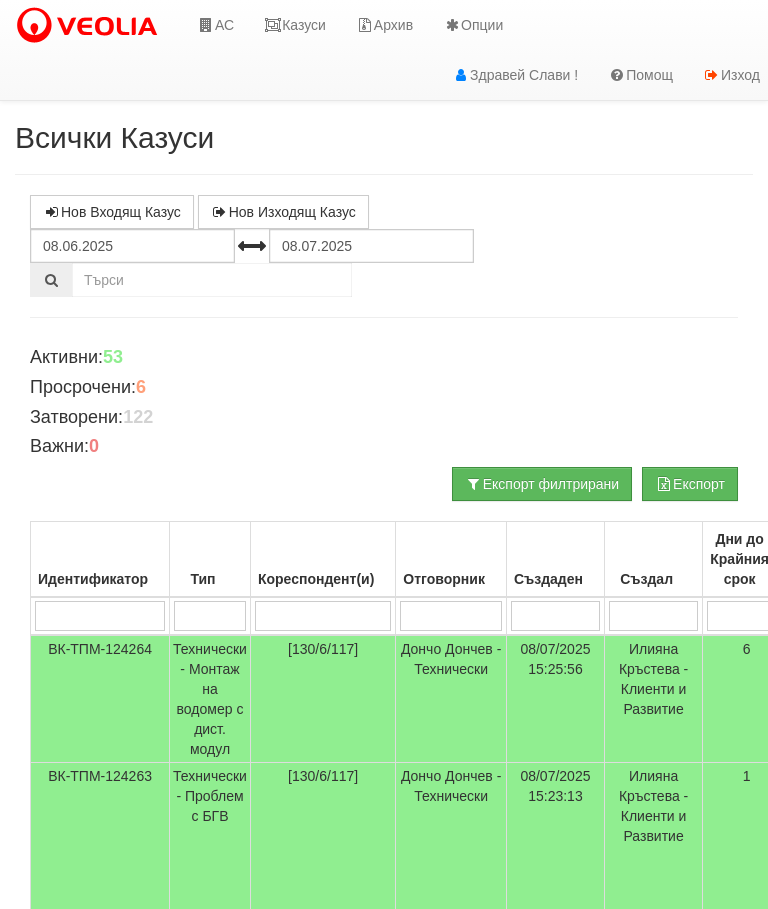 scroll, scrollTop: 2, scrollLeft: 0, axis: vertical 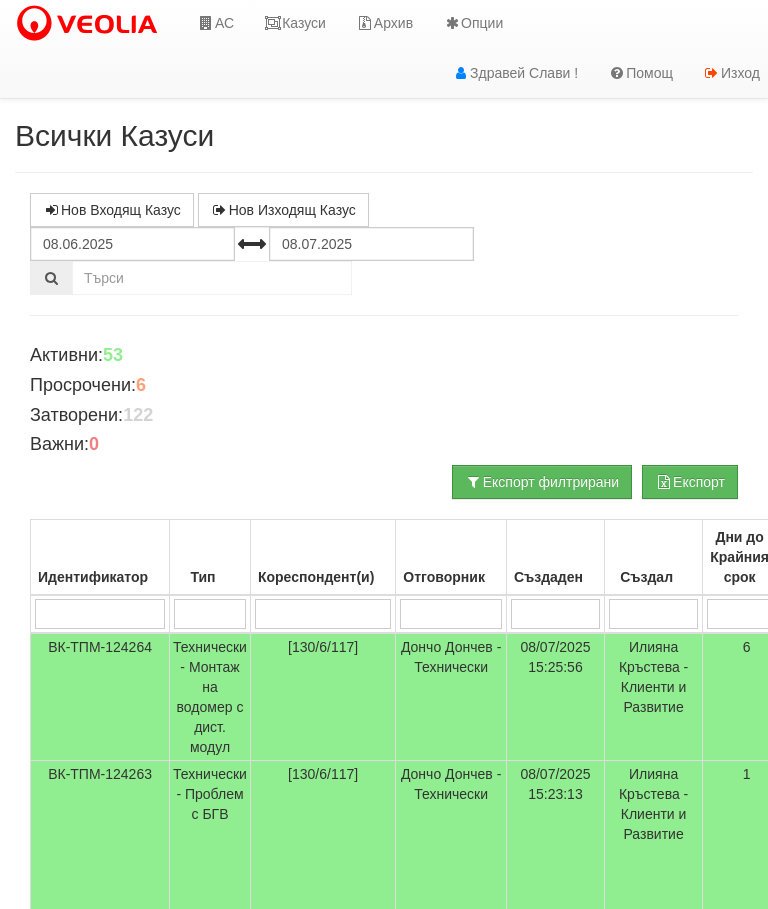 click on "Казуси" at bounding box center [295, 23] 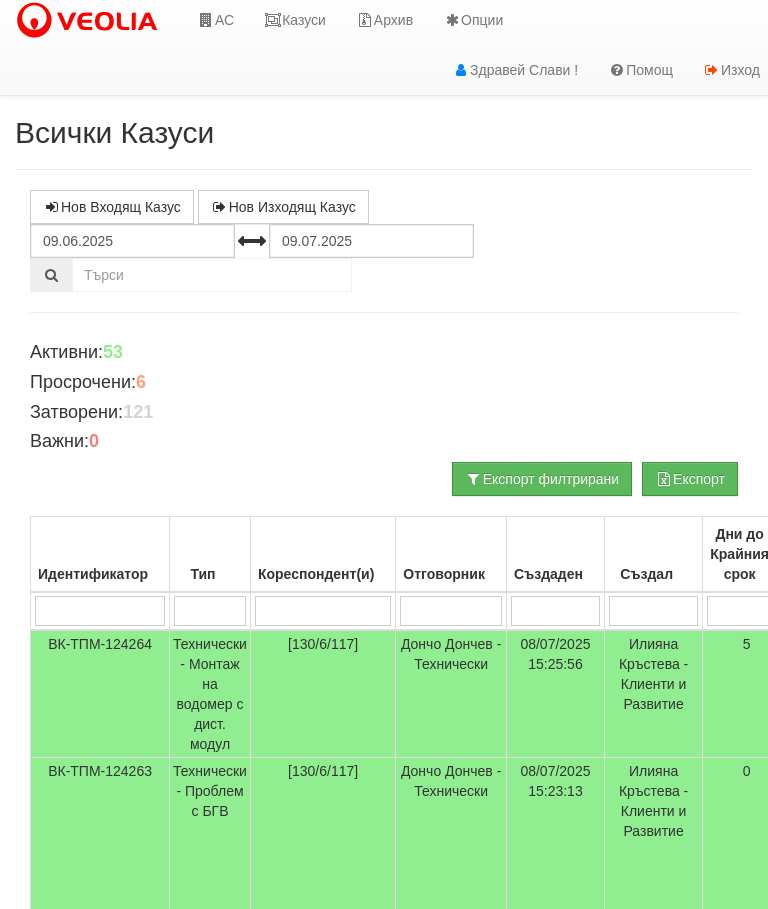 scroll, scrollTop: 0, scrollLeft: 0, axis: both 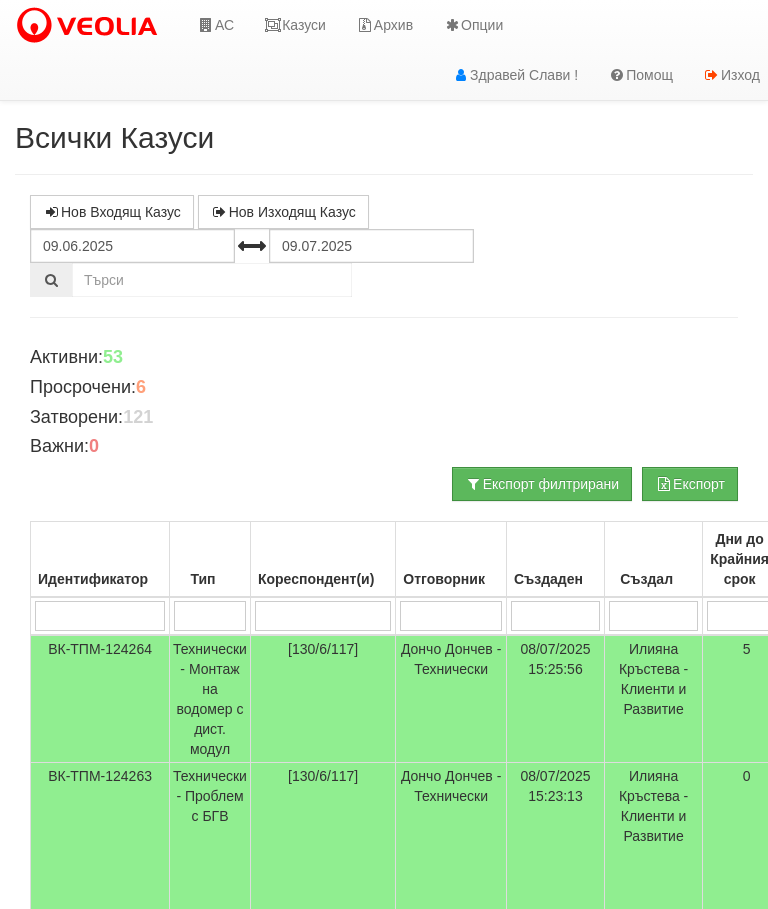 click on "Казуси" at bounding box center (295, 25) 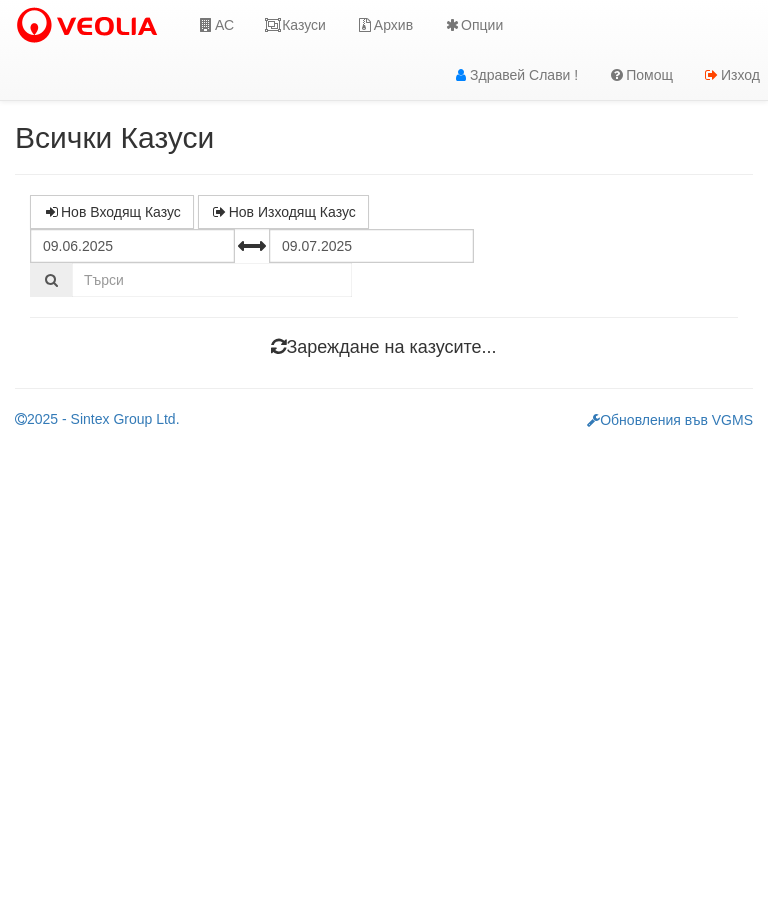 scroll, scrollTop: 0, scrollLeft: 0, axis: both 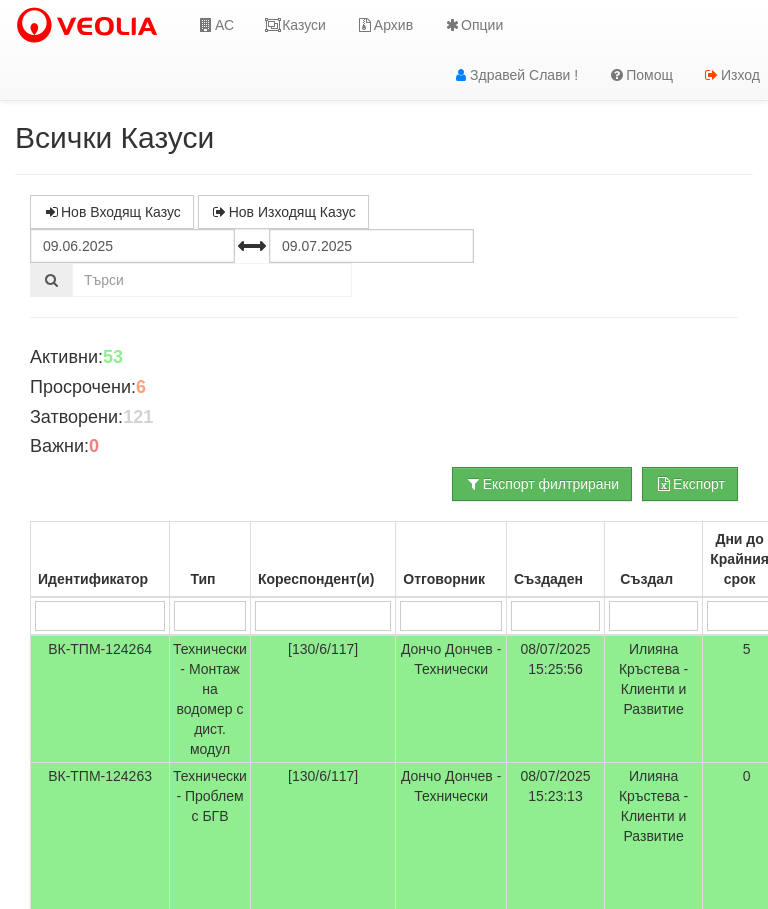 click at bounding box center [99, 616] 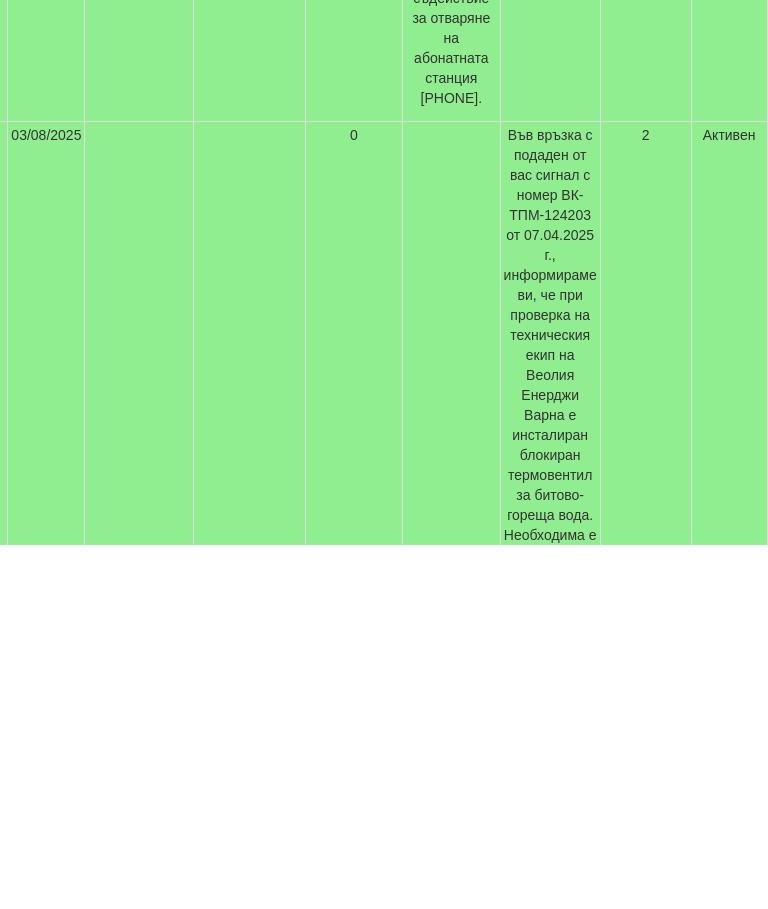 scroll, scrollTop: 687, scrollLeft: 0, axis: vertical 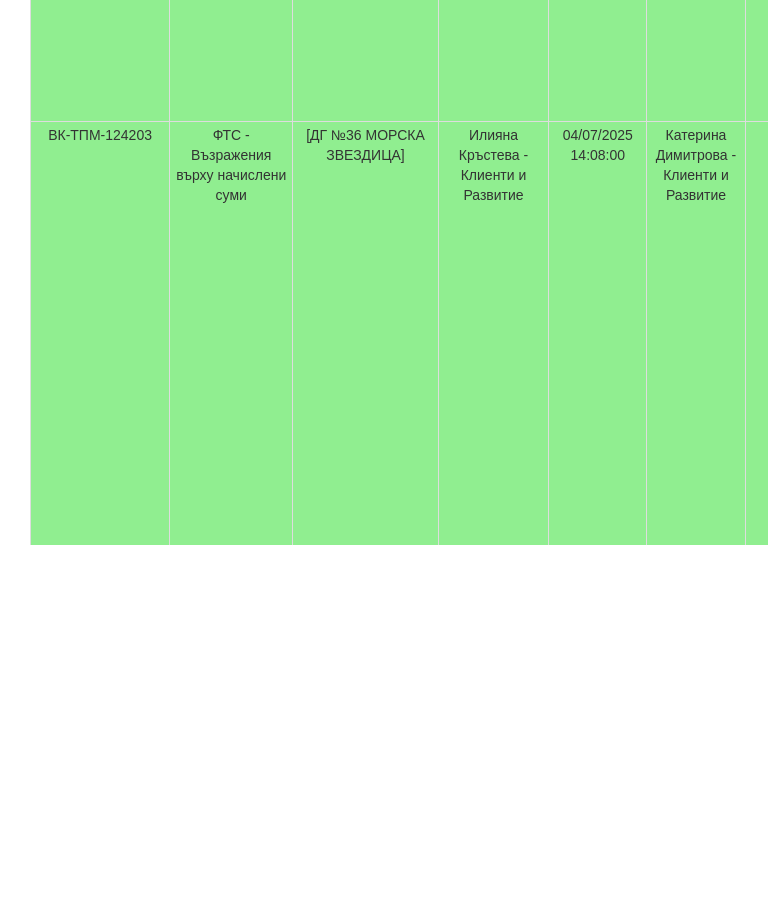 type on "Мо" 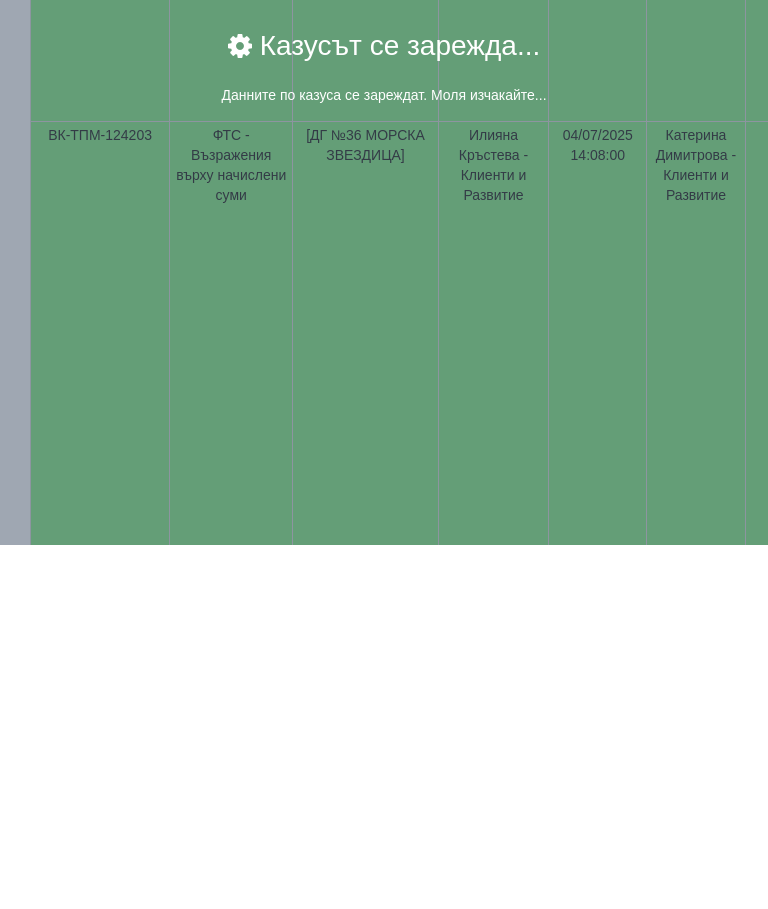 scroll, scrollTop: 1051, scrollLeft: 0, axis: vertical 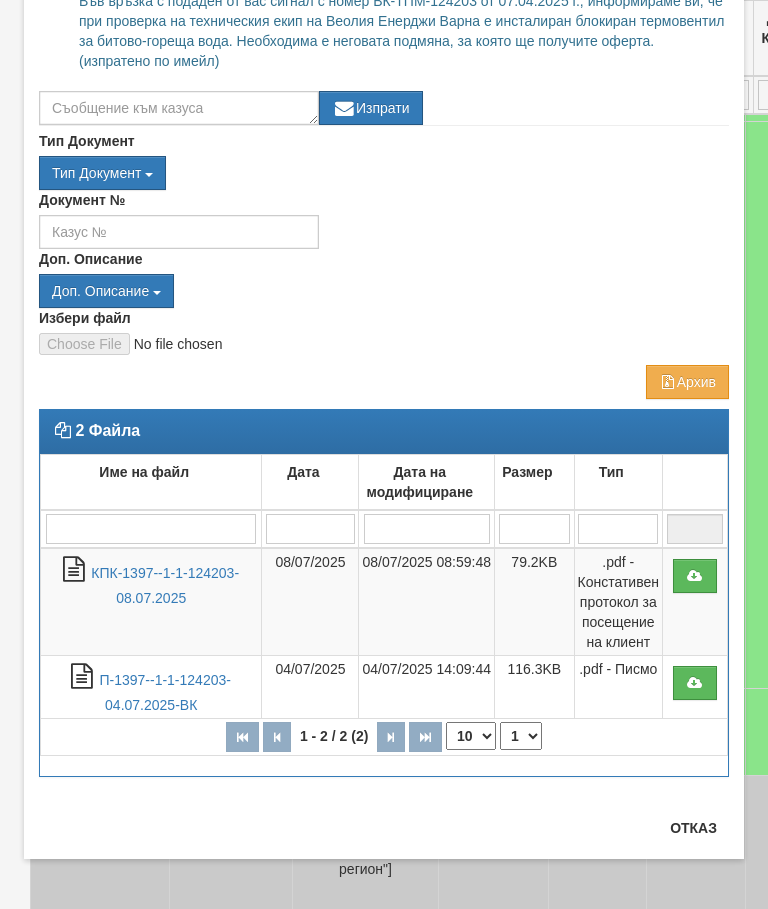 click on "Отказ" at bounding box center (693, 828) 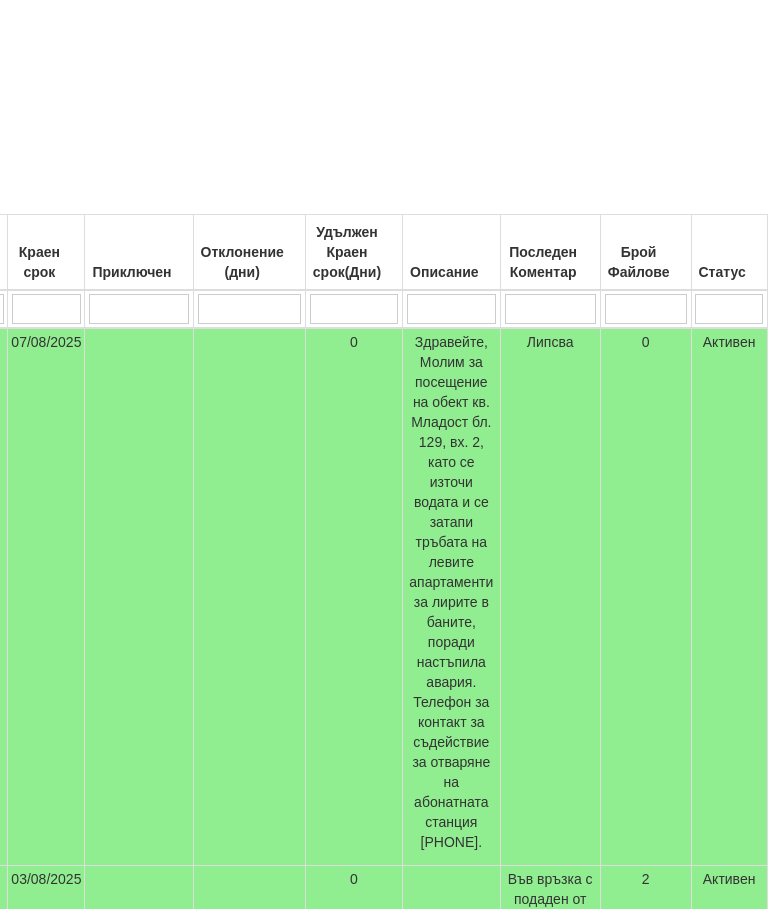 scroll, scrollTop: 183, scrollLeft: 839, axis: both 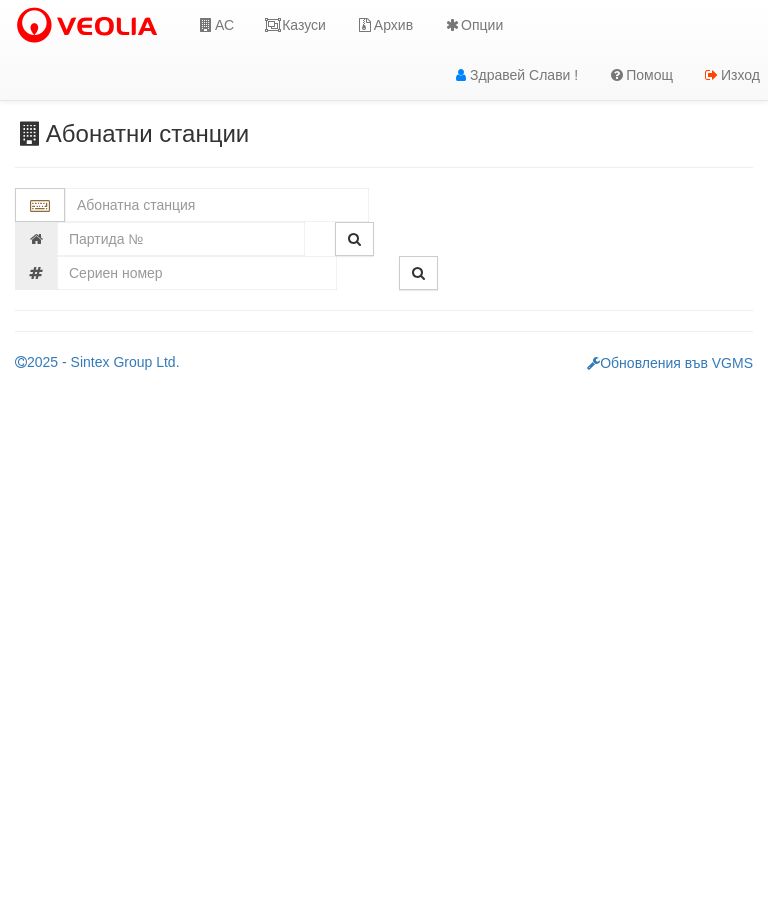 click on "Казуси" at bounding box center [295, 25] 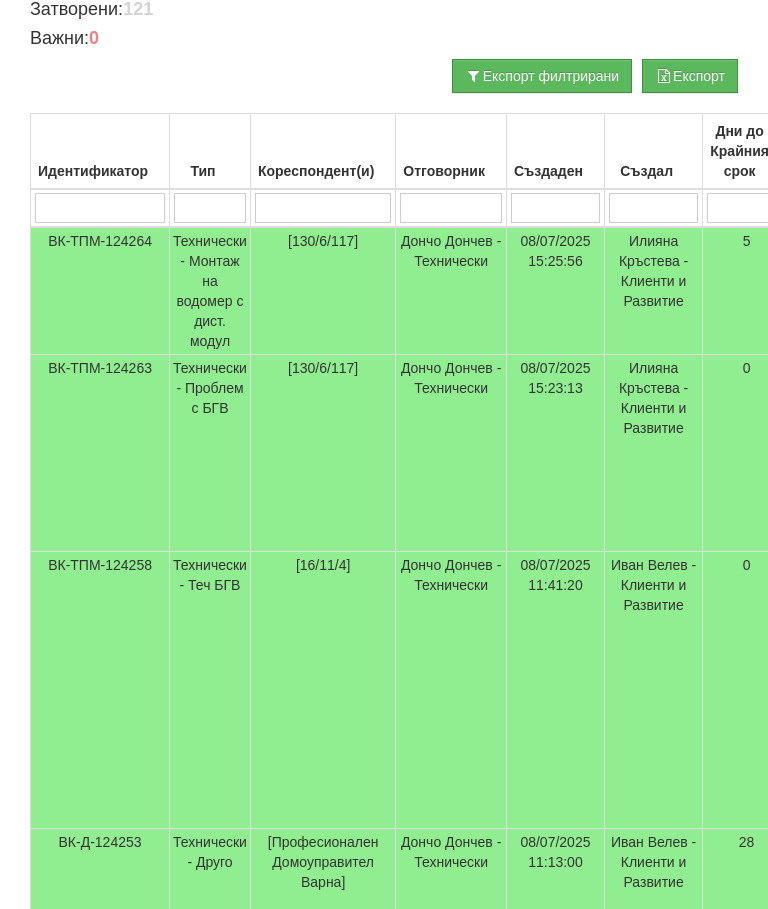 scroll, scrollTop: 0, scrollLeft: 0, axis: both 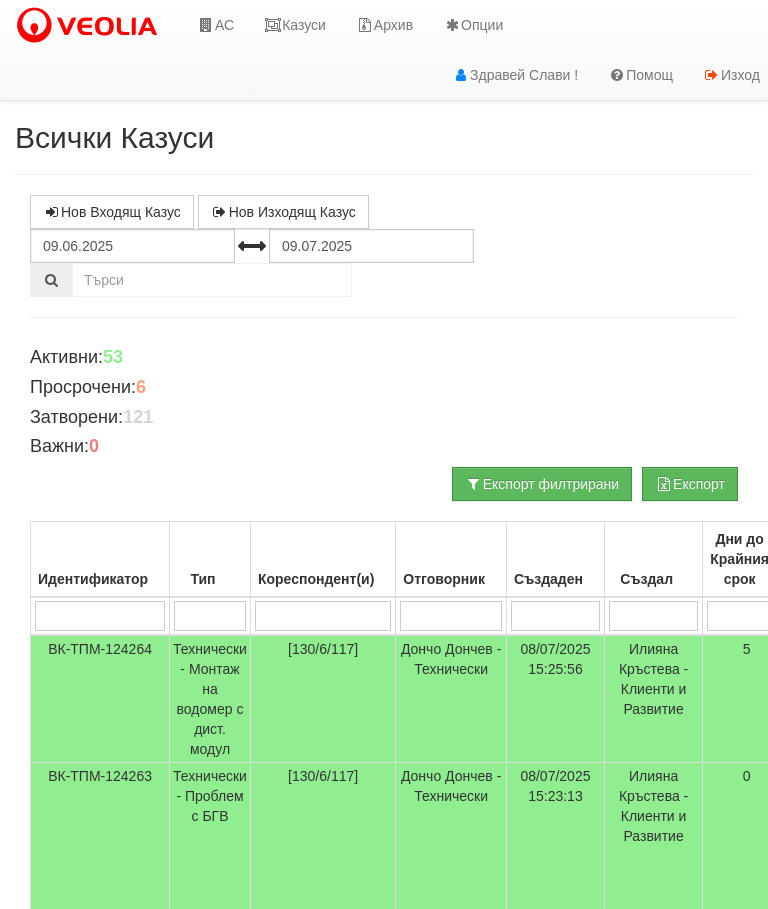 click on "Казуси" at bounding box center [295, 25] 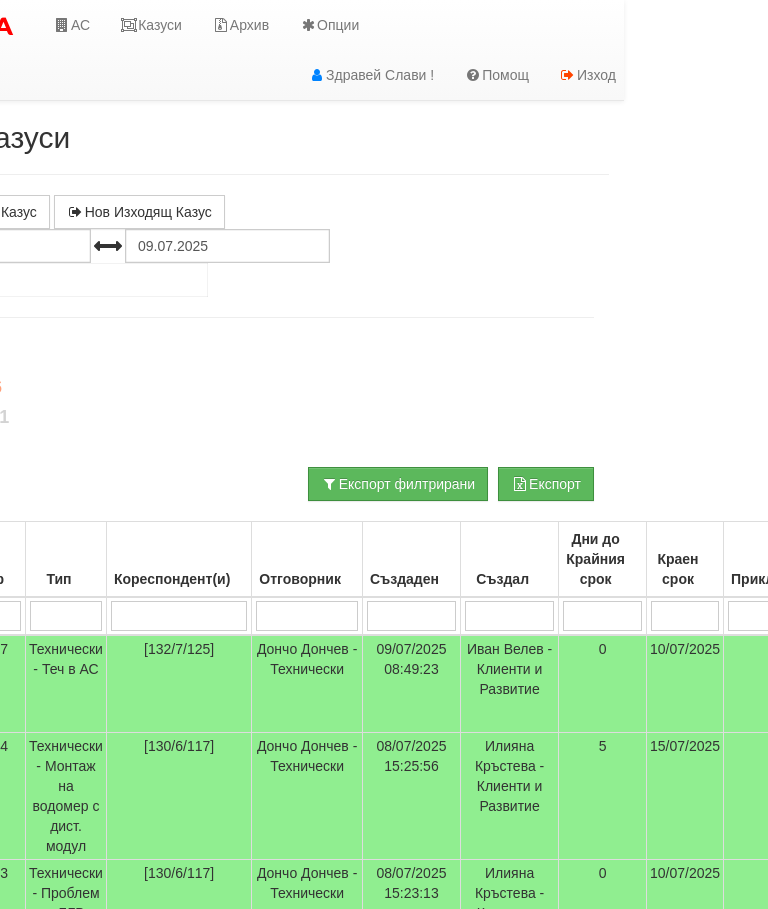 scroll, scrollTop: 0, scrollLeft: 0, axis: both 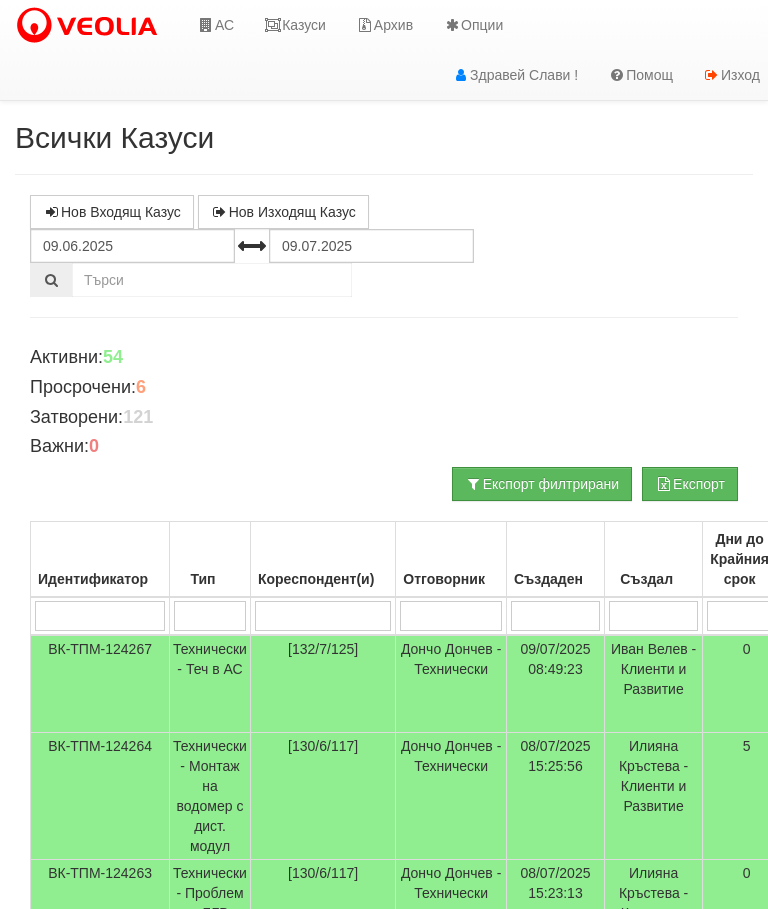 click on "АС" at bounding box center [215, 25] 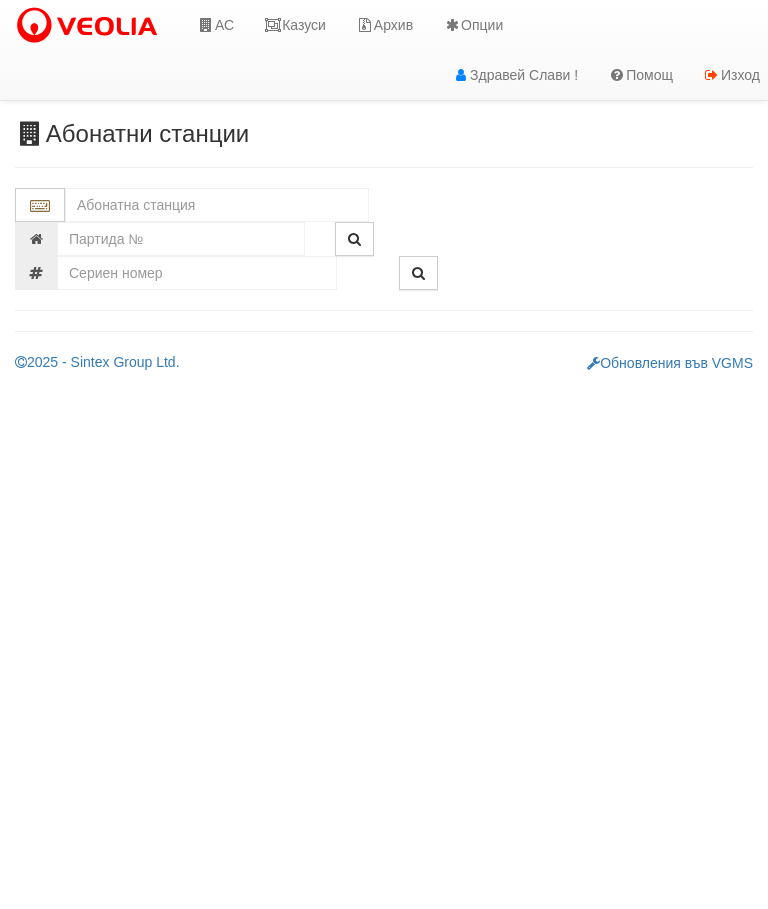 scroll, scrollTop: 0, scrollLeft: 0, axis: both 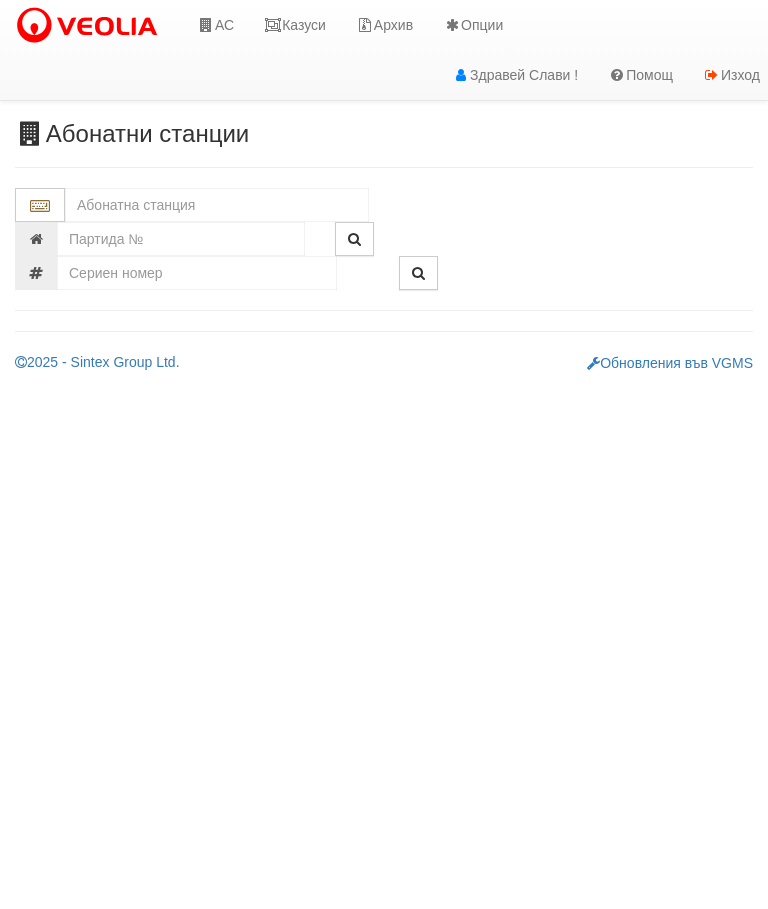 click at bounding box center [217, 205] 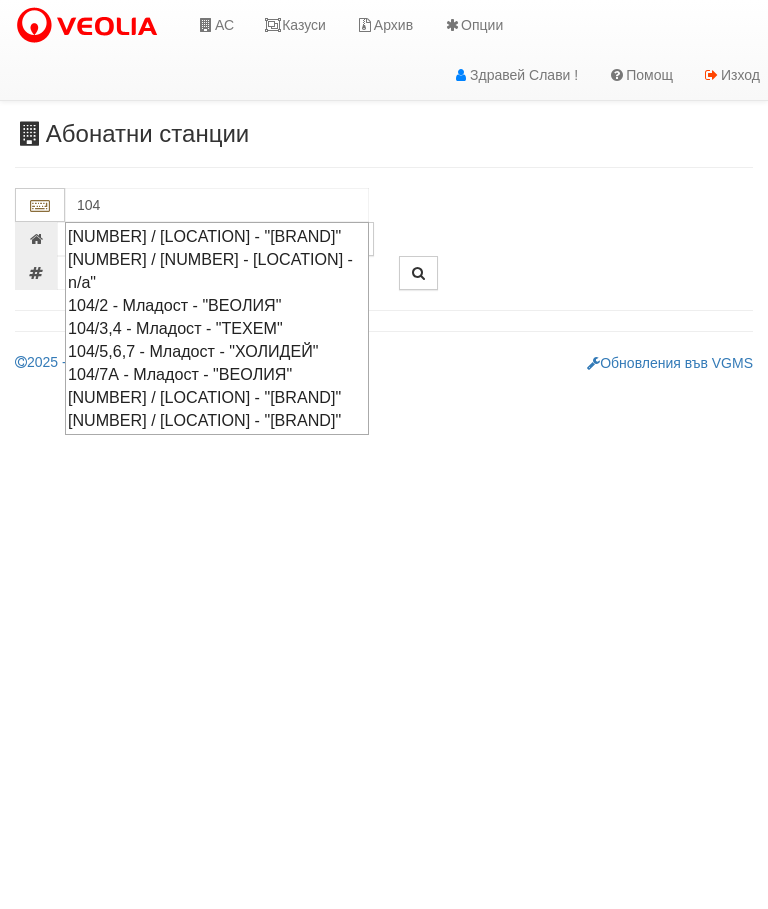 click on "104/1 - Младост - "ТЕХЕМ"" at bounding box center (217, 236) 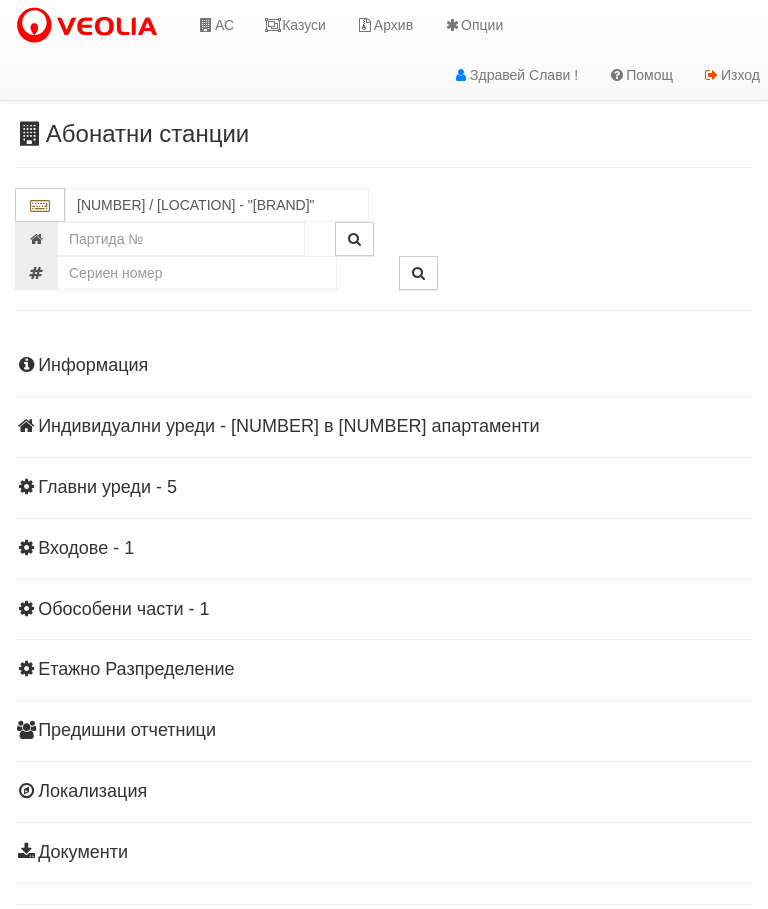 click on "Информация
Параметри
Брой Апартаменти:
27
Ползватели 05/2025
44  %
0  % 54" at bounding box center [384, 607] 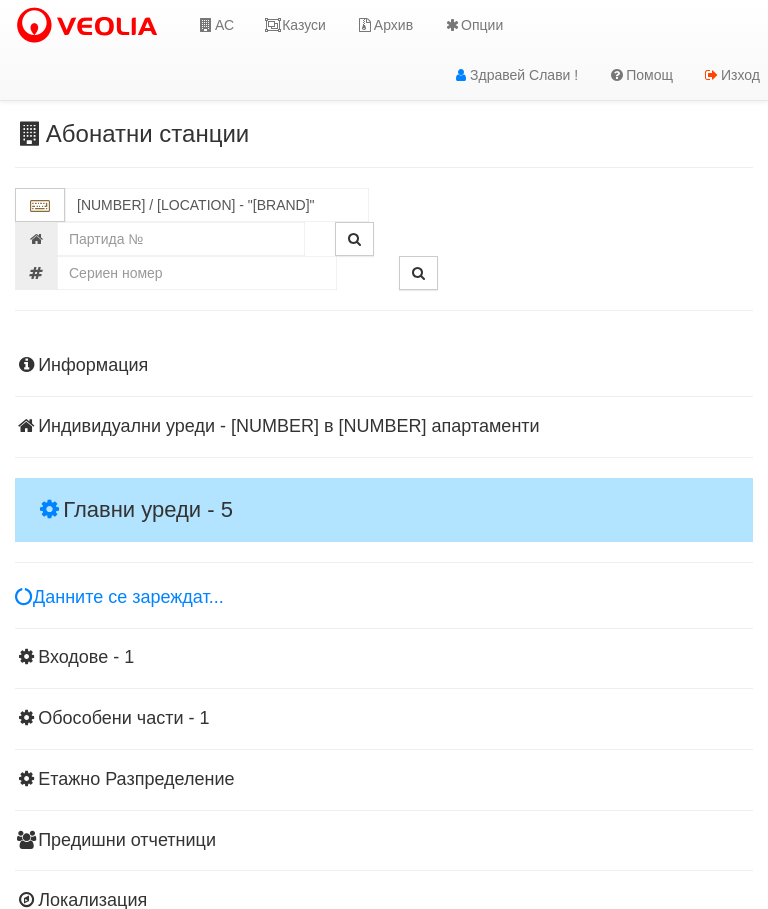 click on "Главни уреди - 5" at bounding box center [384, 510] 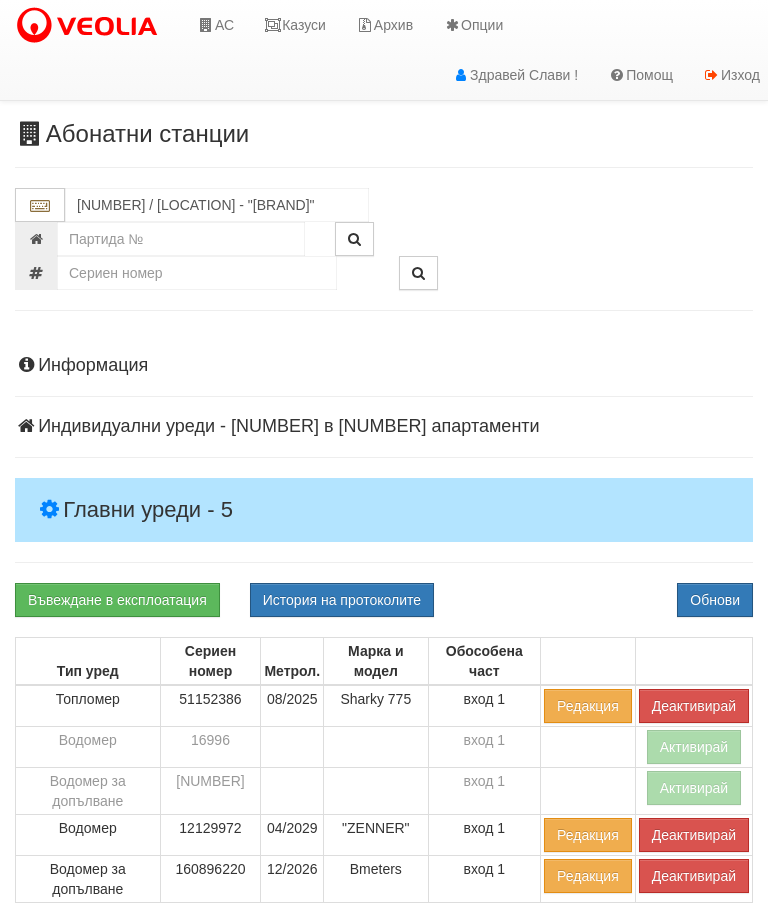 click on "Деактивирай" at bounding box center (694, 706) 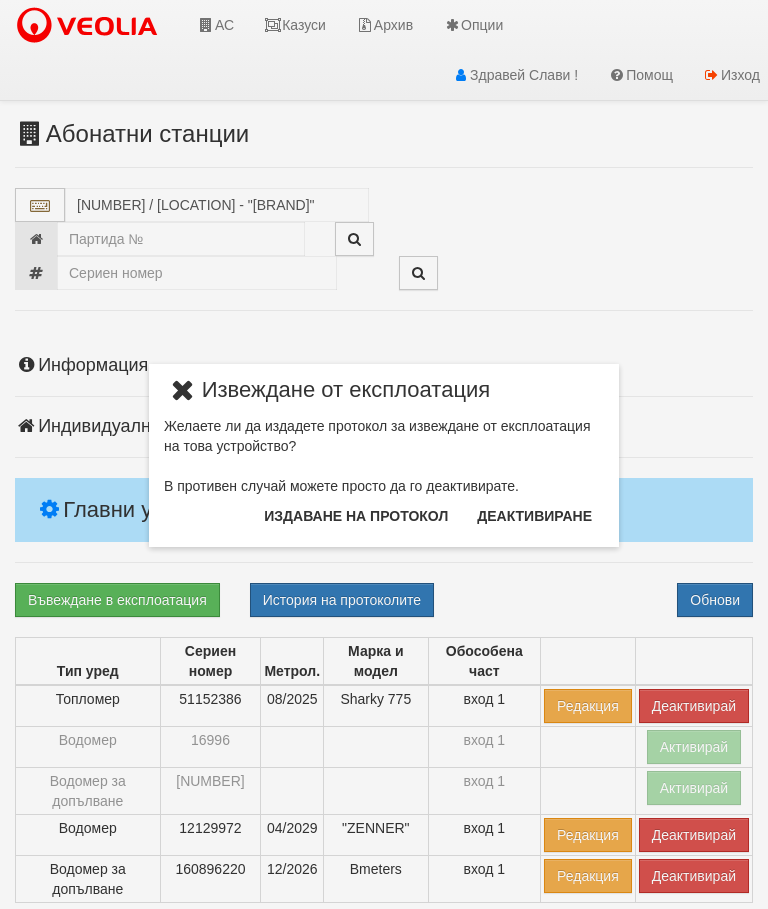click on "Издаване на протокол" at bounding box center [356, 516] 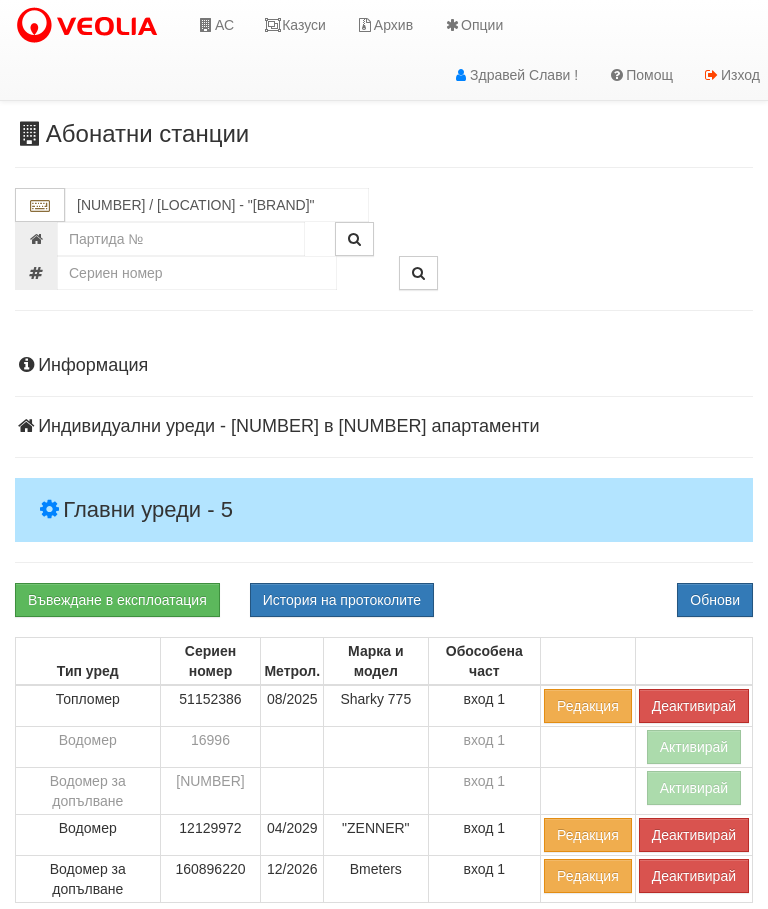 click on "Обнови" at bounding box center [715, 600] 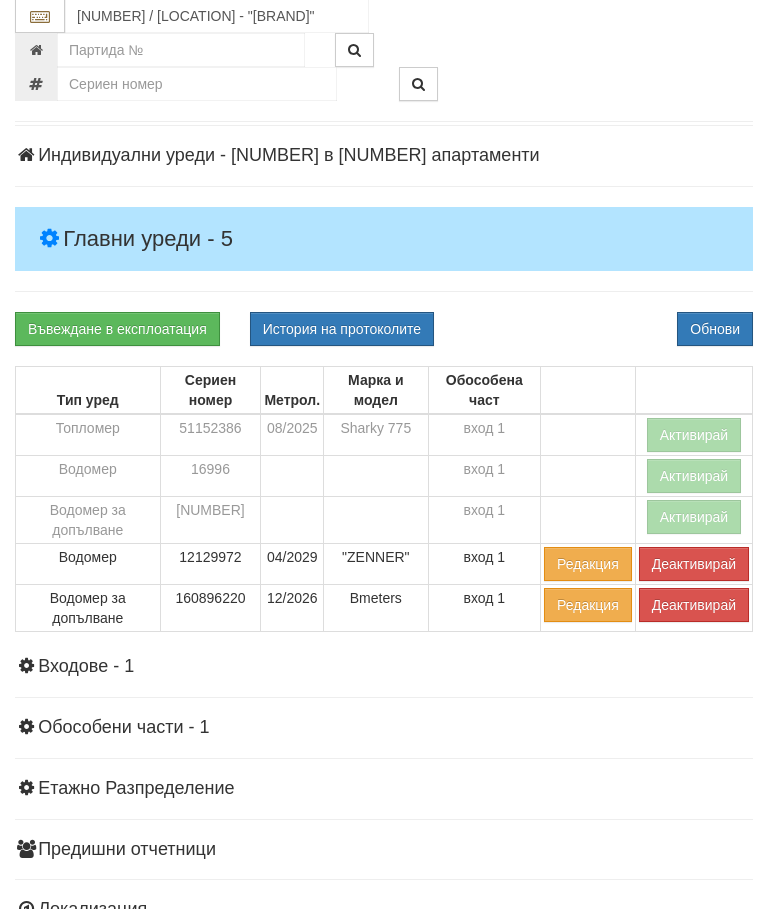 scroll, scrollTop: 271, scrollLeft: 0, axis: vertical 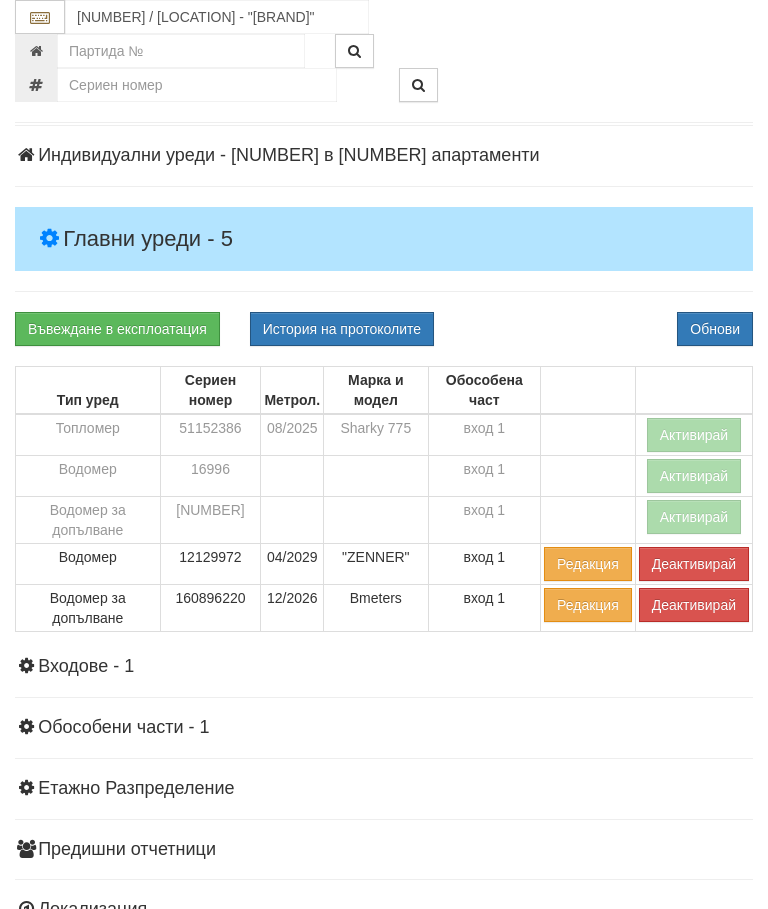 click on "Водомер за допълване" at bounding box center [88, 435] 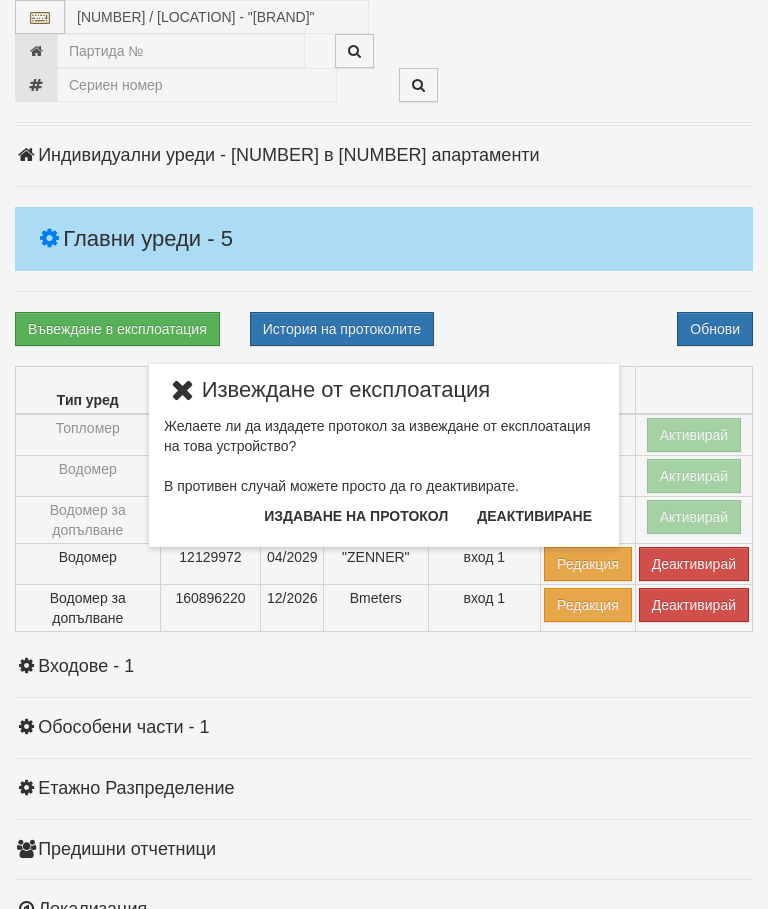 click on "Издаване на протокол" at bounding box center (356, 516) 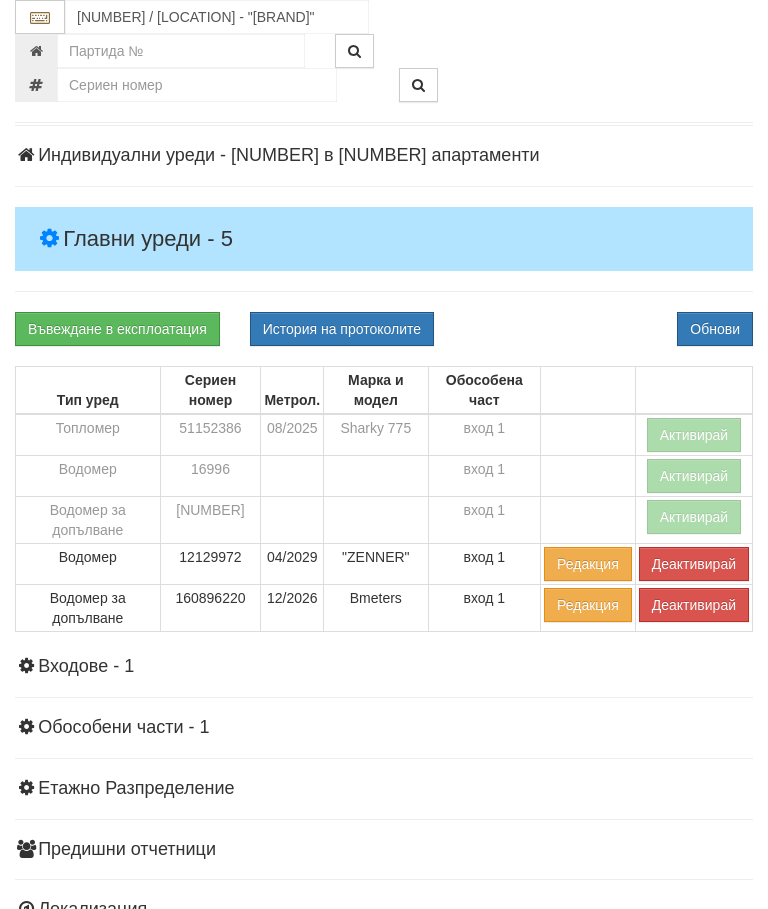 click on "Обнови" at bounding box center (715, 329) 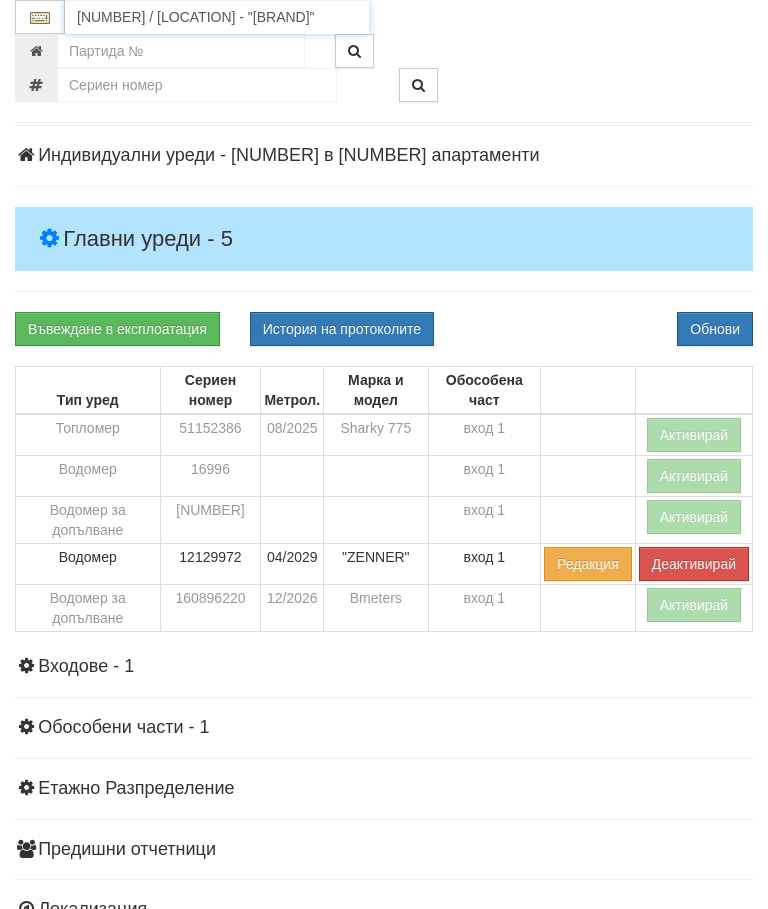 click on "104/1 - Младост - "ТЕХЕМ"" at bounding box center [217, 17] 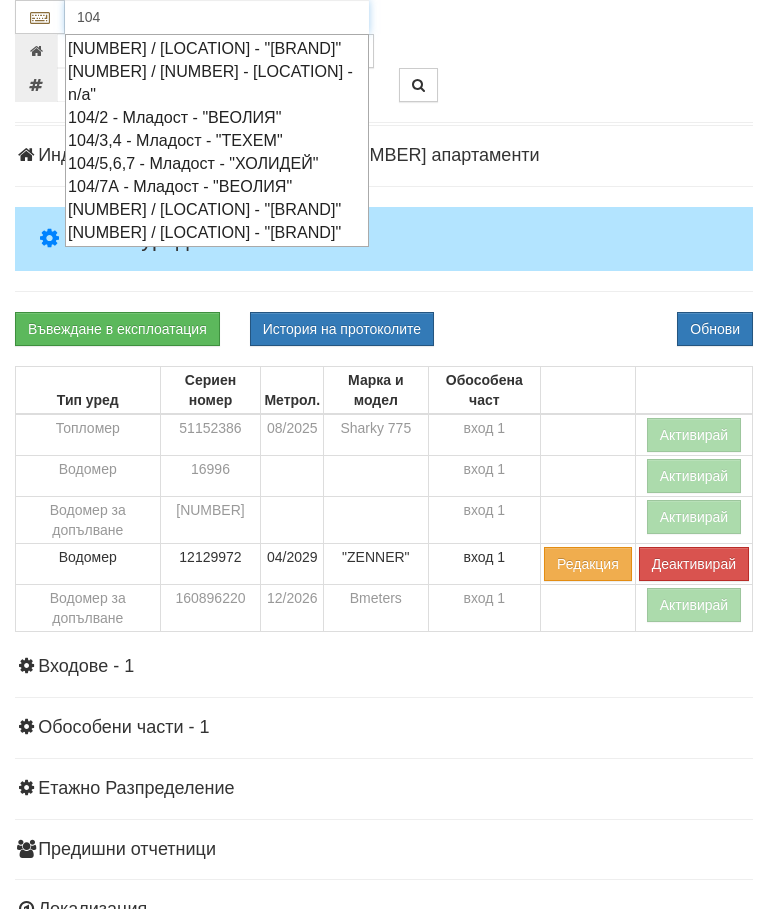 click on "104/2 - Младост - "ВЕОЛИЯ"" at bounding box center (217, 117) 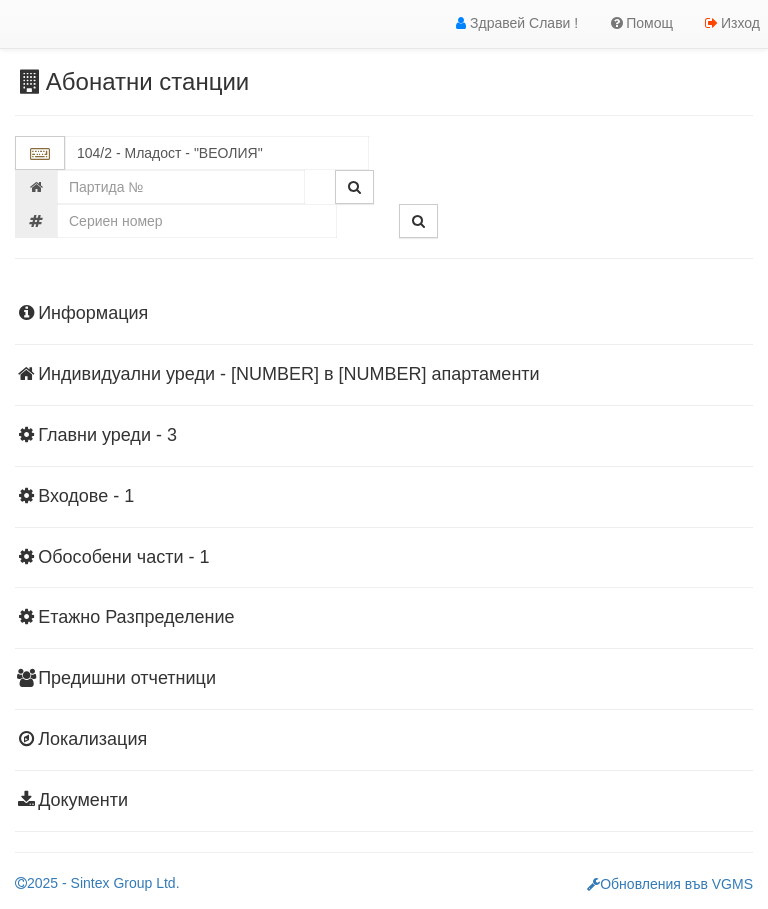 scroll, scrollTop: 44, scrollLeft: 0, axis: vertical 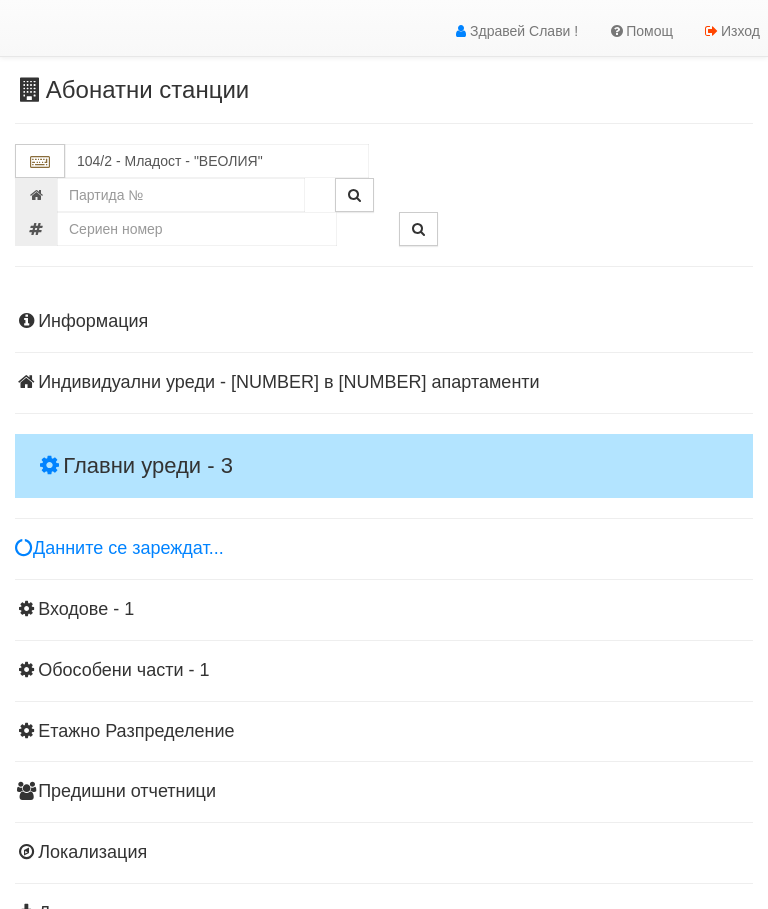 click on "Главни уреди - 3" at bounding box center [384, 466] 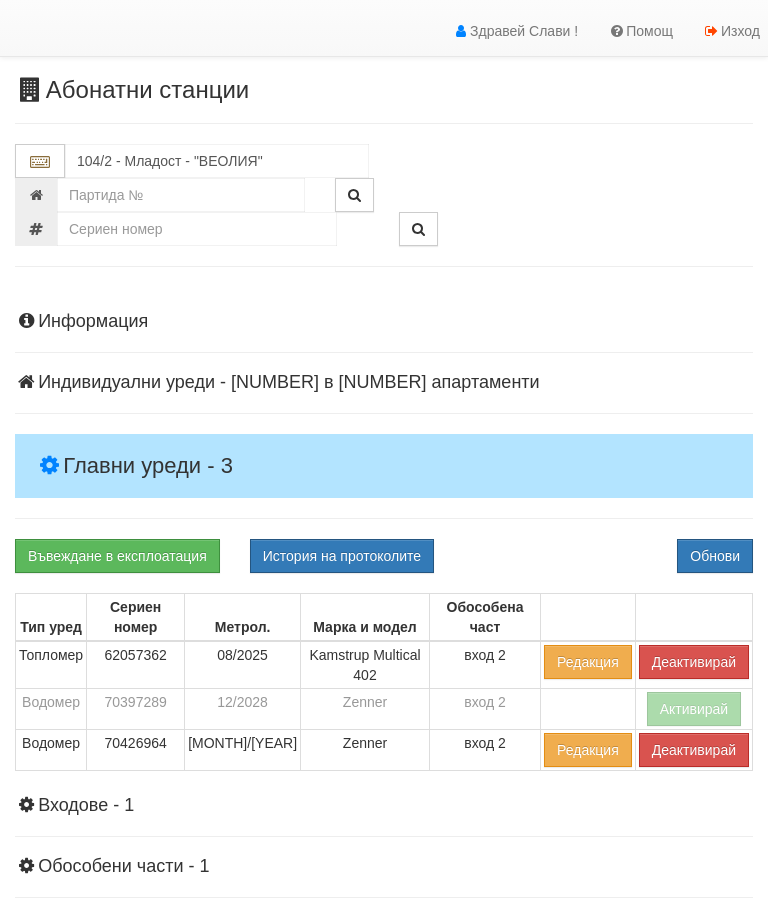 click on "Деактивирай" at bounding box center (694, 662) 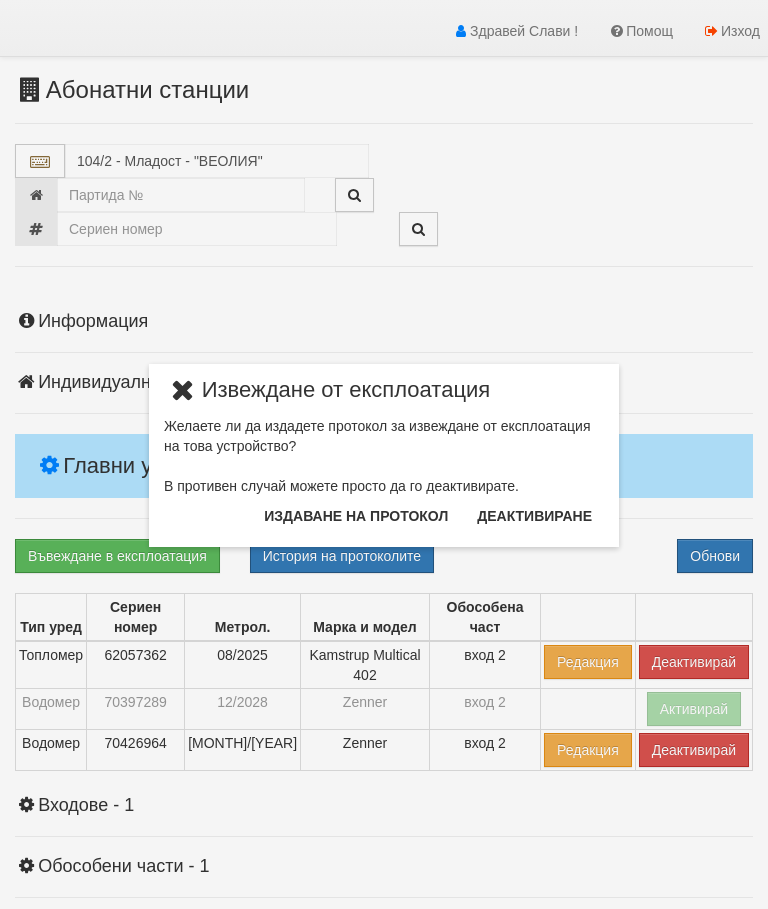 click on "Издаване на протокол" at bounding box center (356, 516) 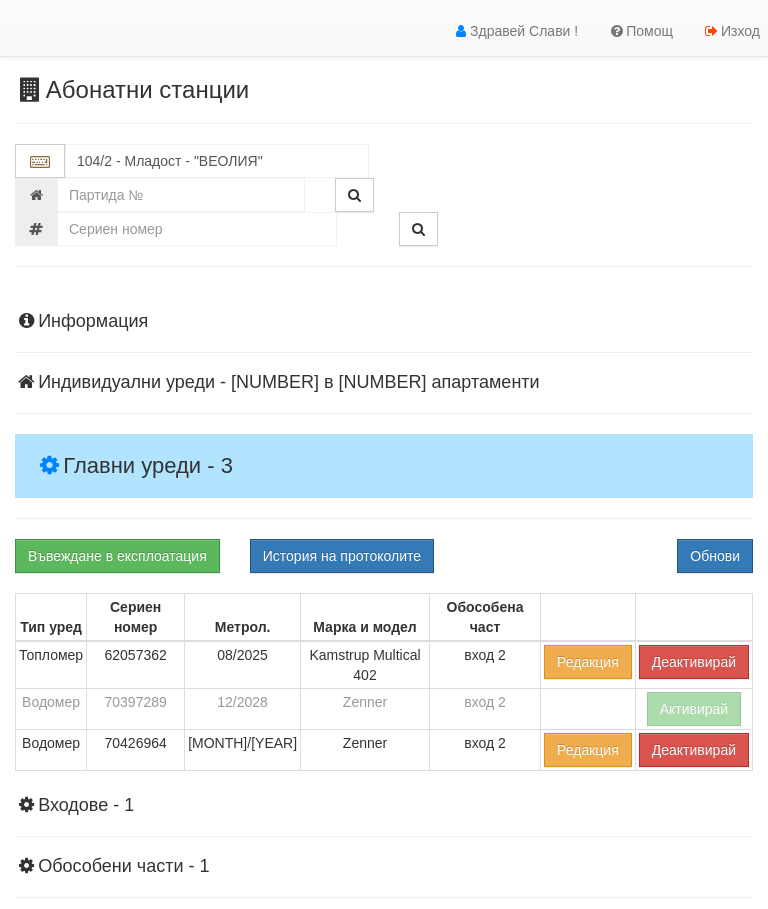 click on "Обнови" at bounding box center [715, 556] 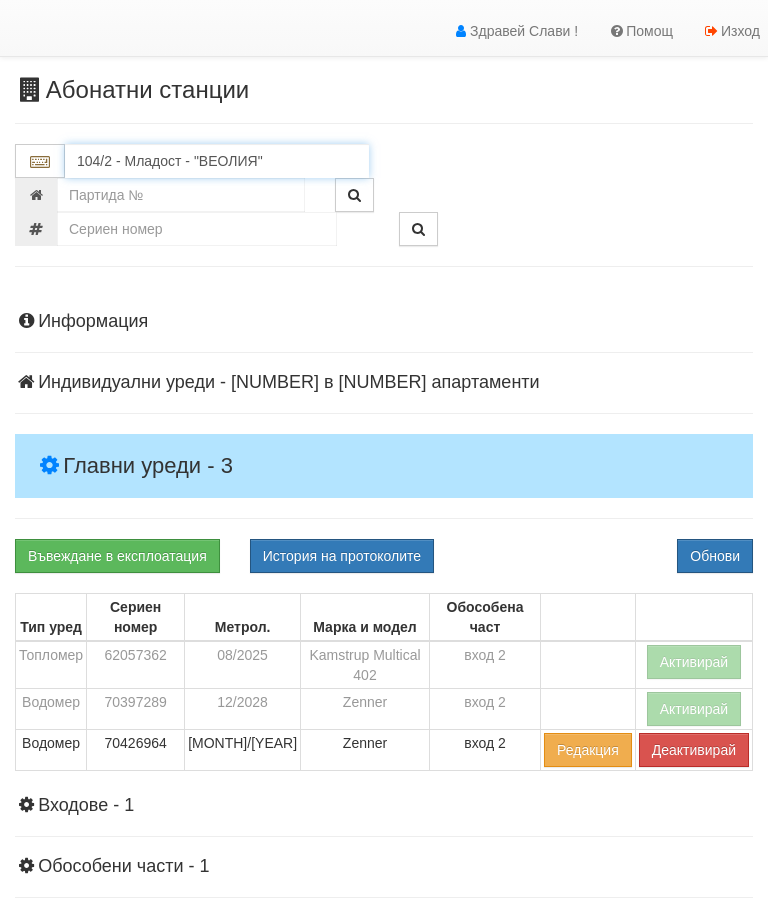 click on "104/2 - Младост - "ВЕОЛИЯ"" at bounding box center [217, 161] 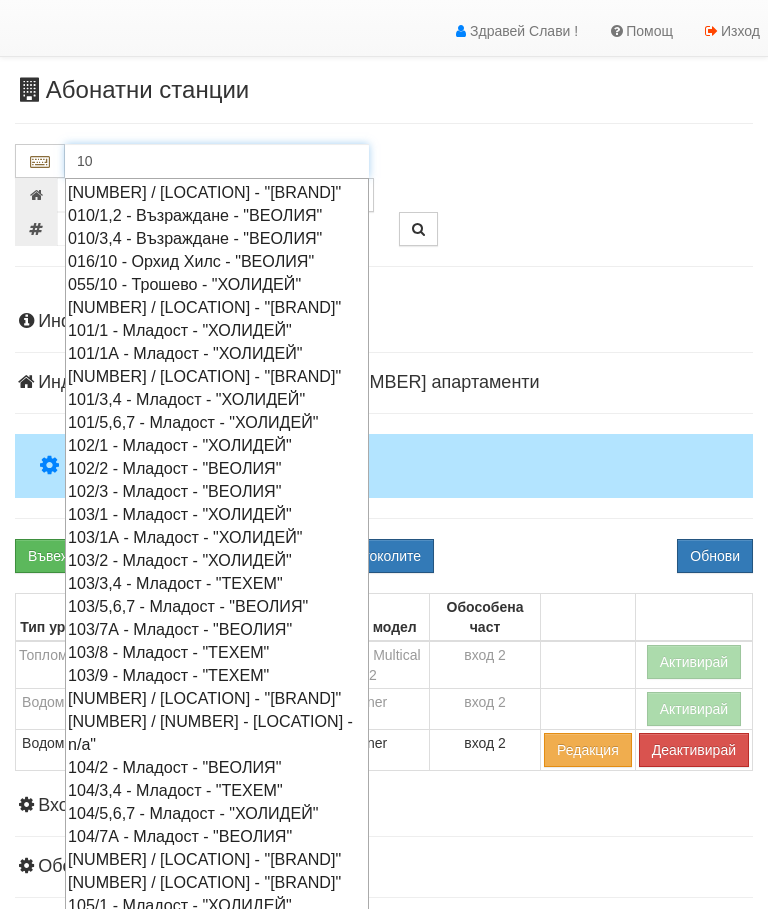type on "104" 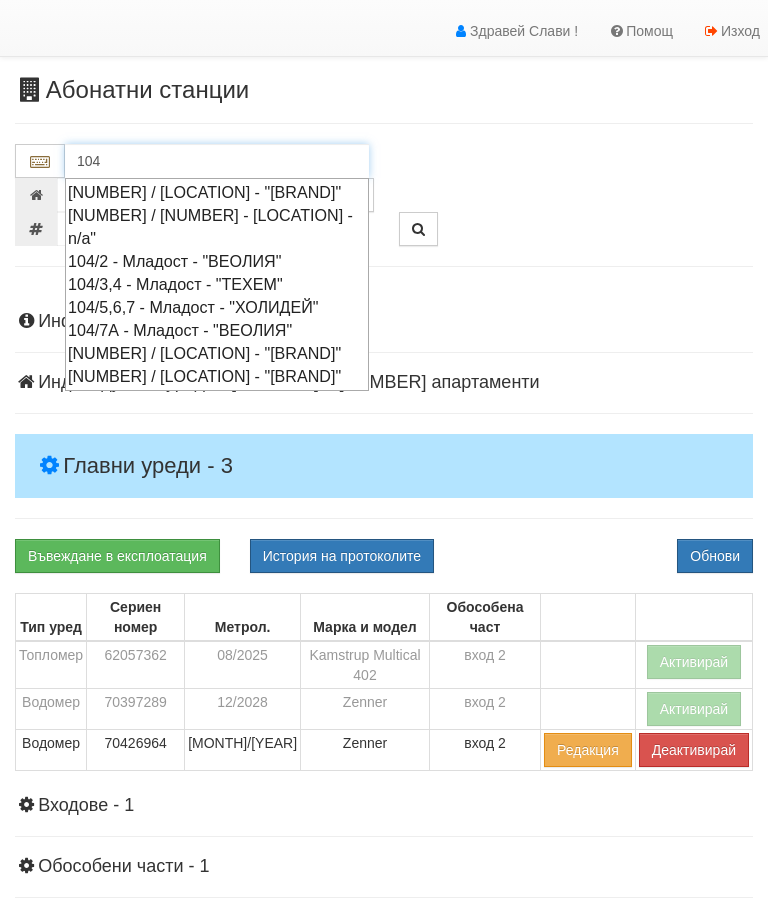 click on "104/3,4 - Младост - "ТЕХЕМ"" at bounding box center [217, 284] 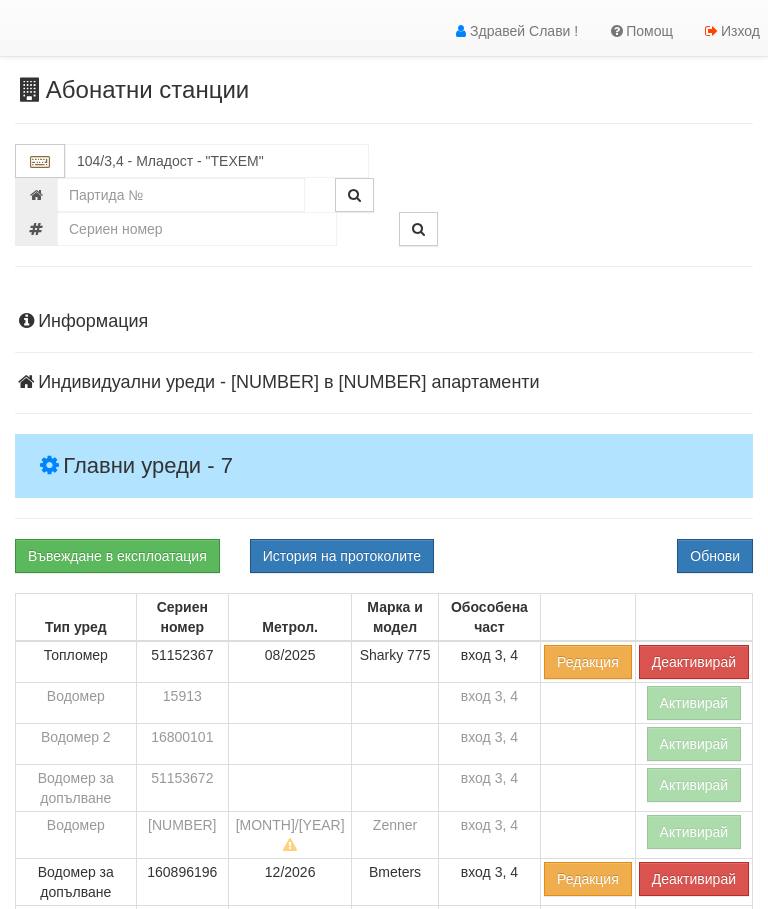 click on "Главни уреди - 7" at bounding box center (384, 466) 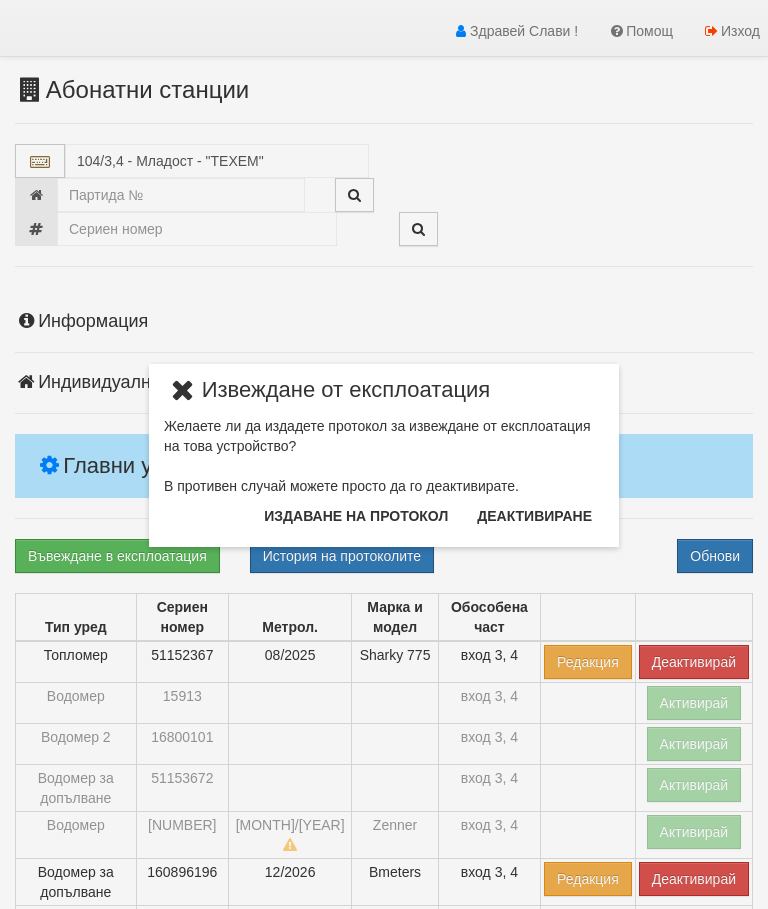click on "Издаване на протокол" at bounding box center [356, 516] 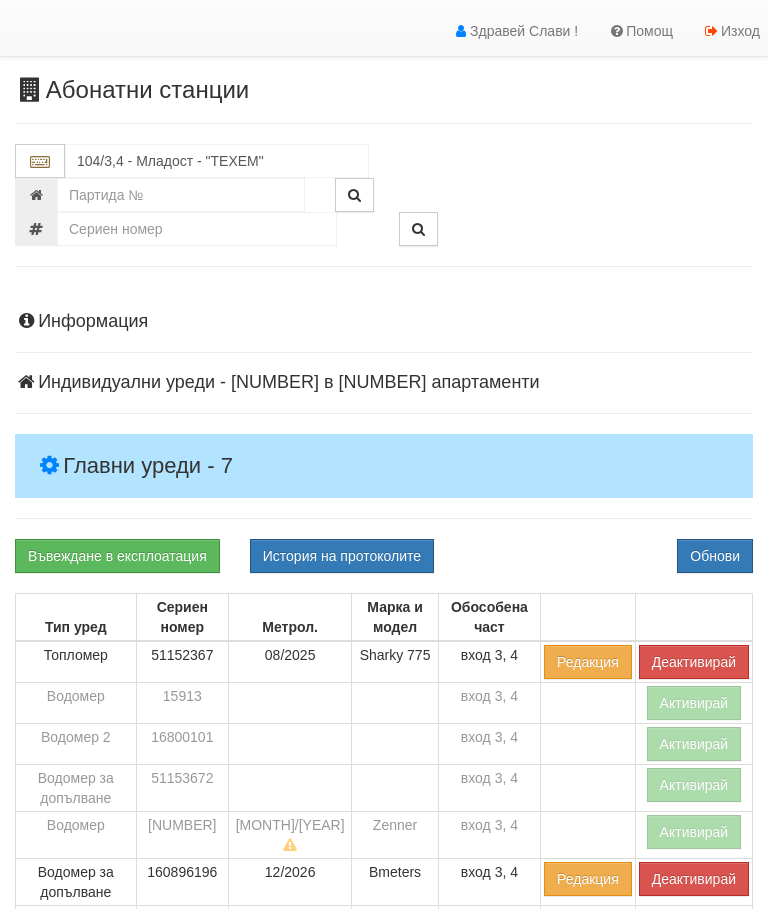 click on "Обнови" at bounding box center [715, 556] 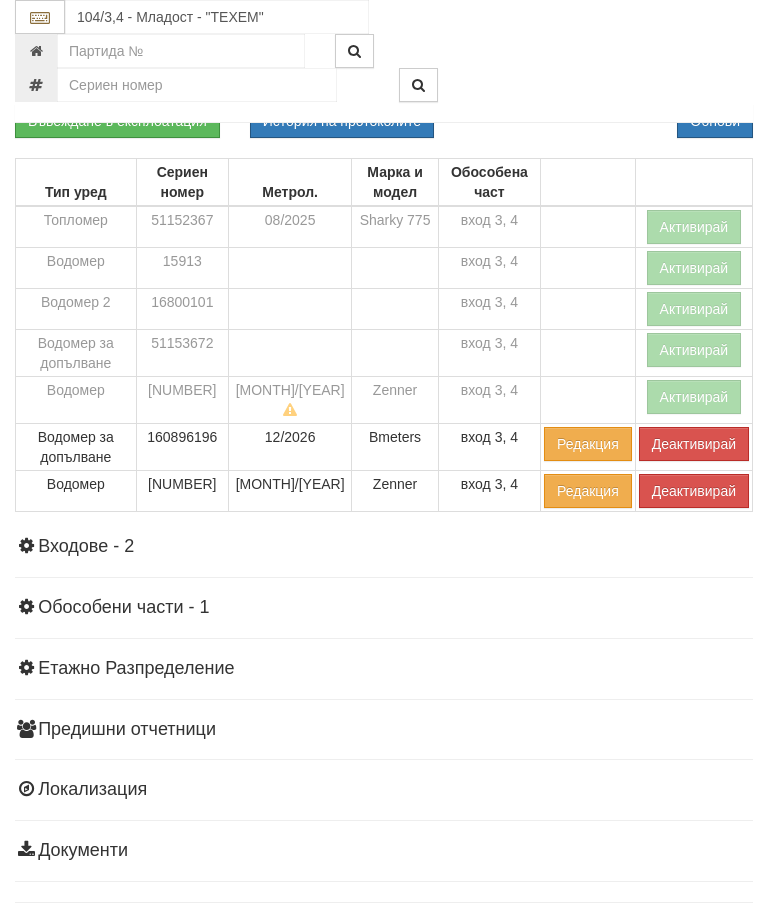 scroll, scrollTop: 522, scrollLeft: 0, axis: vertical 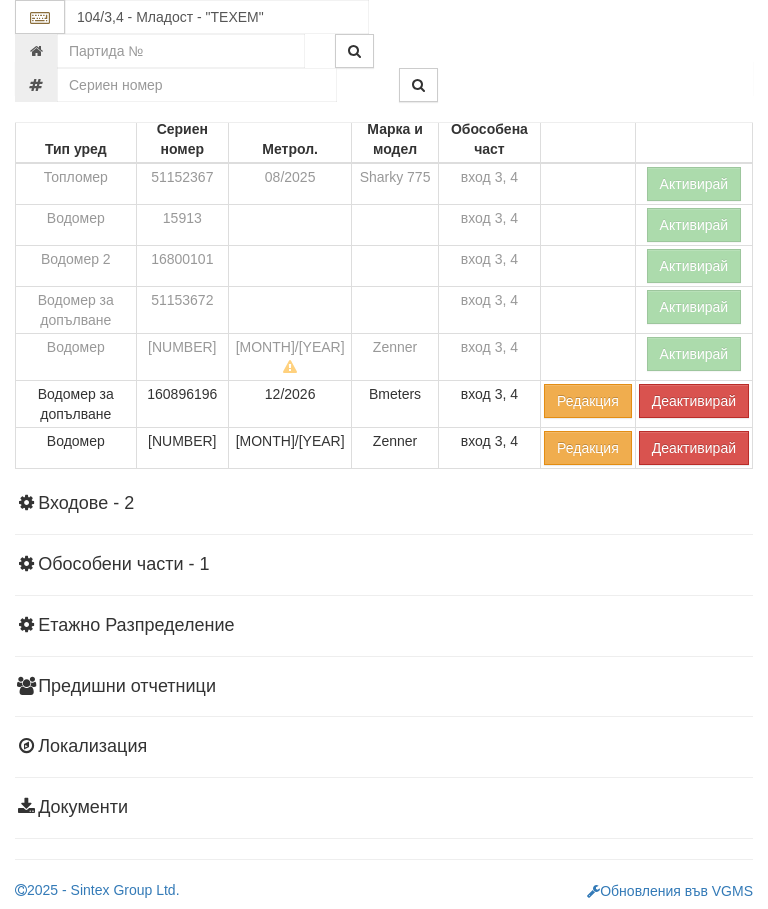 click on "Деактивирай" at bounding box center (694, 401) 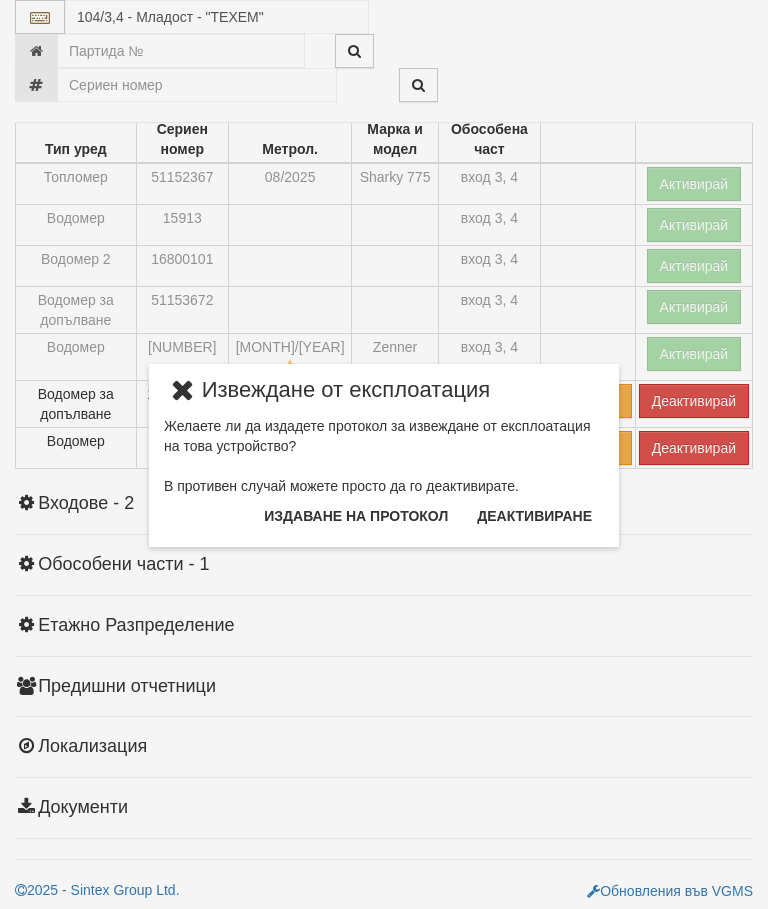click on "Издаване на протокол" at bounding box center (356, 516) 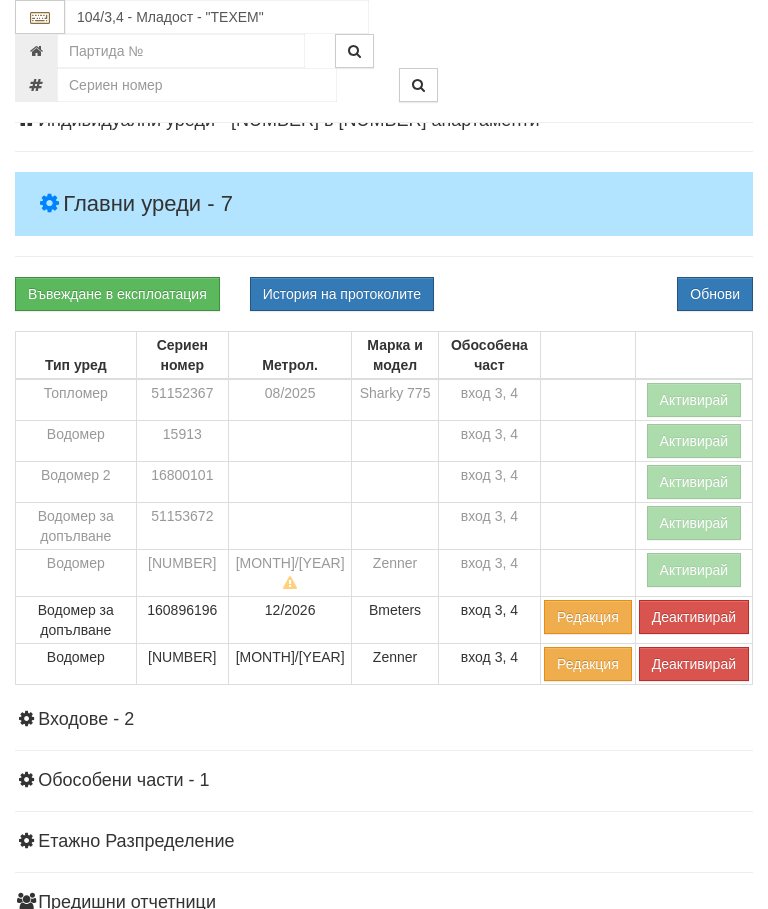 scroll, scrollTop: 296, scrollLeft: 0, axis: vertical 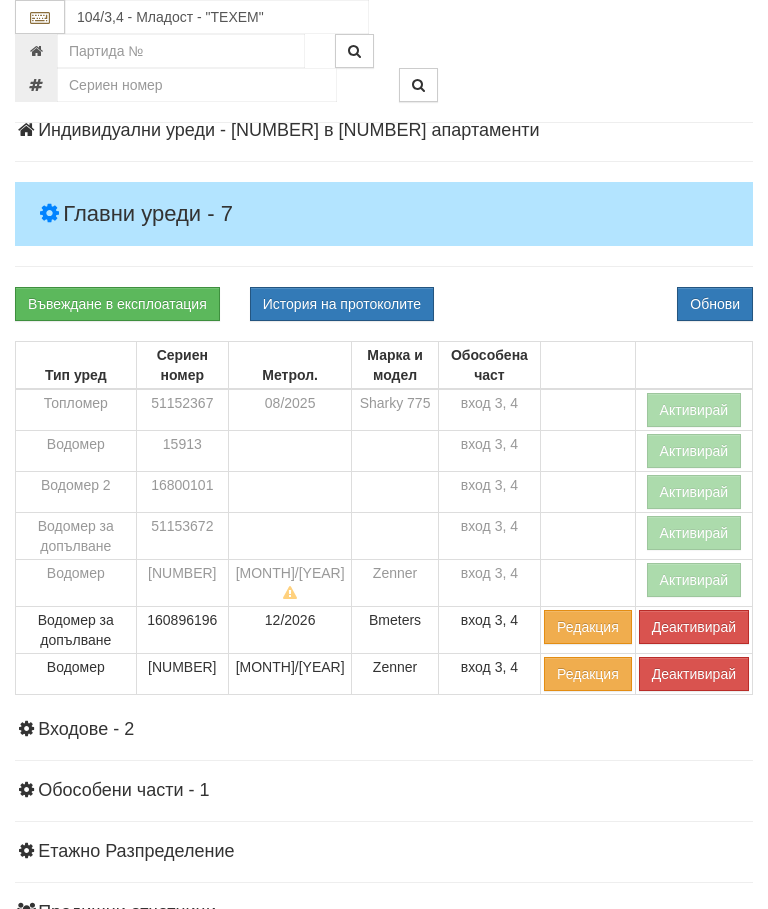 click on "Обнови" at bounding box center (715, 304) 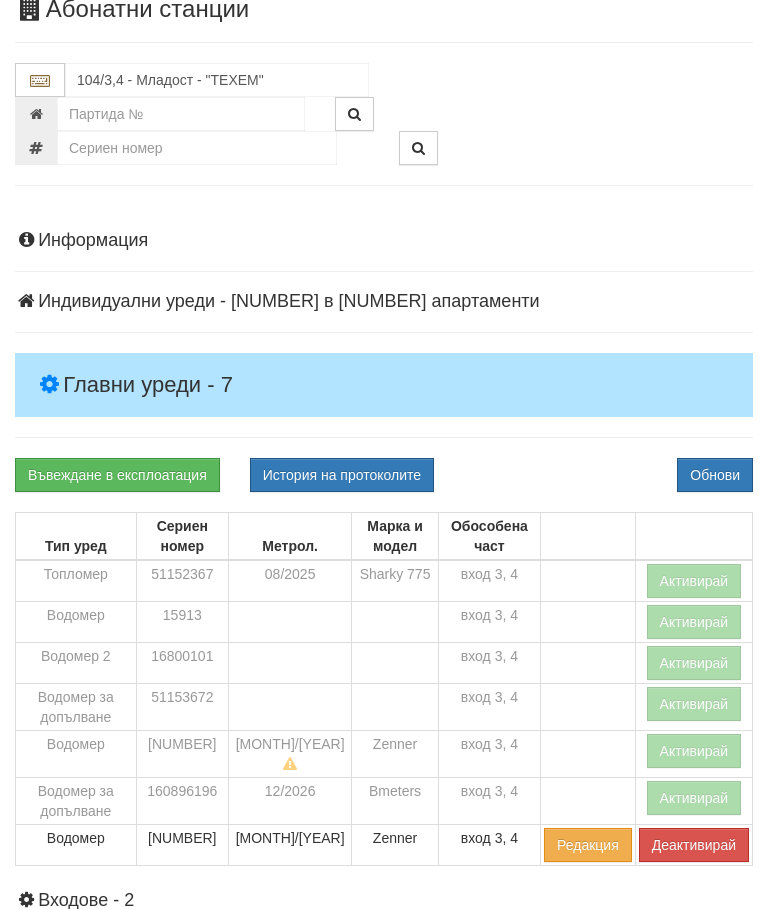 scroll, scrollTop: 0, scrollLeft: 0, axis: both 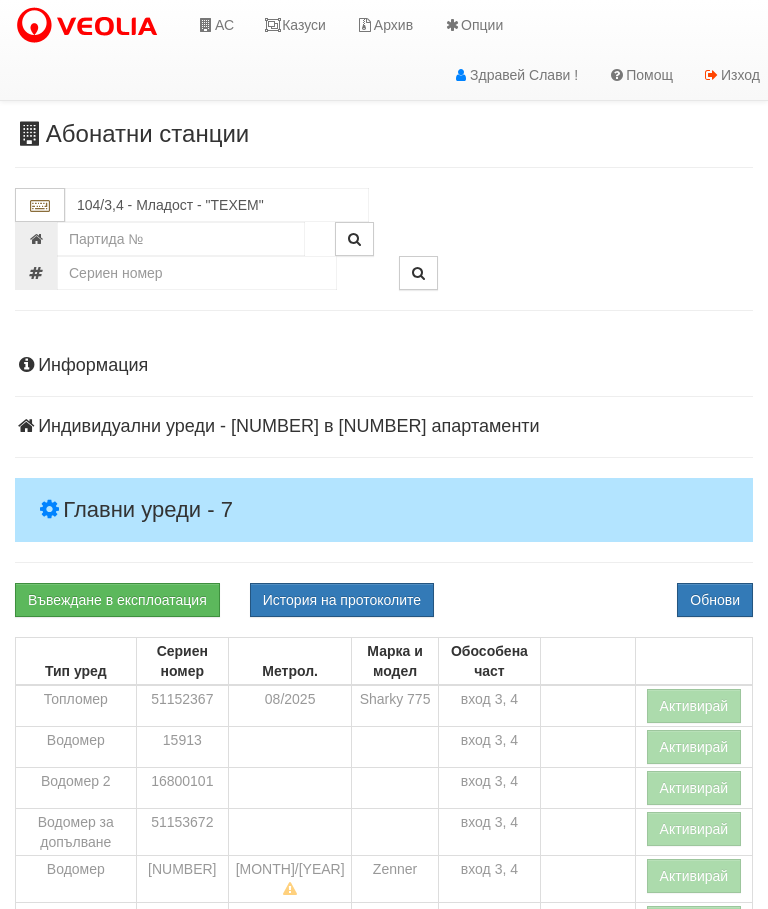 click on "Казуси" at bounding box center (295, 25) 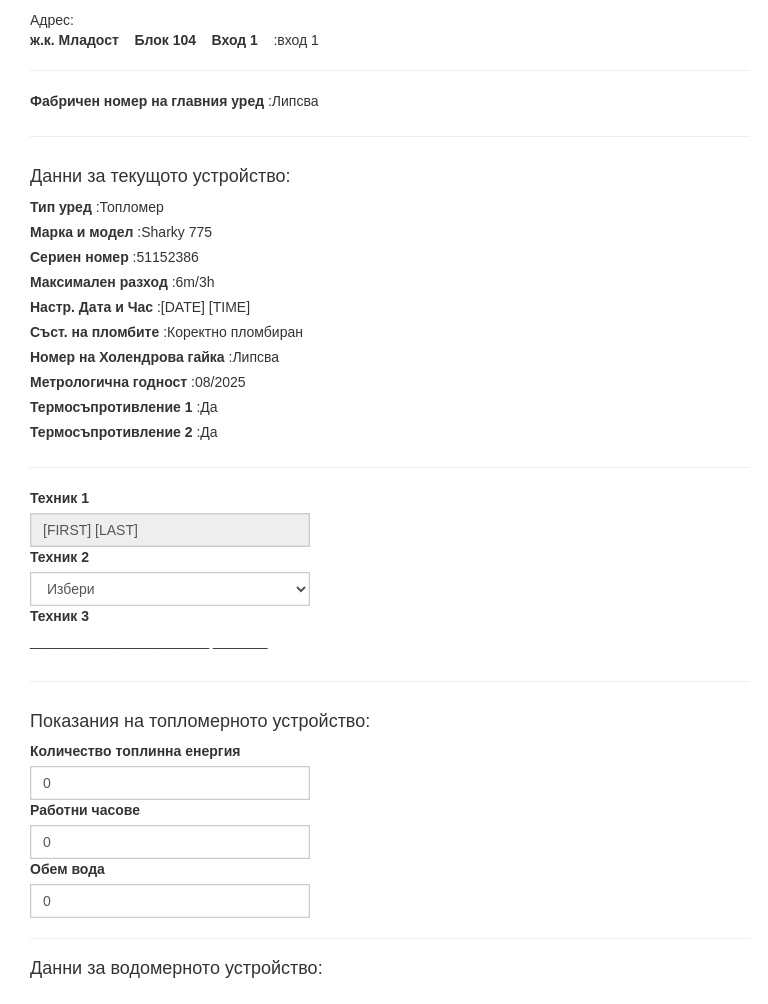 scroll, scrollTop: 330, scrollLeft: 0, axis: vertical 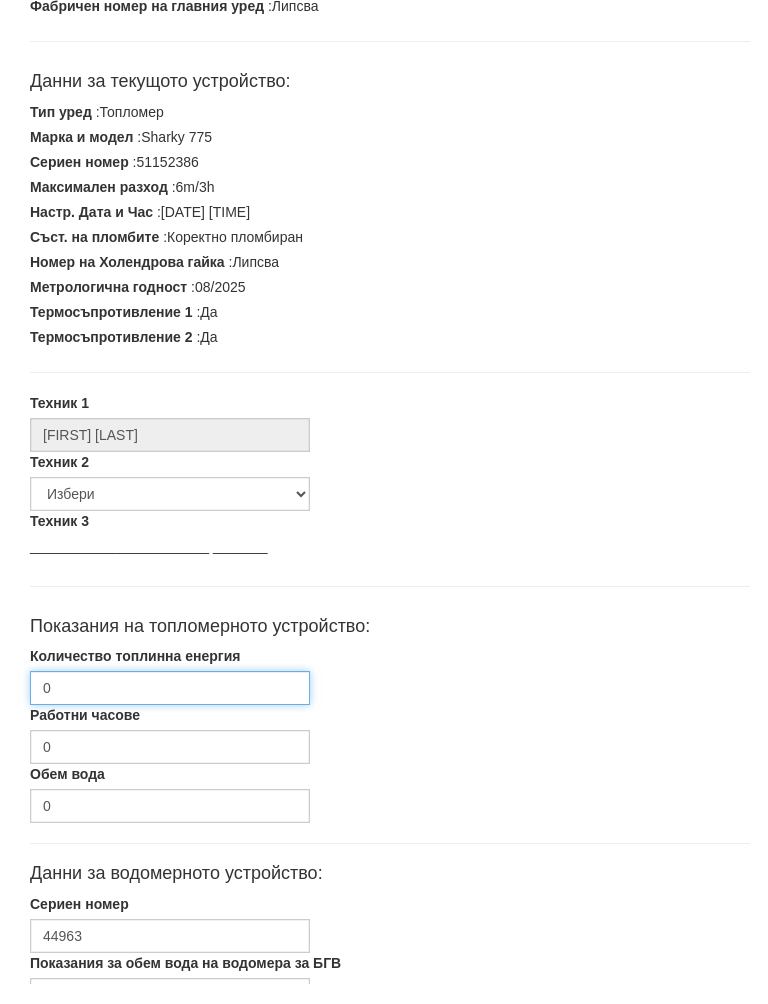 click on "0" at bounding box center (170, 708) 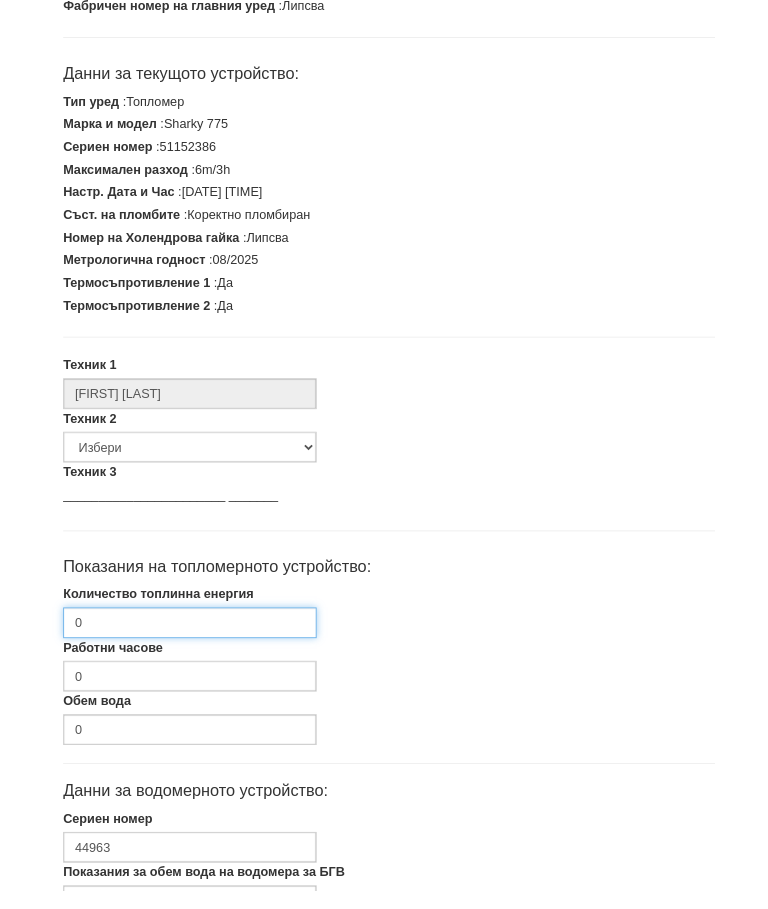 scroll, scrollTop: 399, scrollLeft: 0, axis: vertical 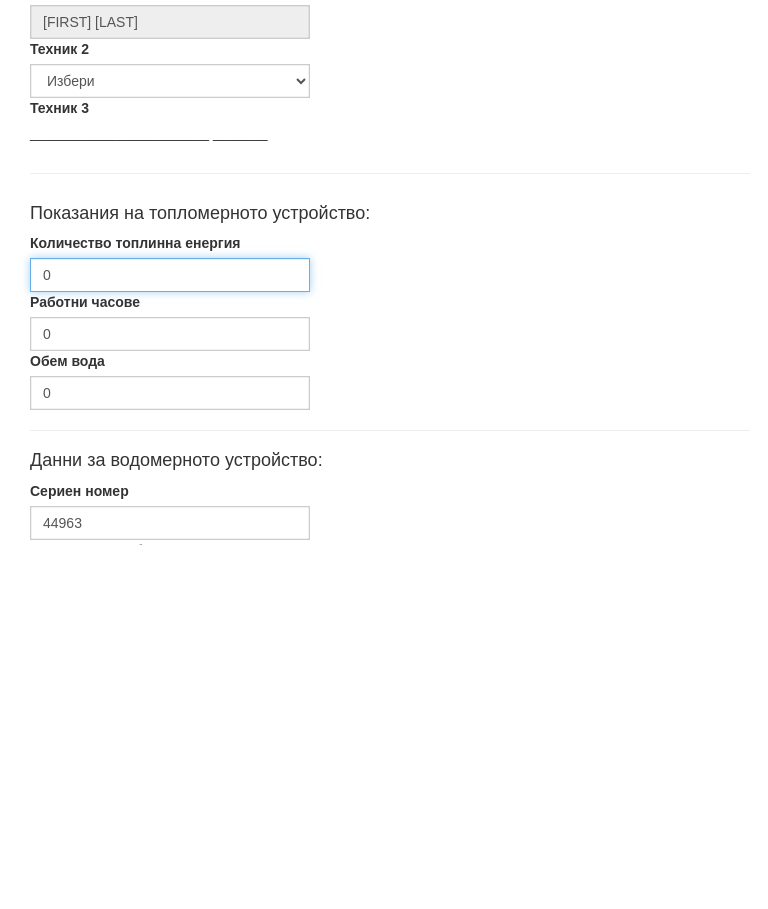 click on "0" at bounding box center [170, 639] 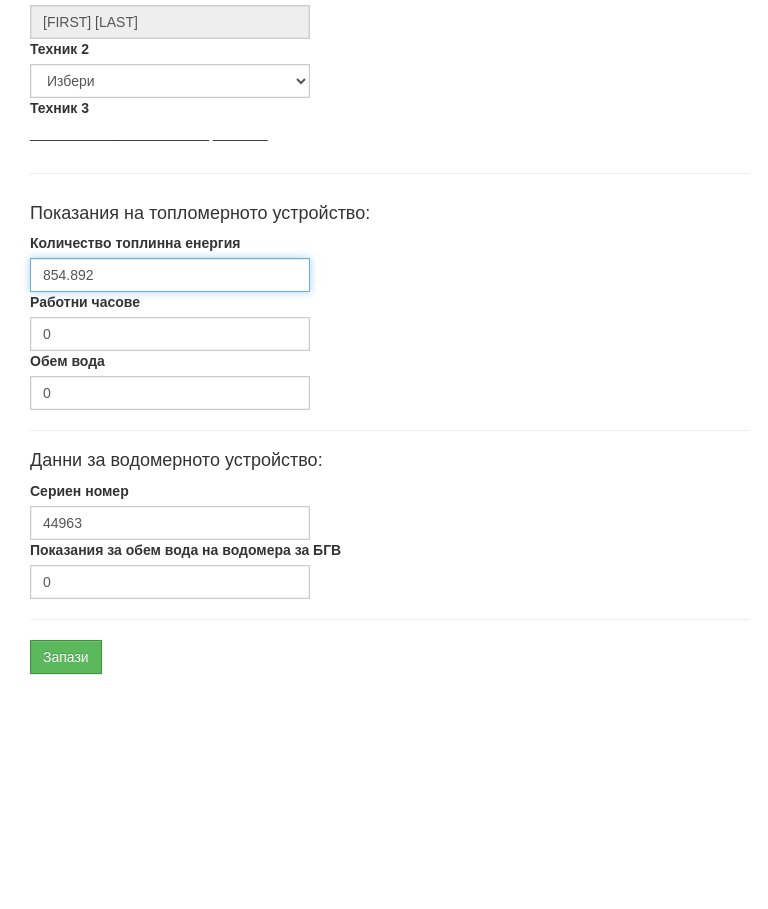 scroll, scrollTop: 570, scrollLeft: 0, axis: vertical 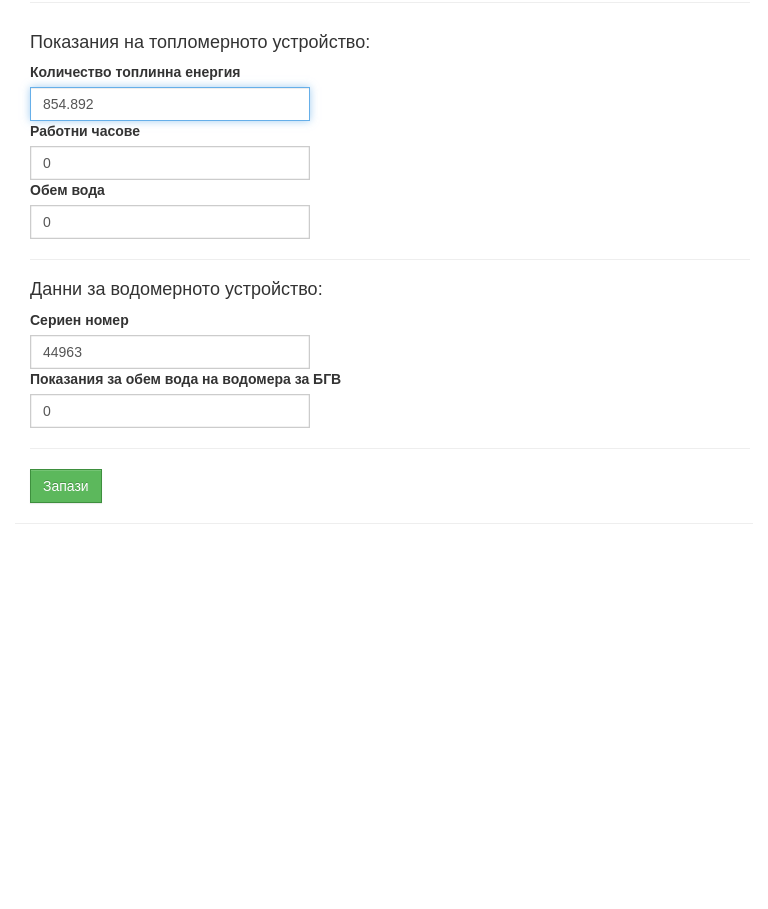 type on "854.892" 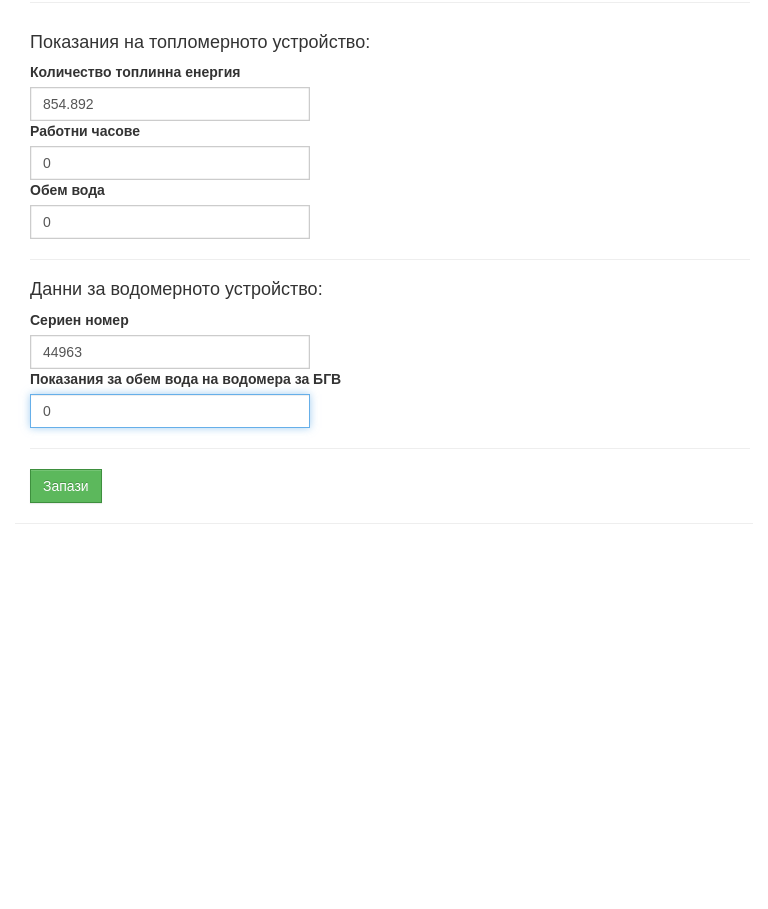 click on "0" at bounding box center [170, 775] 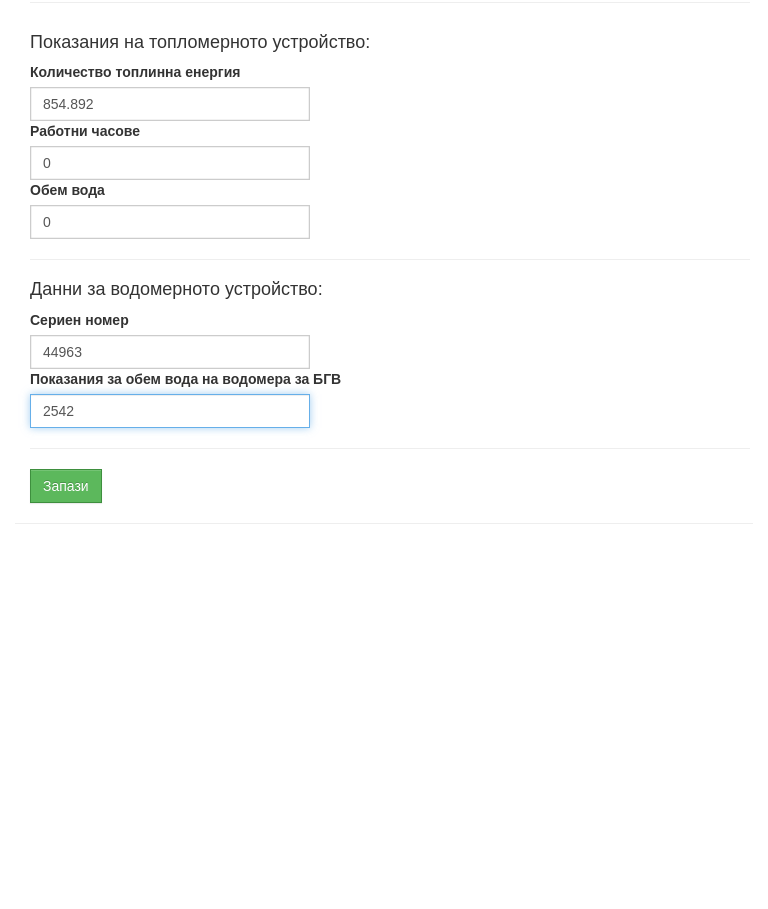 type on "2542" 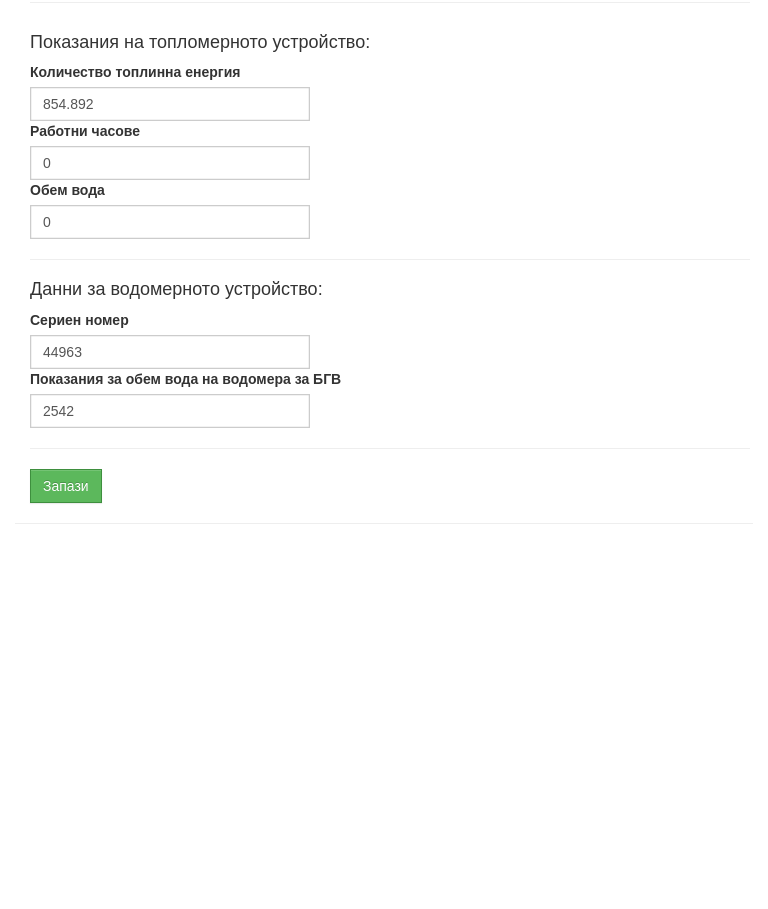 click on "Запази" at bounding box center (66, 850) 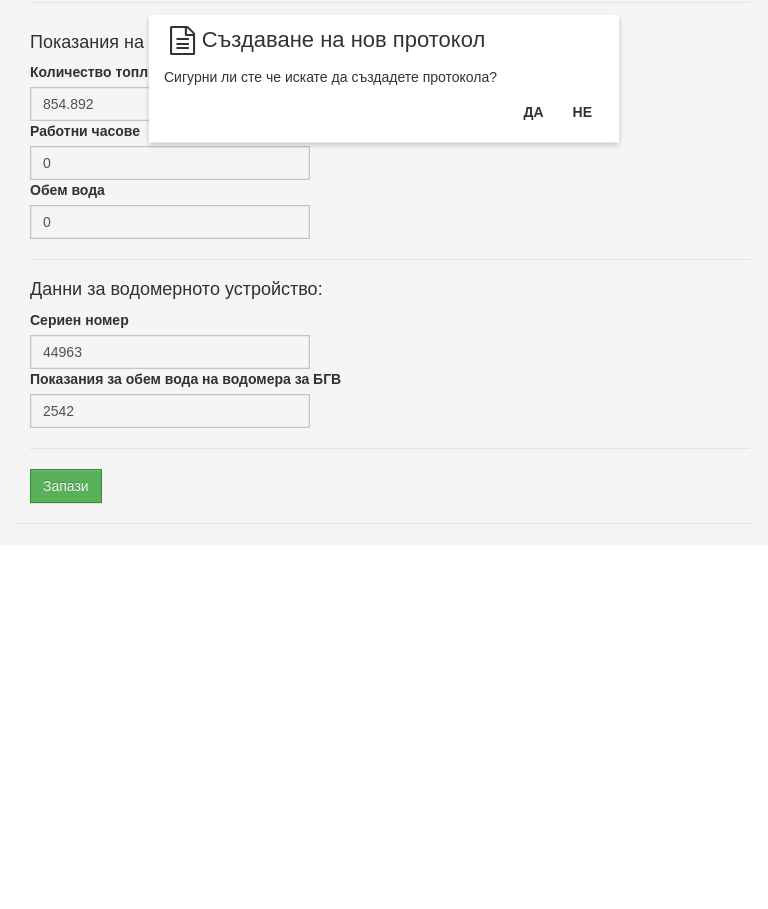 scroll, scrollTop: 602, scrollLeft: 0, axis: vertical 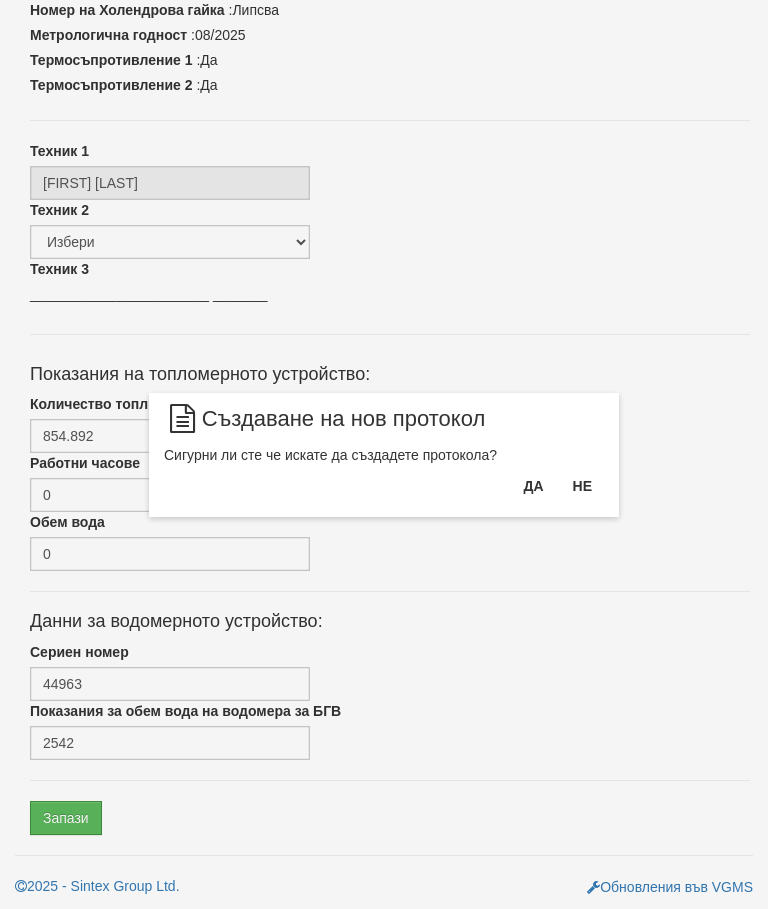click on "Да" at bounding box center (533, 486) 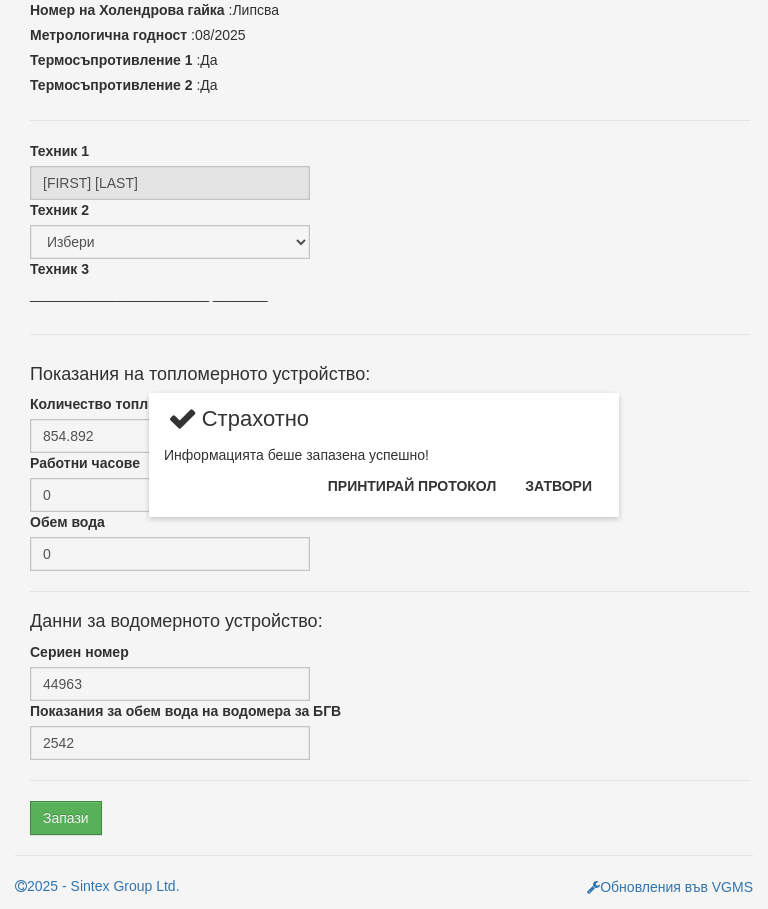 click on "Затвори" at bounding box center (558, 486) 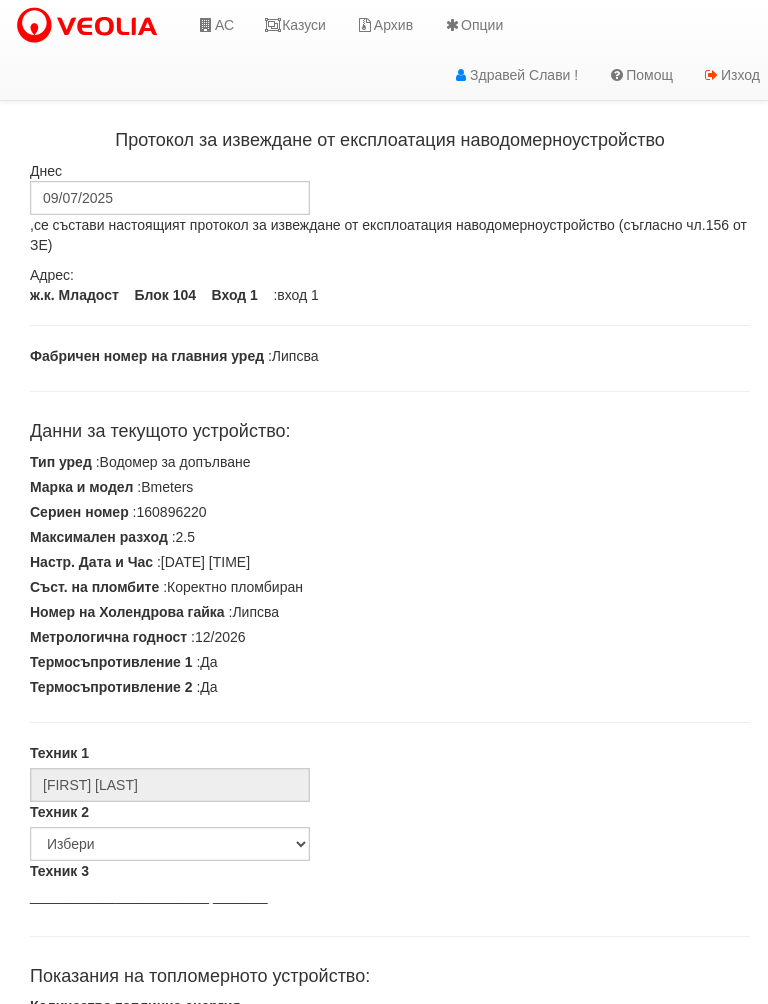 scroll, scrollTop: 0, scrollLeft: 0, axis: both 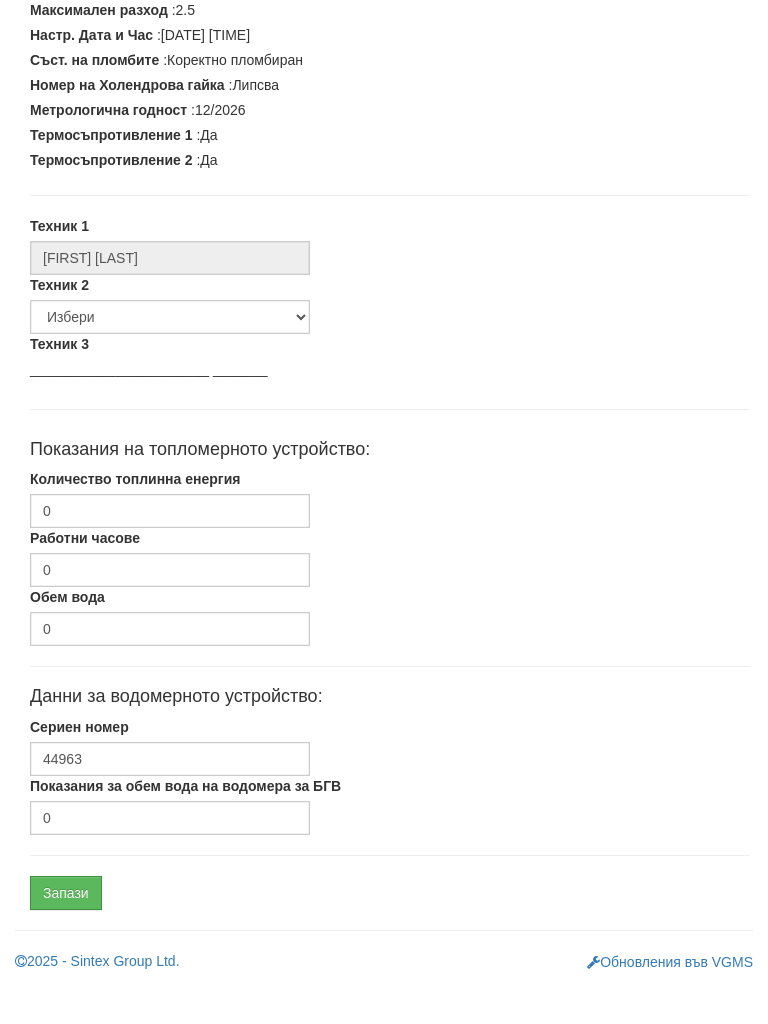 click on "Показания за обем вода на водомера за БГВ" at bounding box center [185, 826] 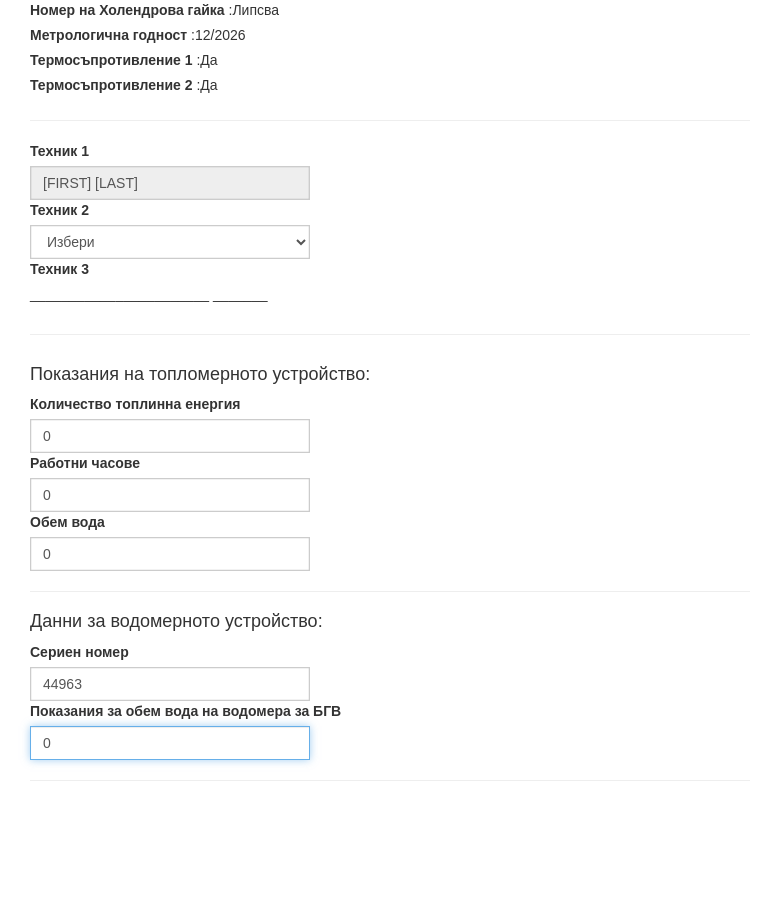 scroll, scrollTop: 602, scrollLeft: 0, axis: vertical 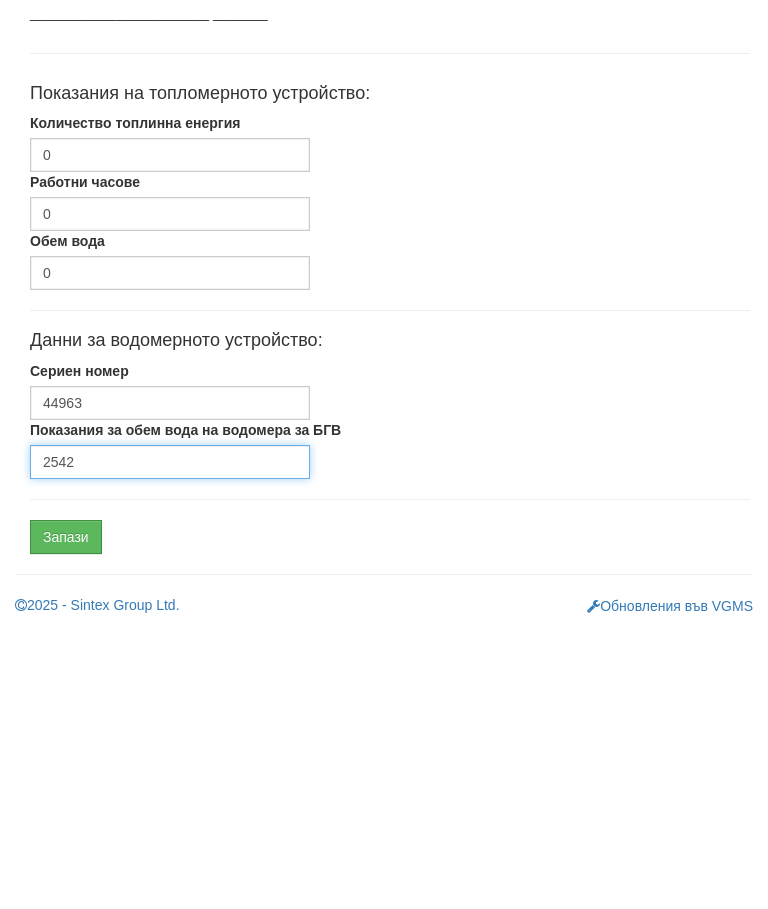 type on "2542" 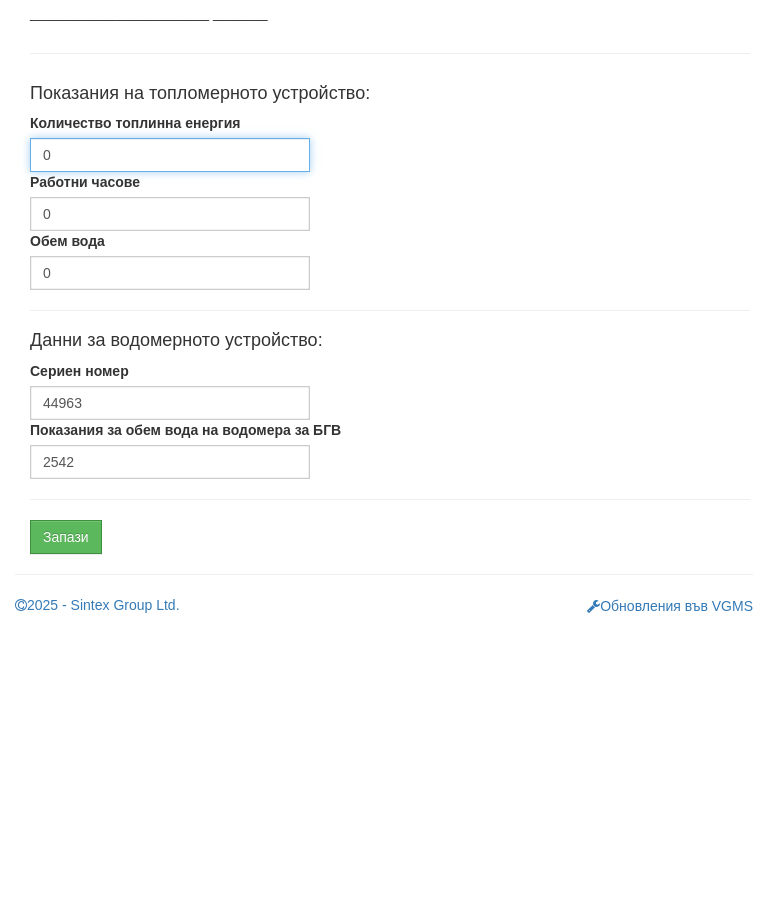 click on "0" at bounding box center (170, 436) 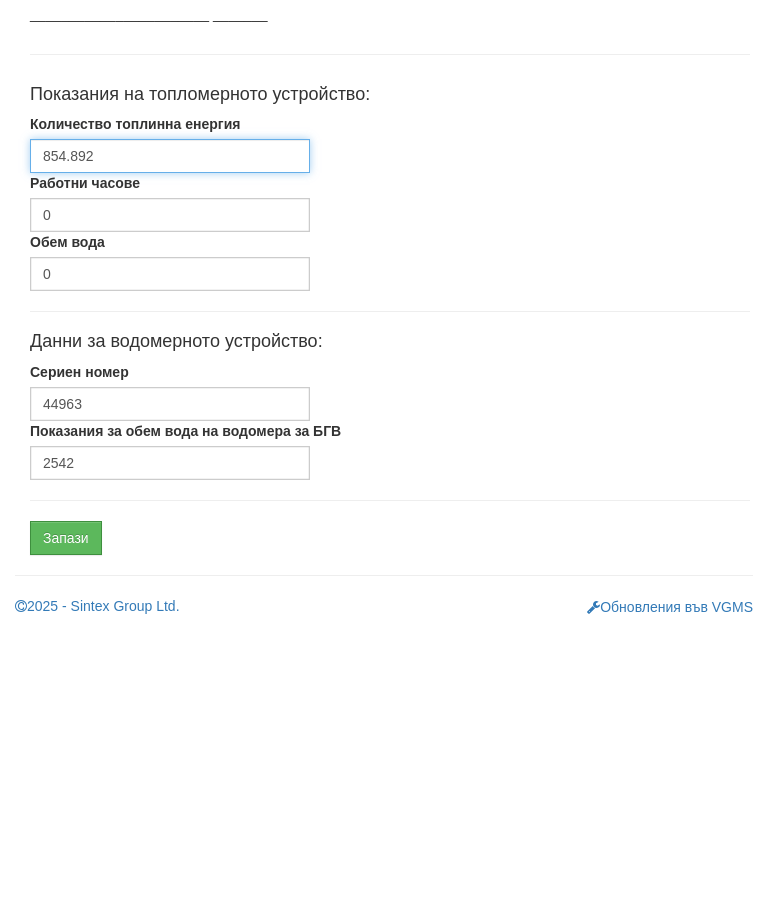 type on "854.892" 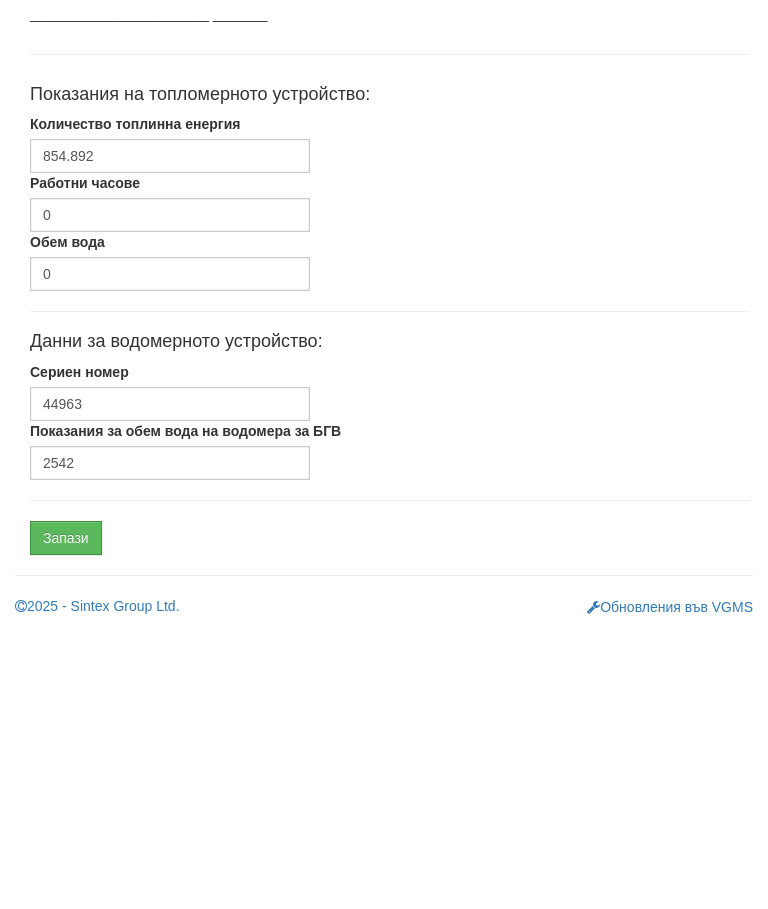 click on "Запази" at bounding box center (66, 818) 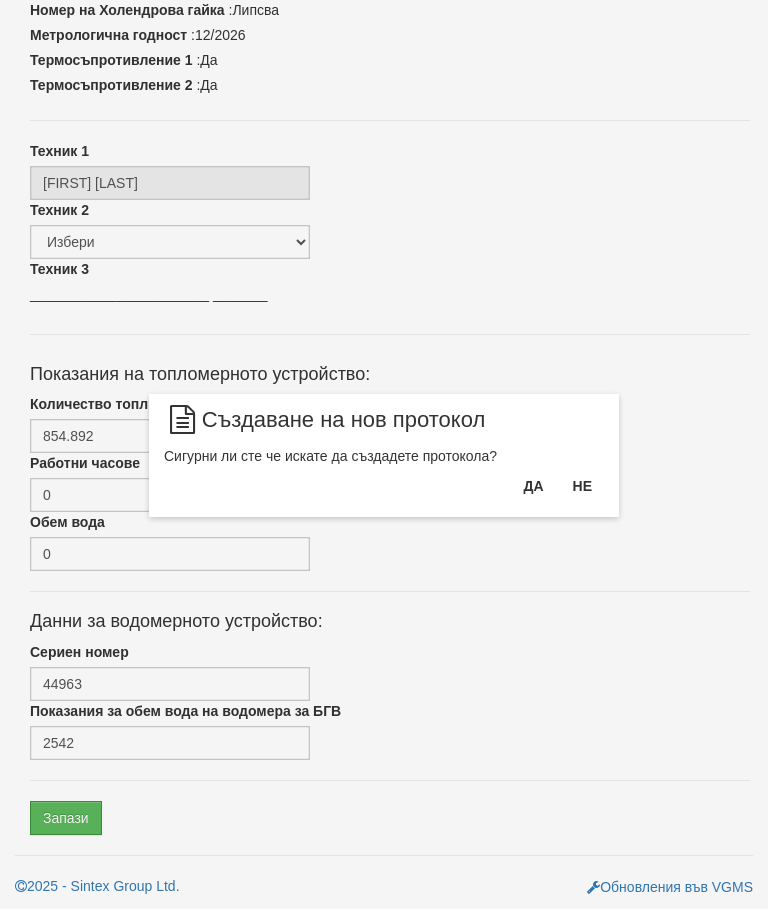 click on "Да" at bounding box center [533, 486] 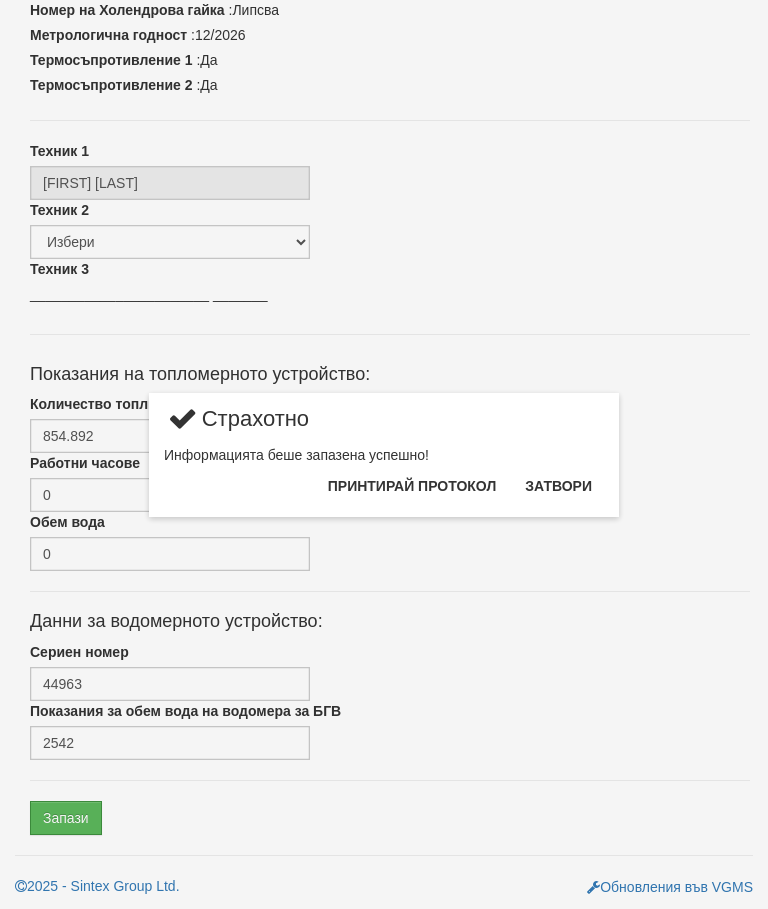click on "Затвори" at bounding box center (558, 486) 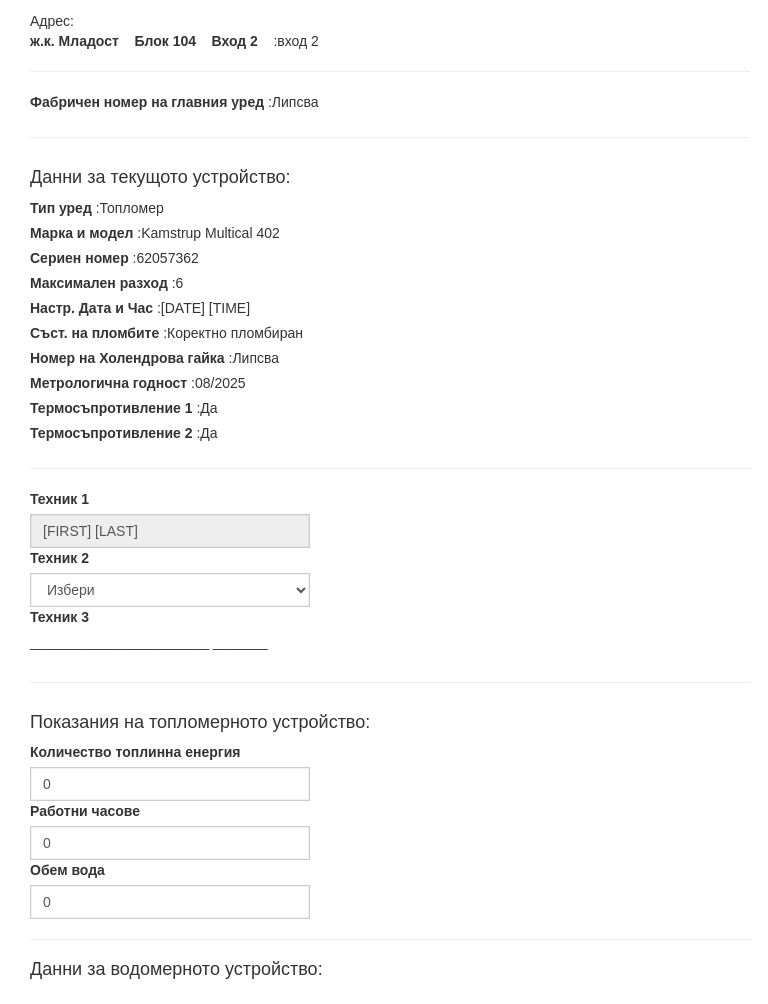 scroll, scrollTop: 243, scrollLeft: 0, axis: vertical 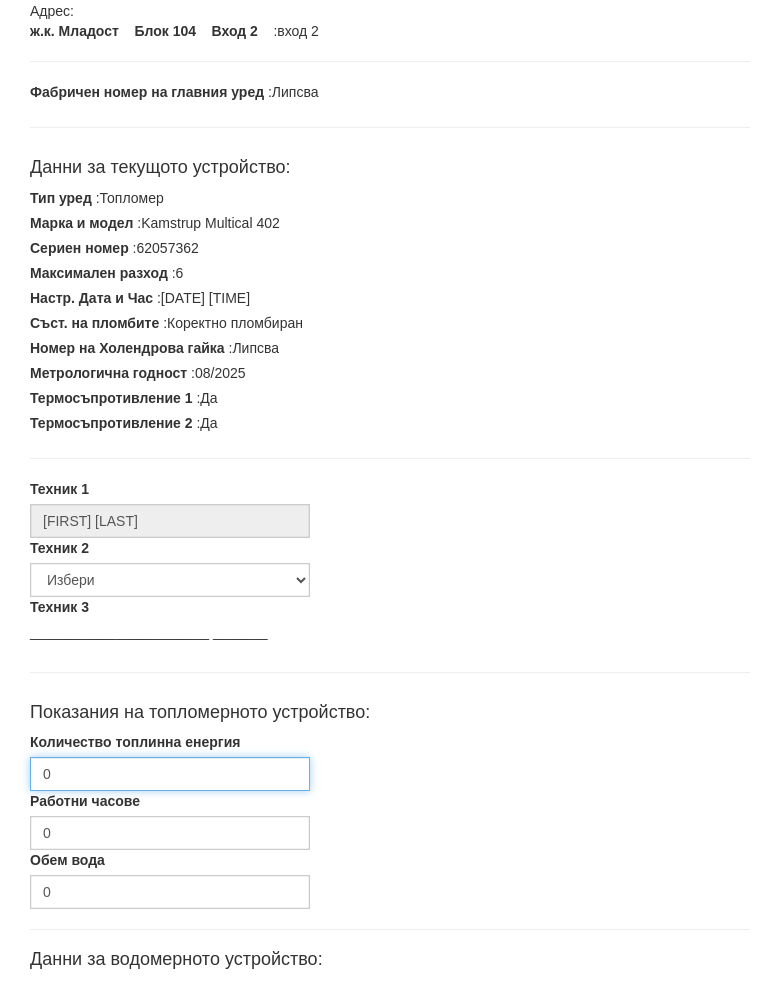 click on "0" at bounding box center (170, 795) 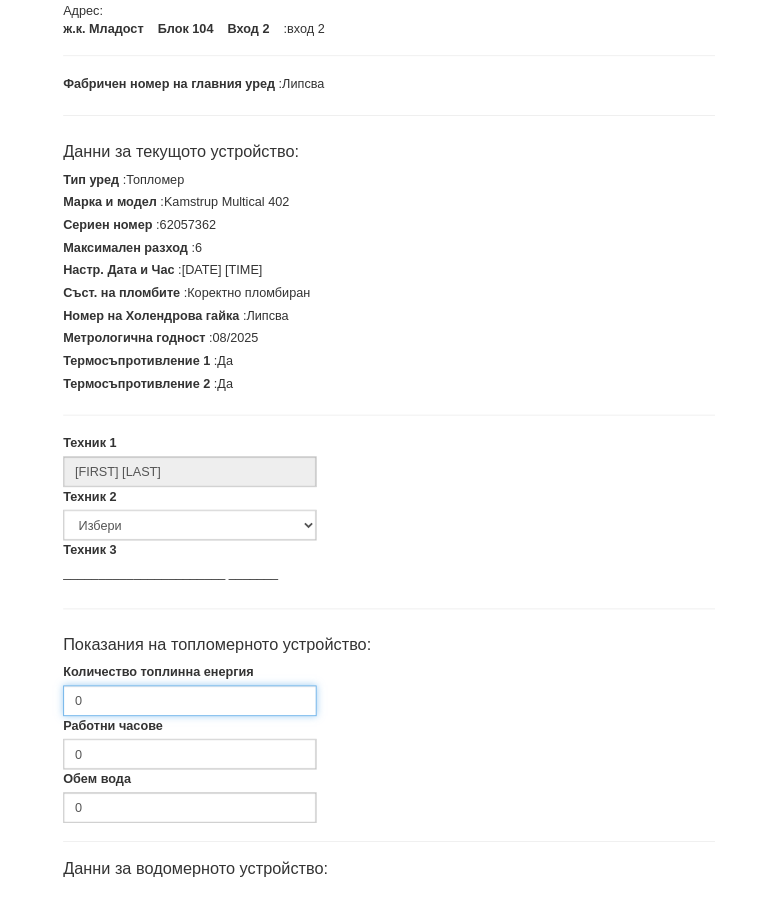 scroll, scrollTop: 399, scrollLeft: 0, axis: vertical 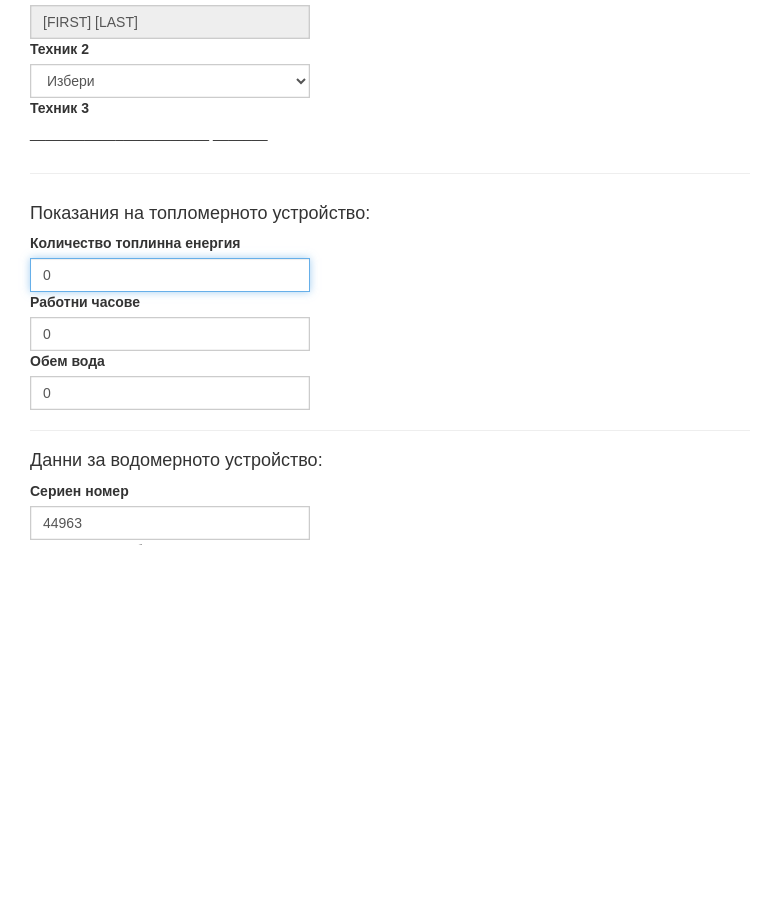 click on "0" at bounding box center (170, 639) 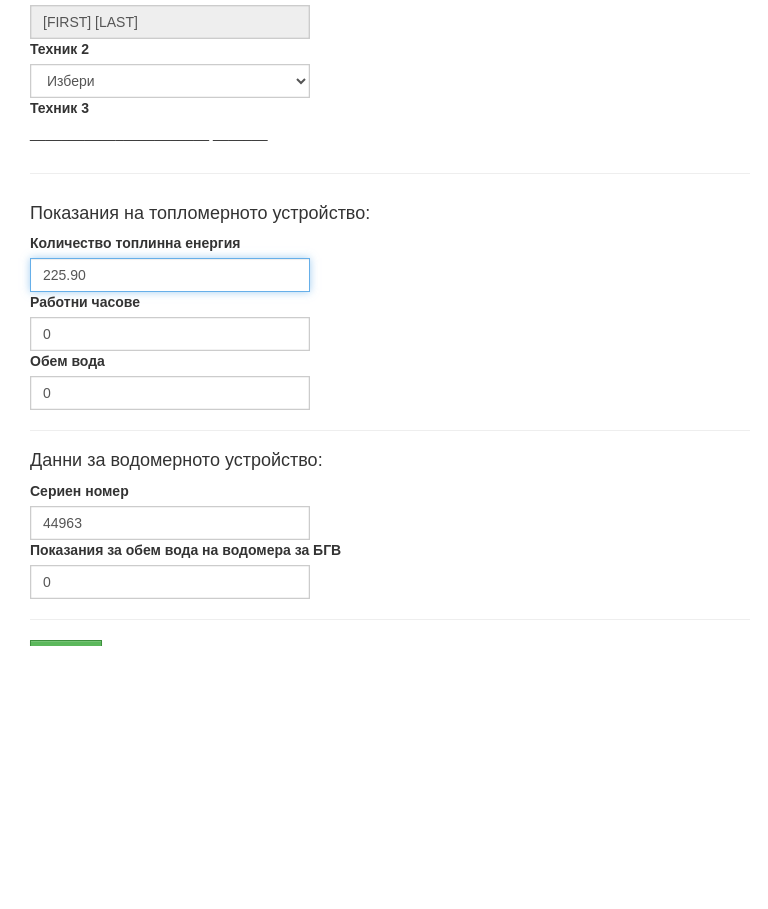 scroll, scrollTop: 602, scrollLeft: 0, axis: vertical 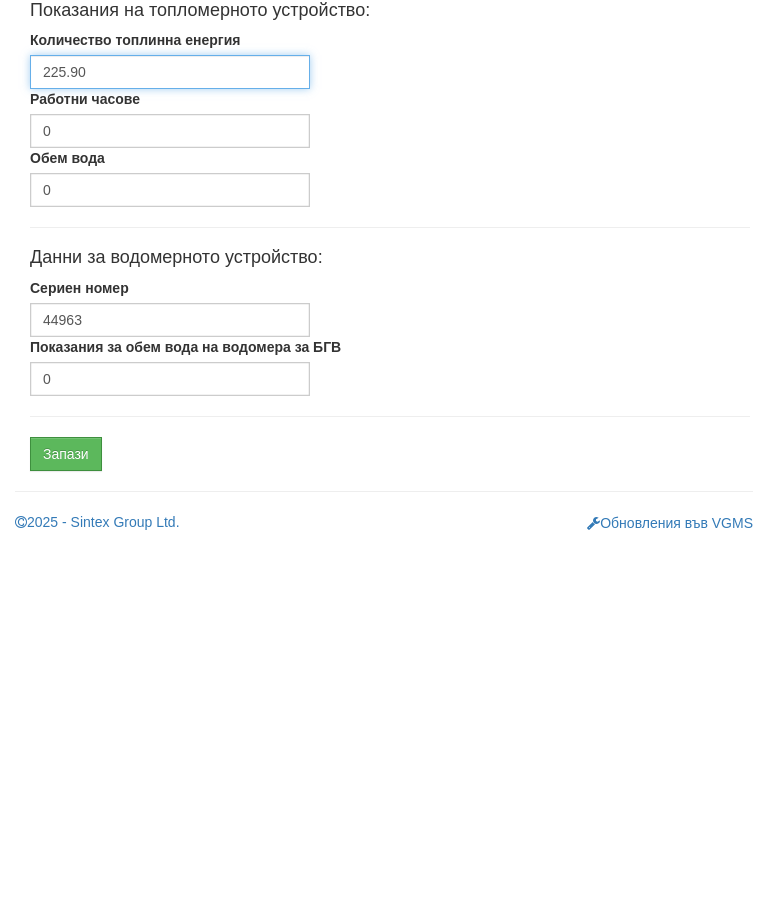 type on "225.90" 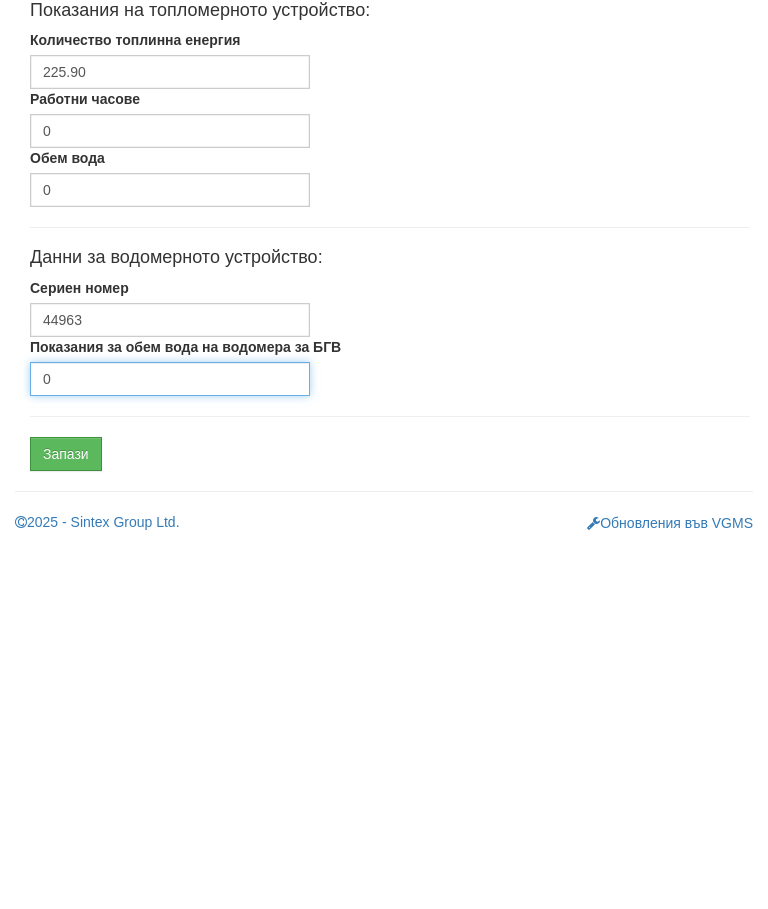click on "0" at bounding box center [170, 743] 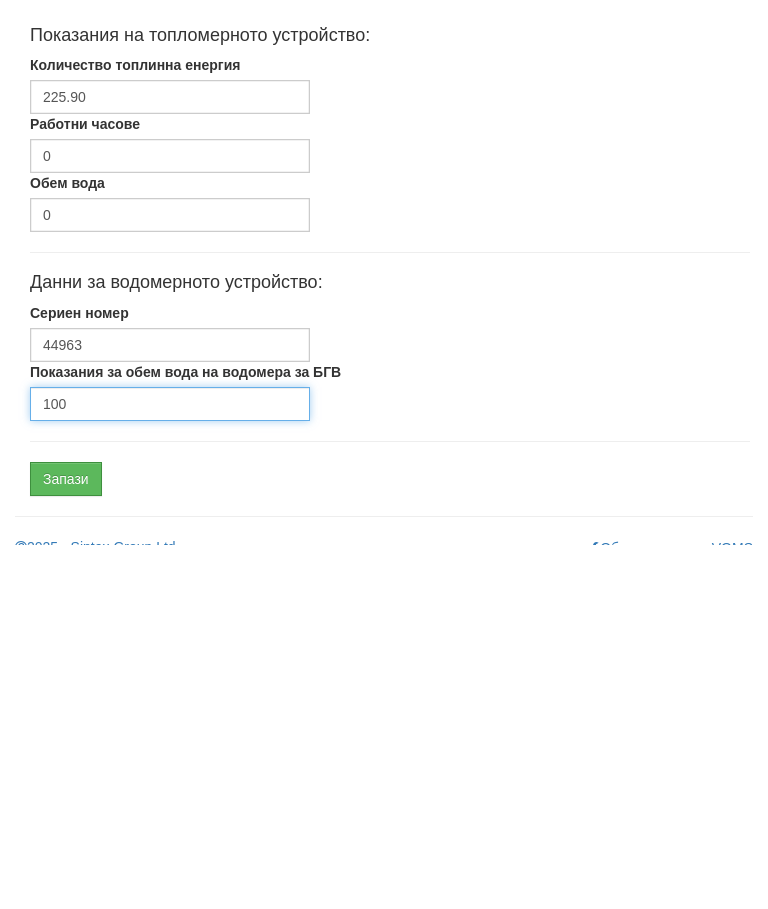 scroll, scrollTop: 602, scrollLeft: 0, axis: vertical 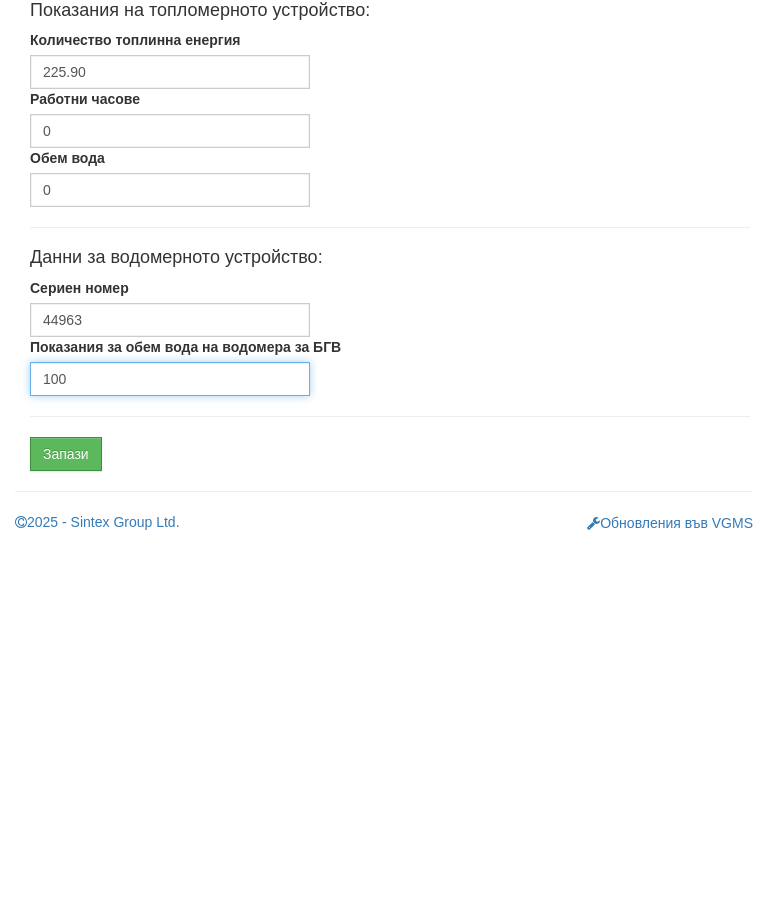 type on "100" 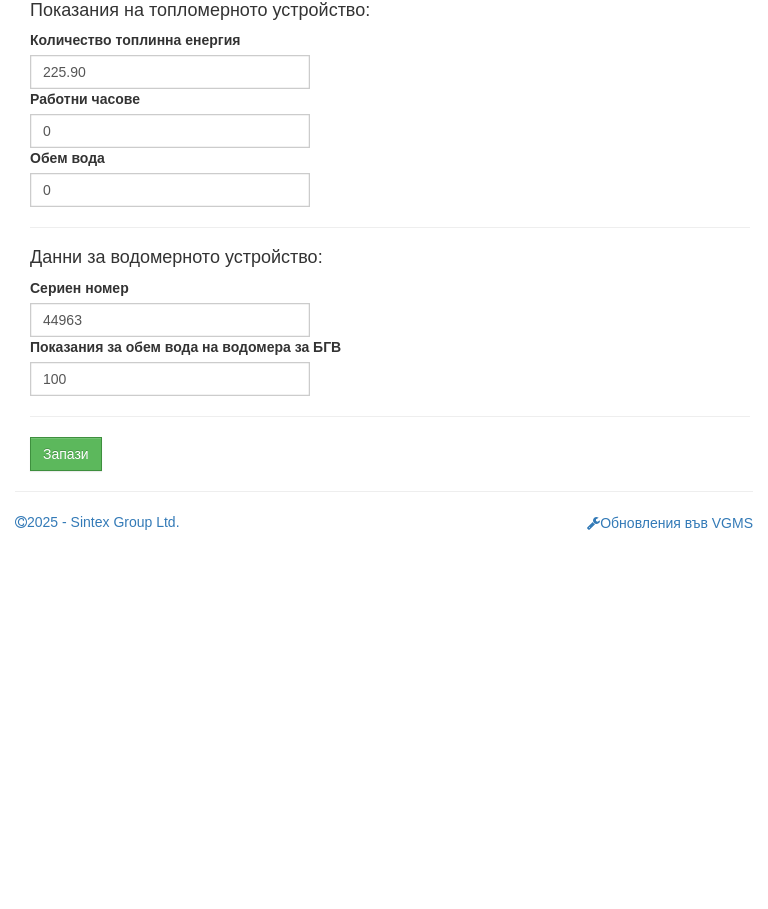 click on "Запази" at bounding box center [66, 818] 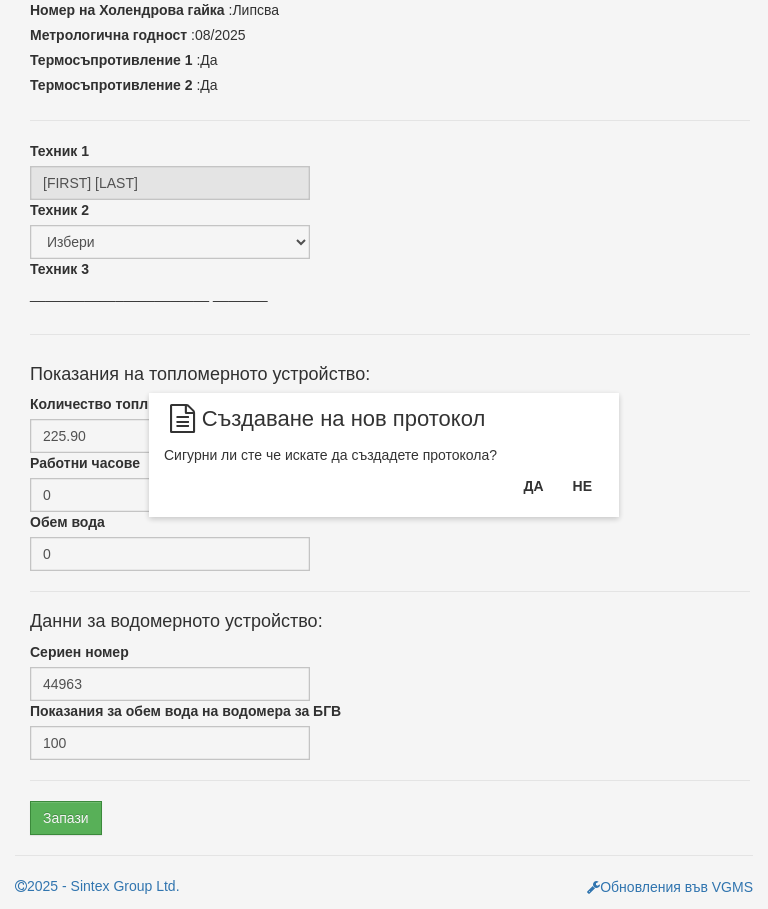 click on "Да" at bounding box center (533, 486) 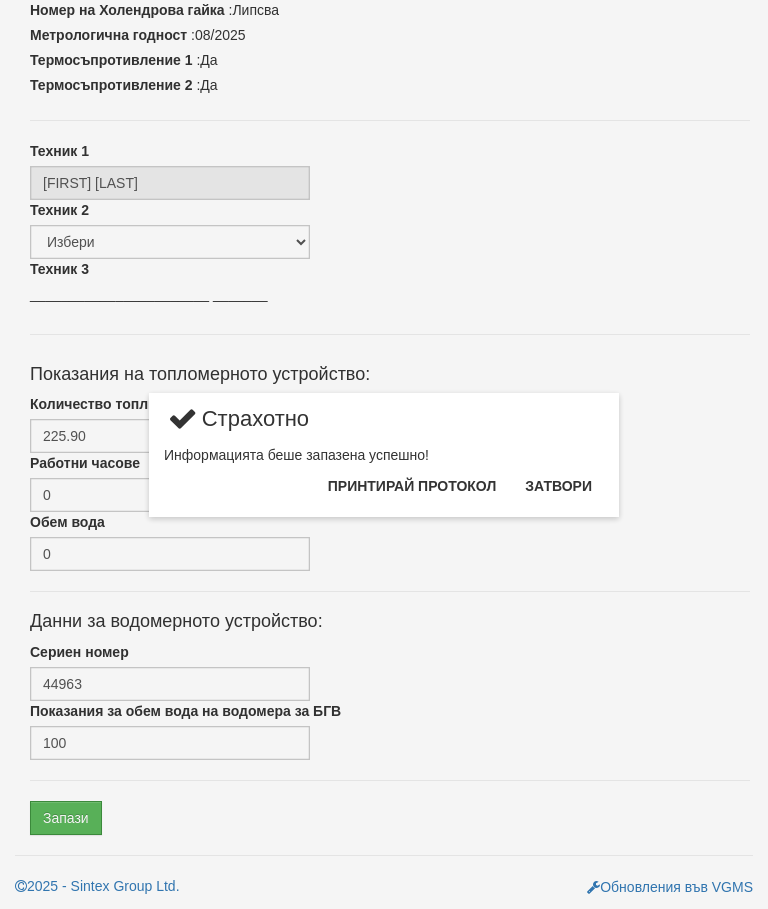 click on "Затвори" at bounding box center (558, 486) 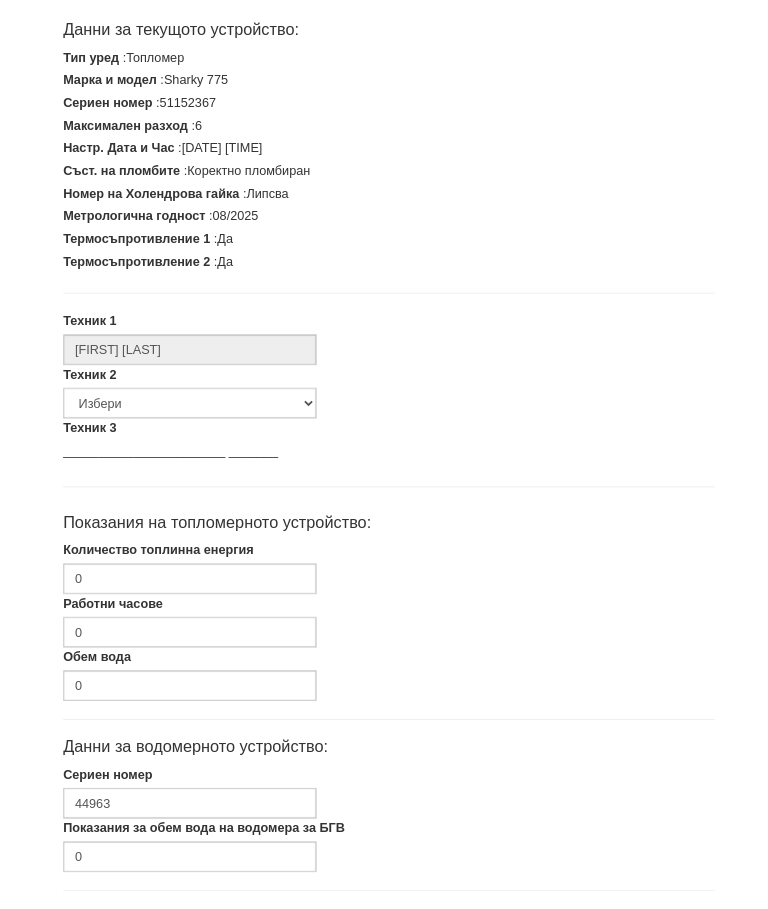 scroll, scrollTop: 394, scrollLeft: 0, axis: vertical 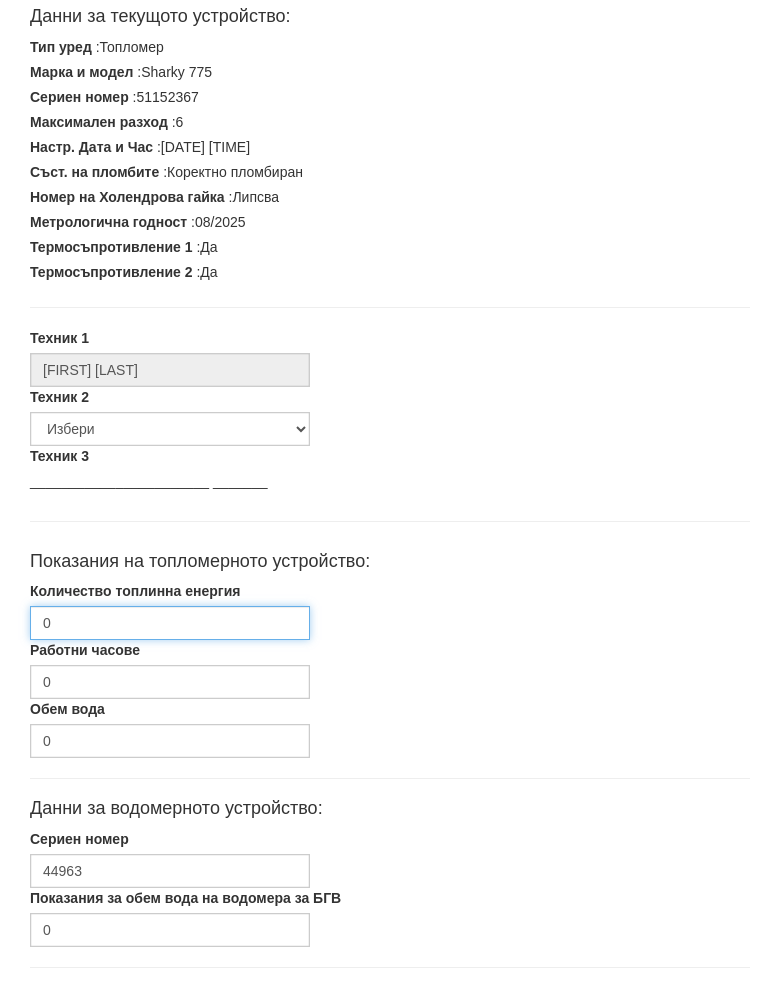 click on "0" at bounding box center [170, 644] 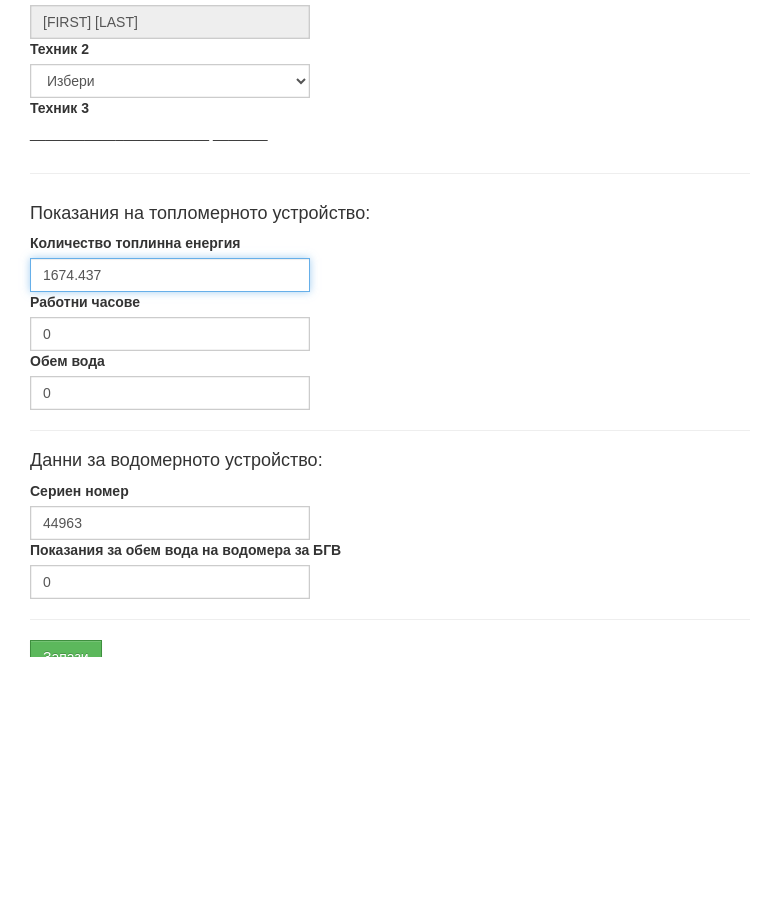 scroll, scrollTop: 602, scrollLeft: 0, axis: vertical 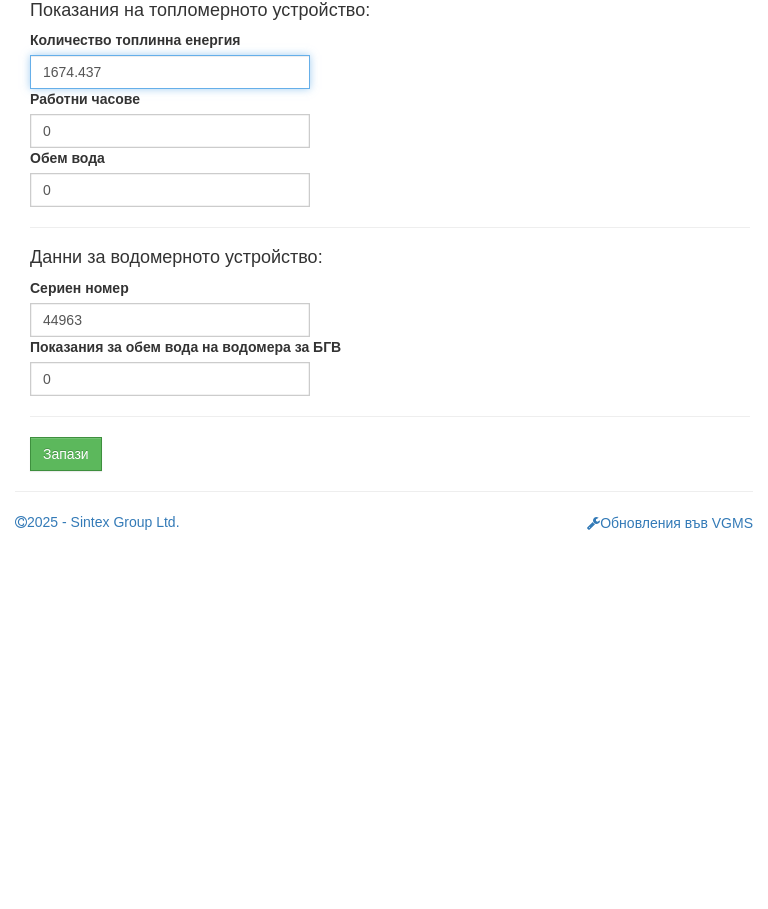 type on "1674.437" 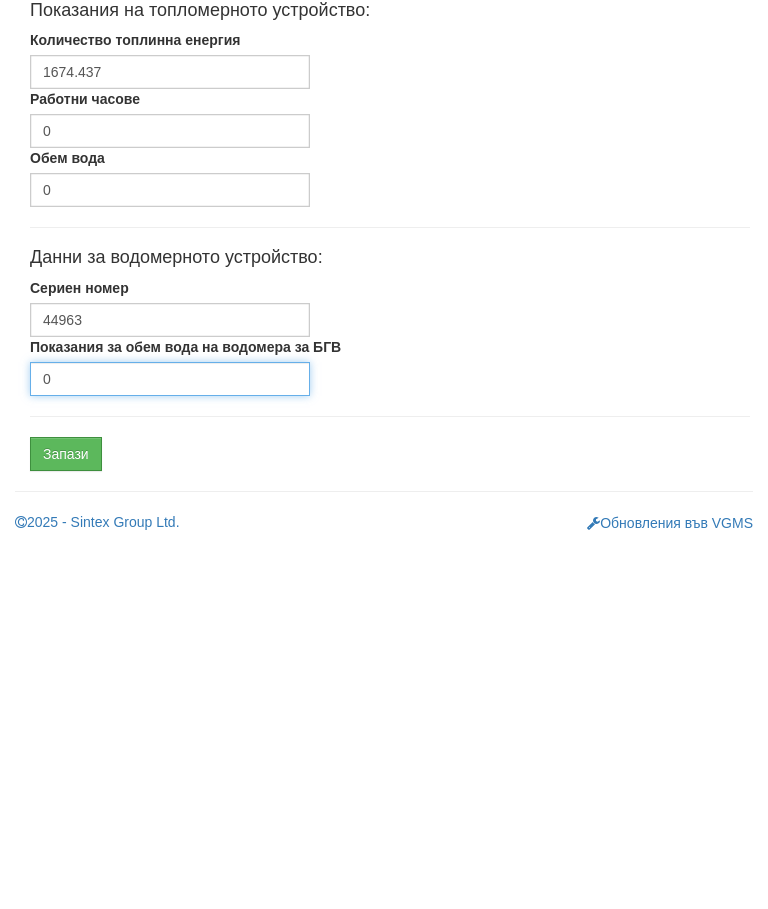 click on "0" at bounding box center [170, 743] 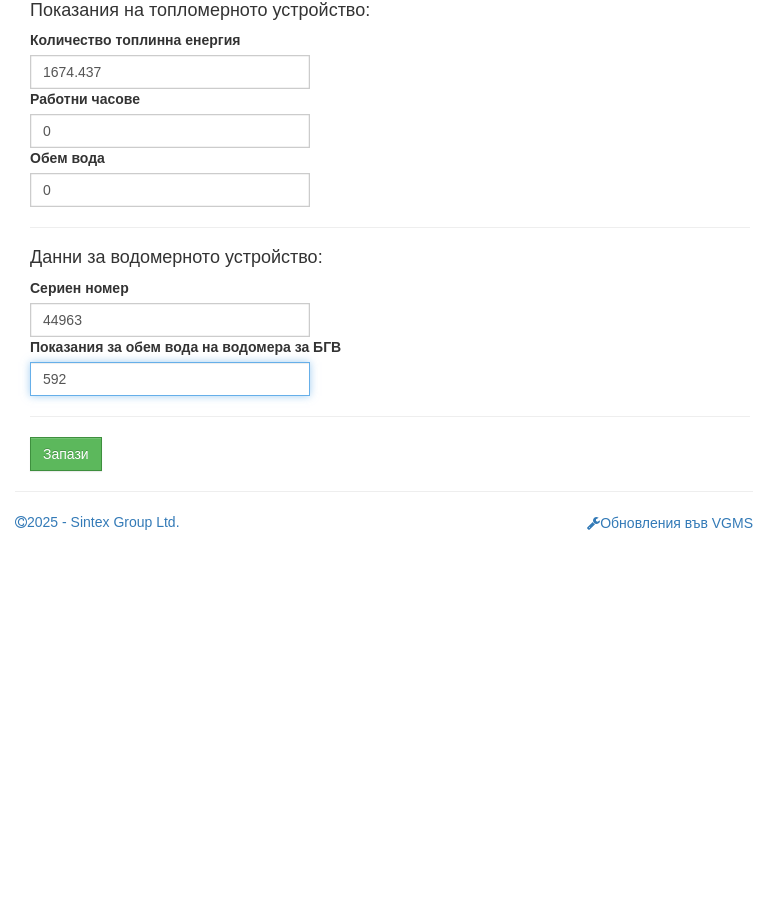 type on "592" 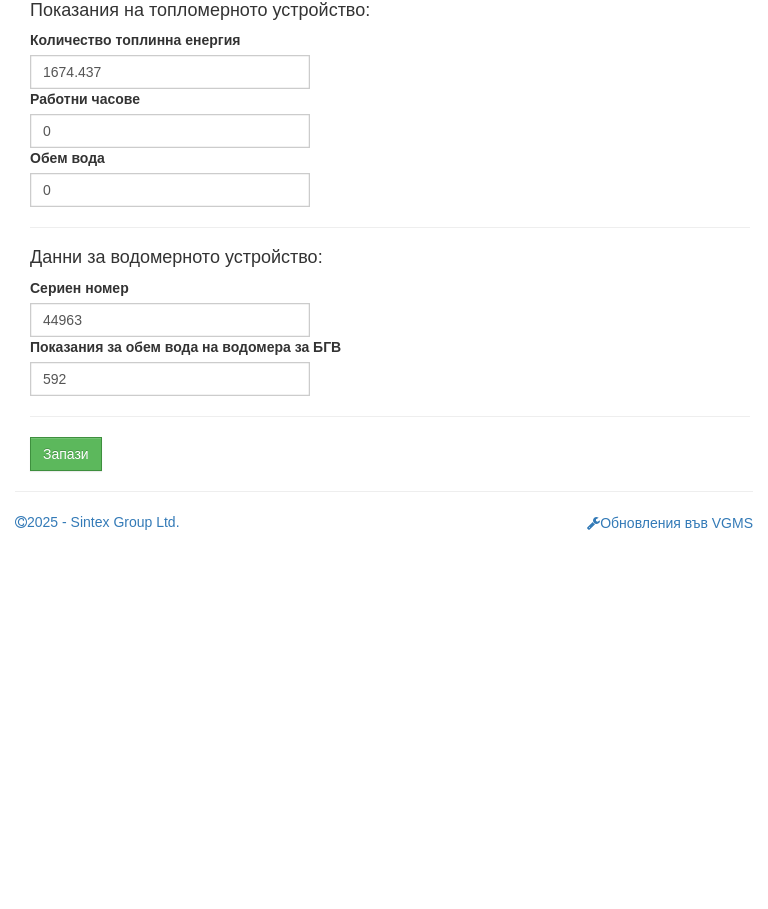 click on "Запази" at bounding box center (66, 818) 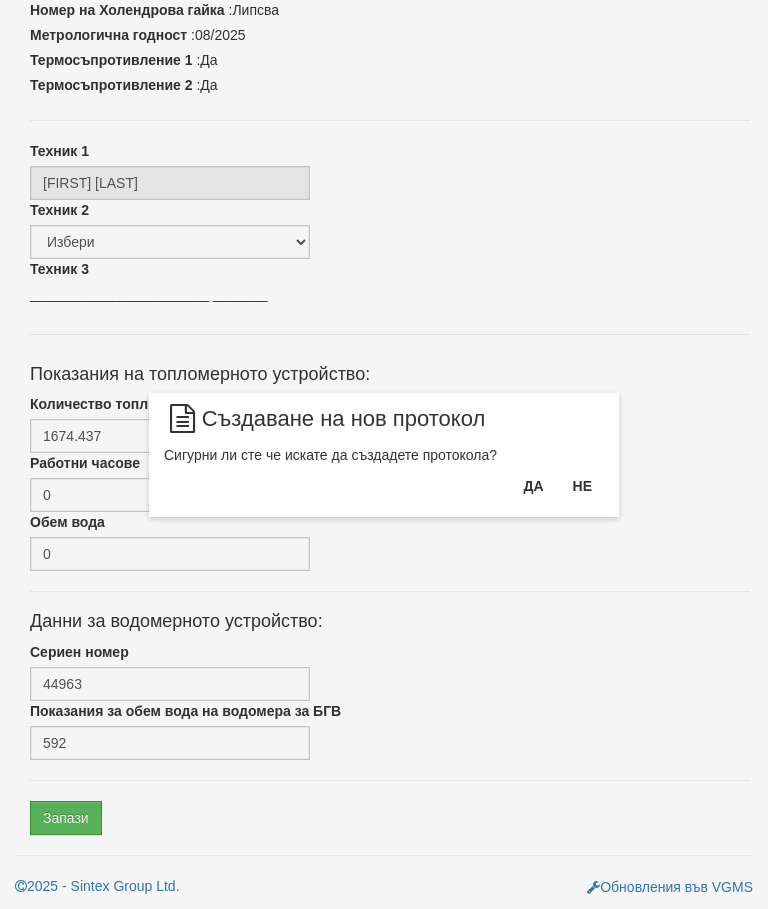 click on "Да" at bounding box center (533, 486) 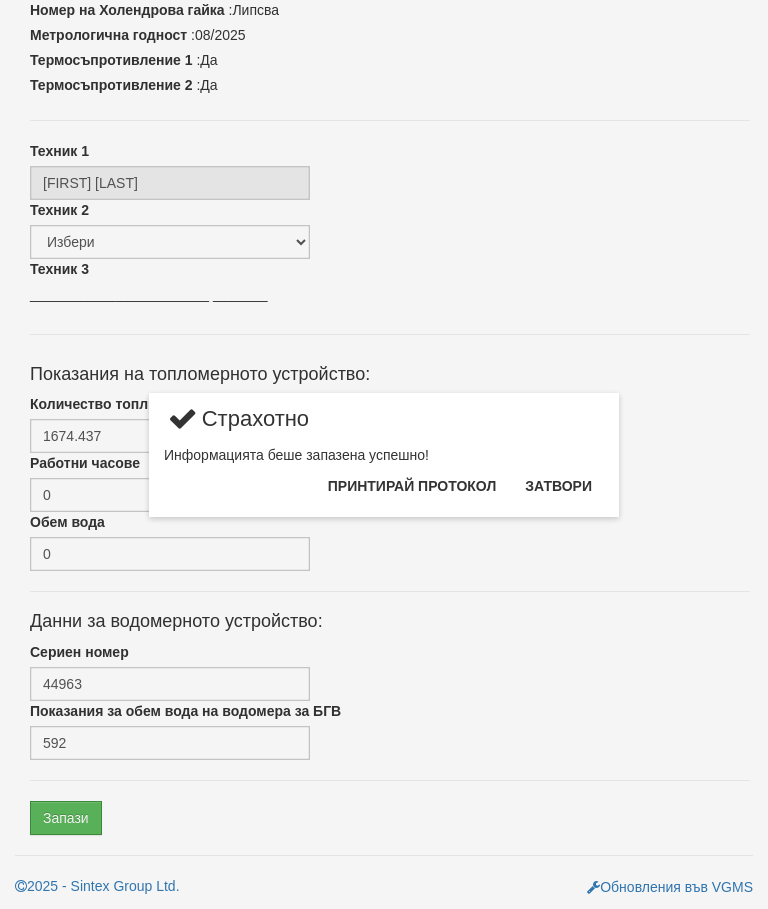 click on "Затвори" at bounding box center (558, 486) 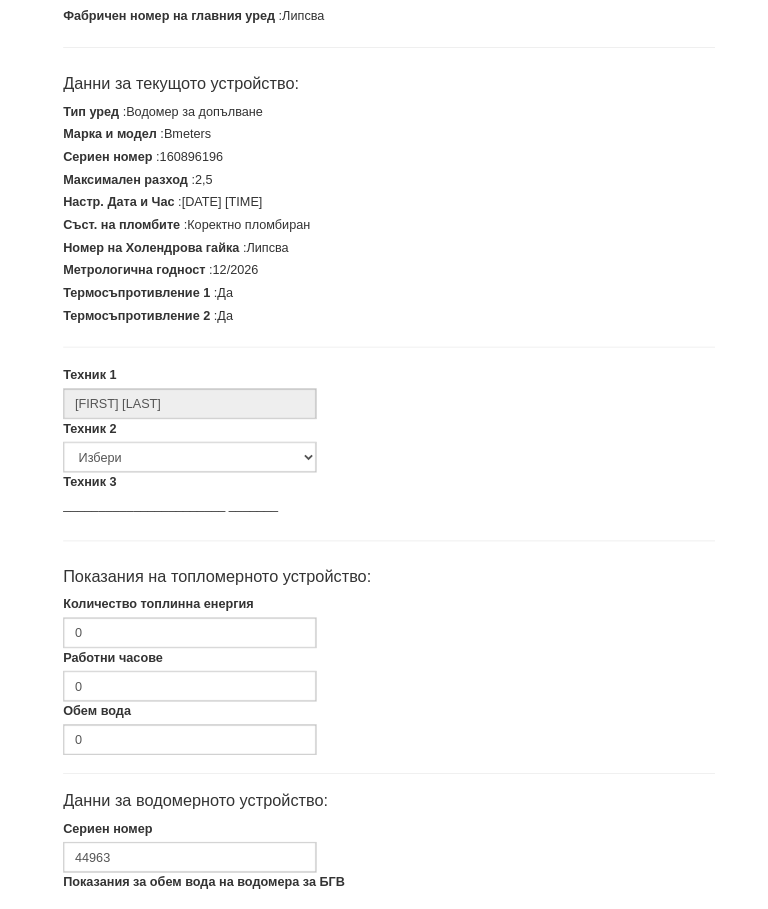 scroll, scrollTop: 335, scrollLeft: 0, axis: vertical 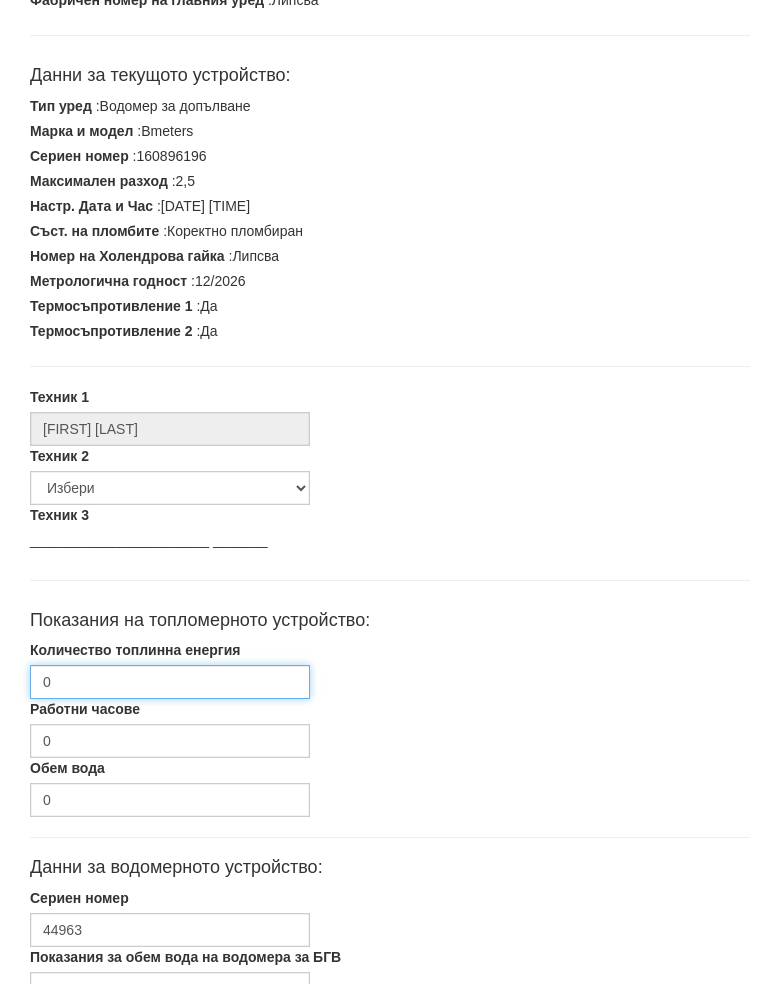 click on "0" at bounding box center [170, 703] 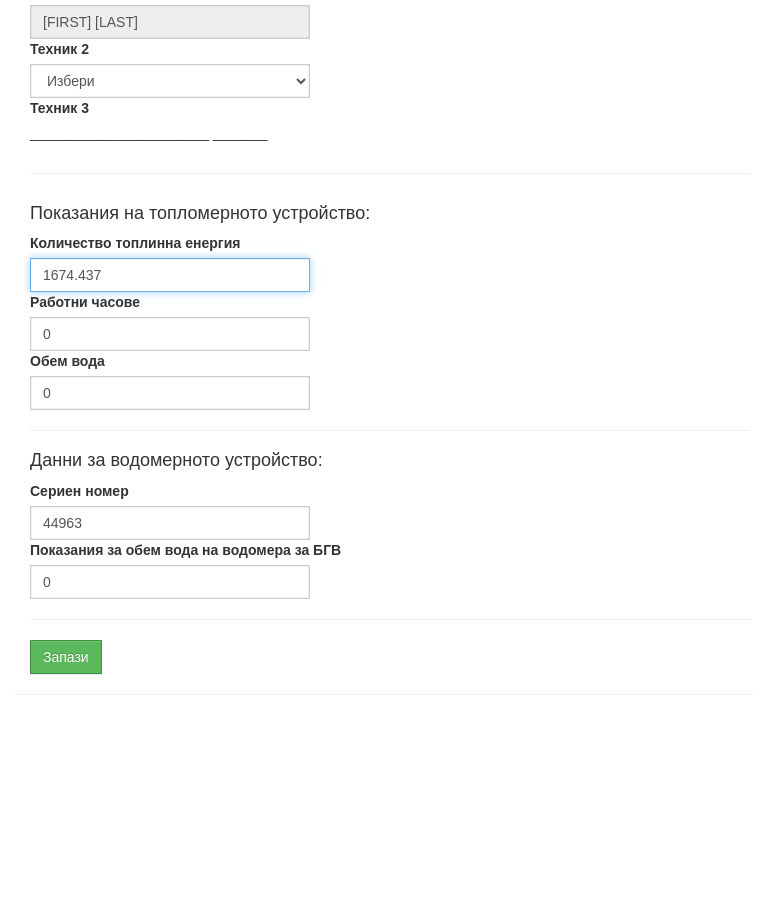 scroll, scrollTop: 602, scrollLeft: 0, axis: vertical 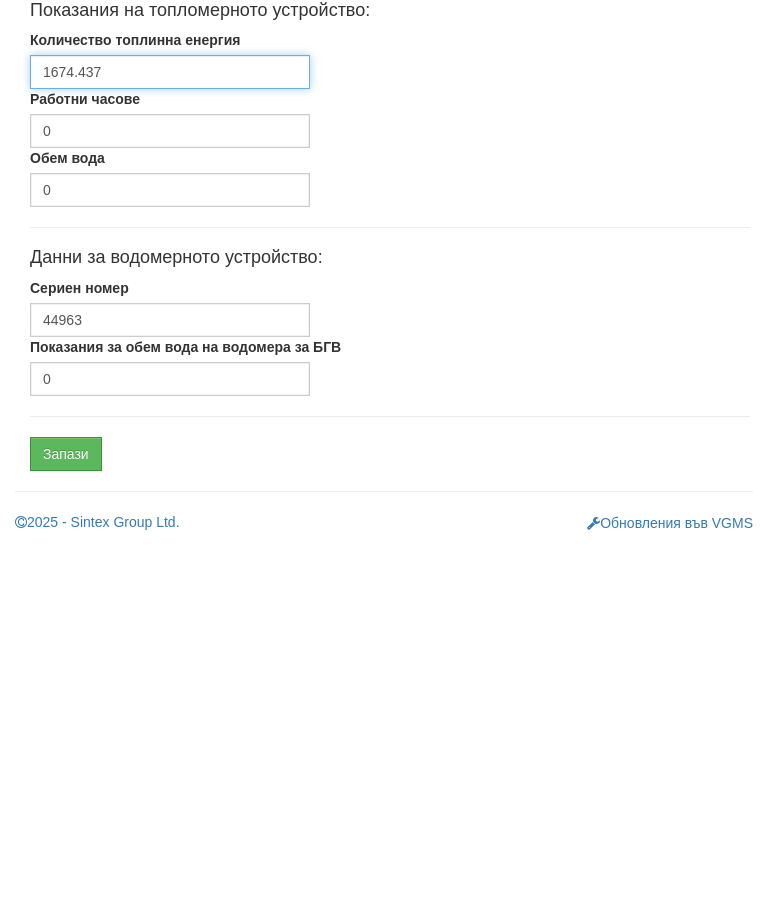 type on "1674.437" 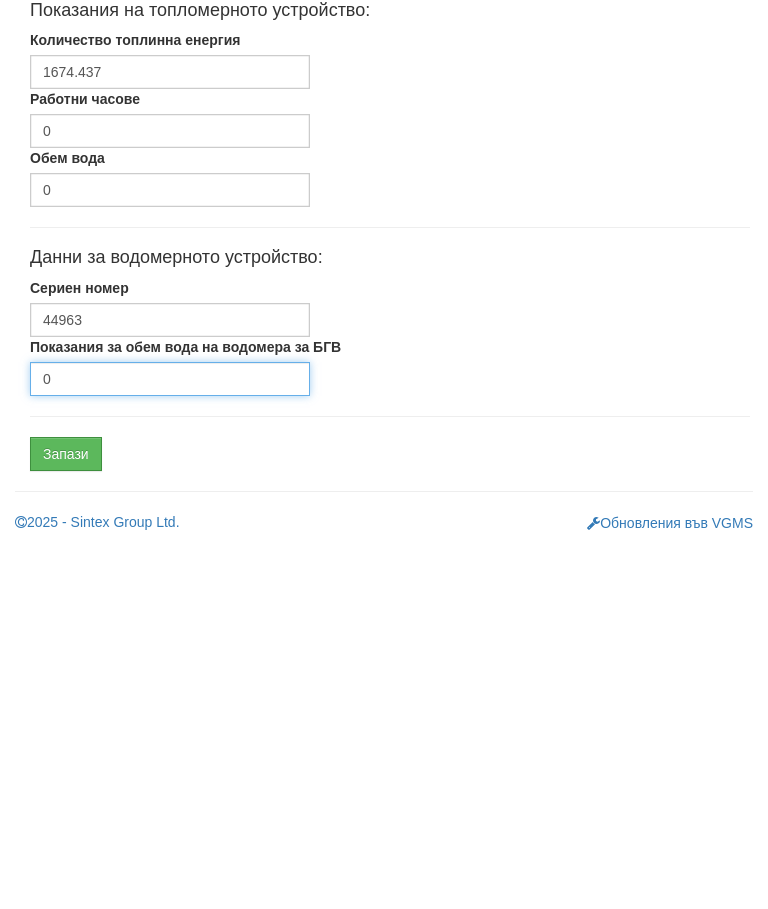 click on "0" at bounding box center (170, 743) 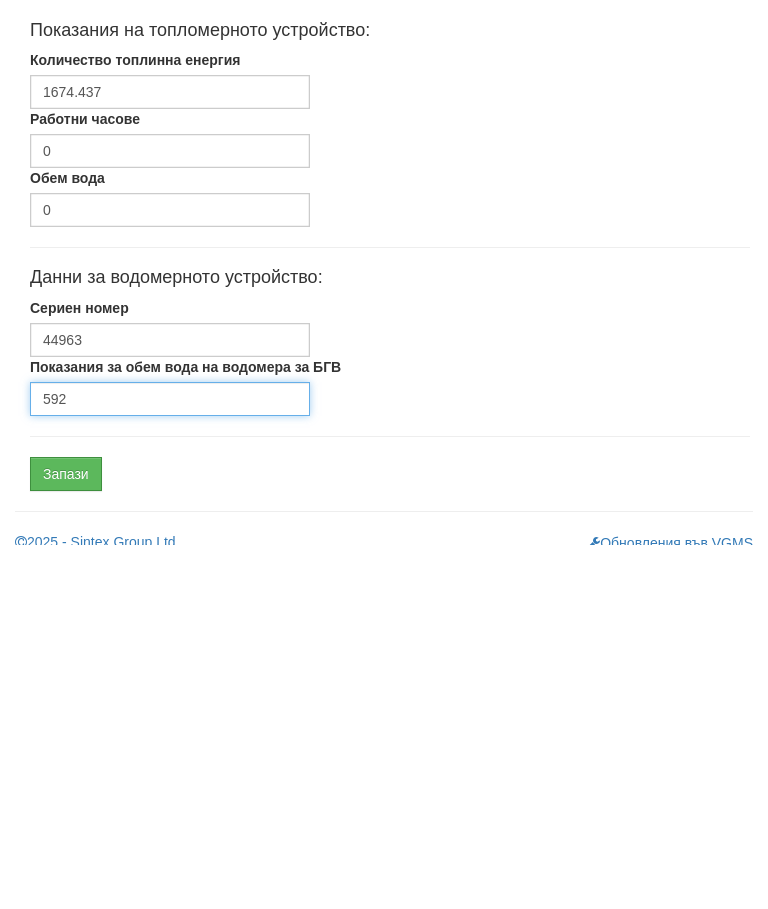 scroll, scrollTop: 602, scrollLeft: 0, axis: vertical 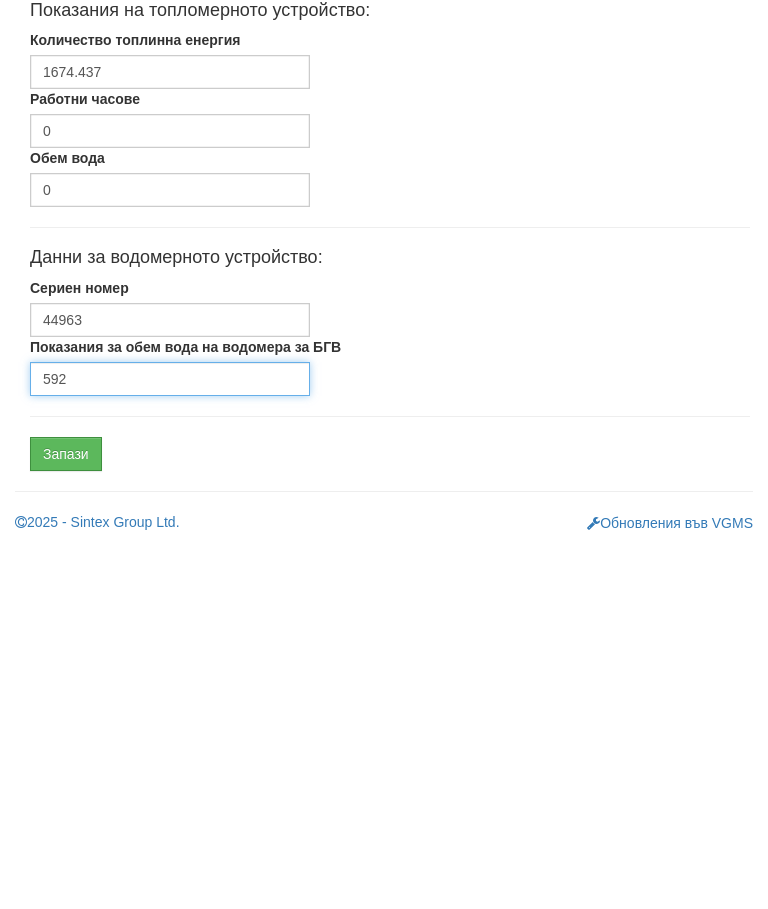 type on "592" 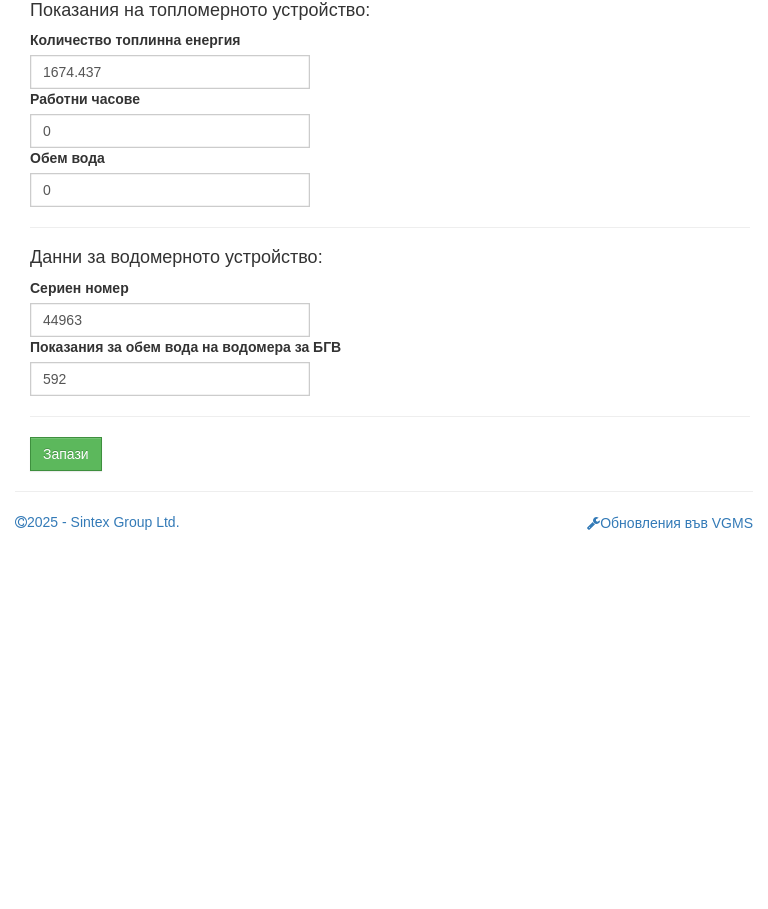 click on "Запази" at bounding box center [66, 818] 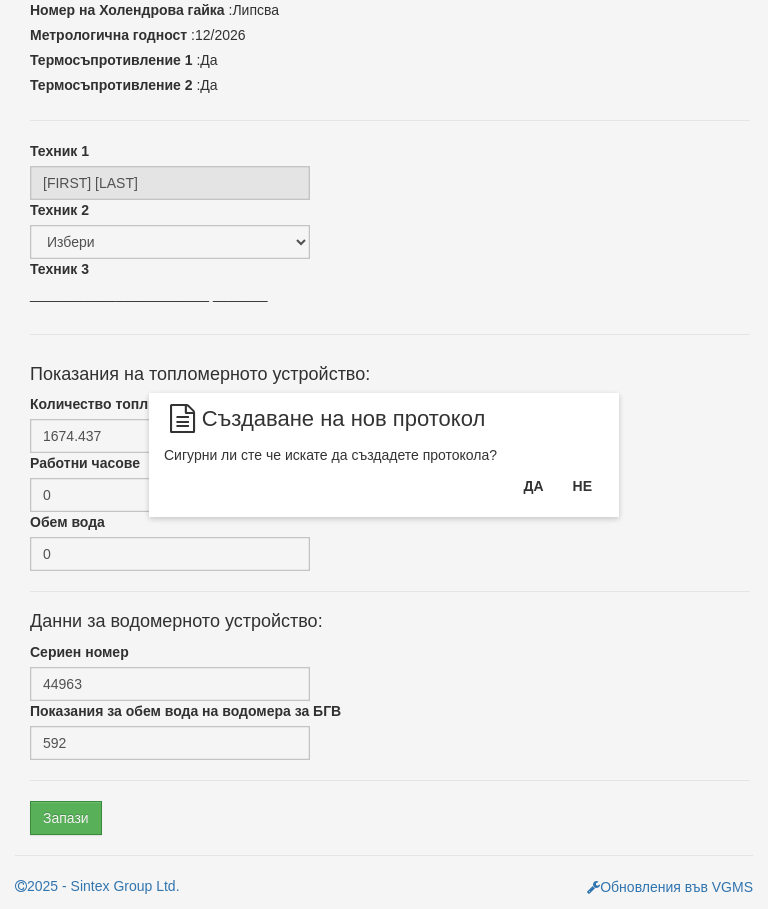 click on "Да" at bounding box center [533, 486] 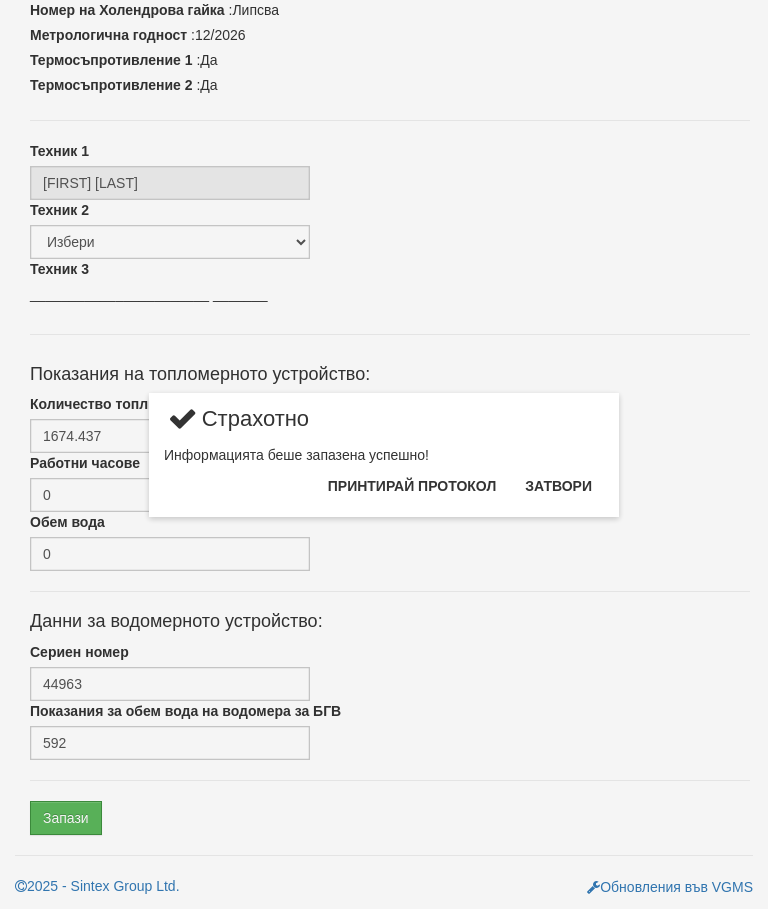 click on "Затвори" at bounding box center [558, 486] 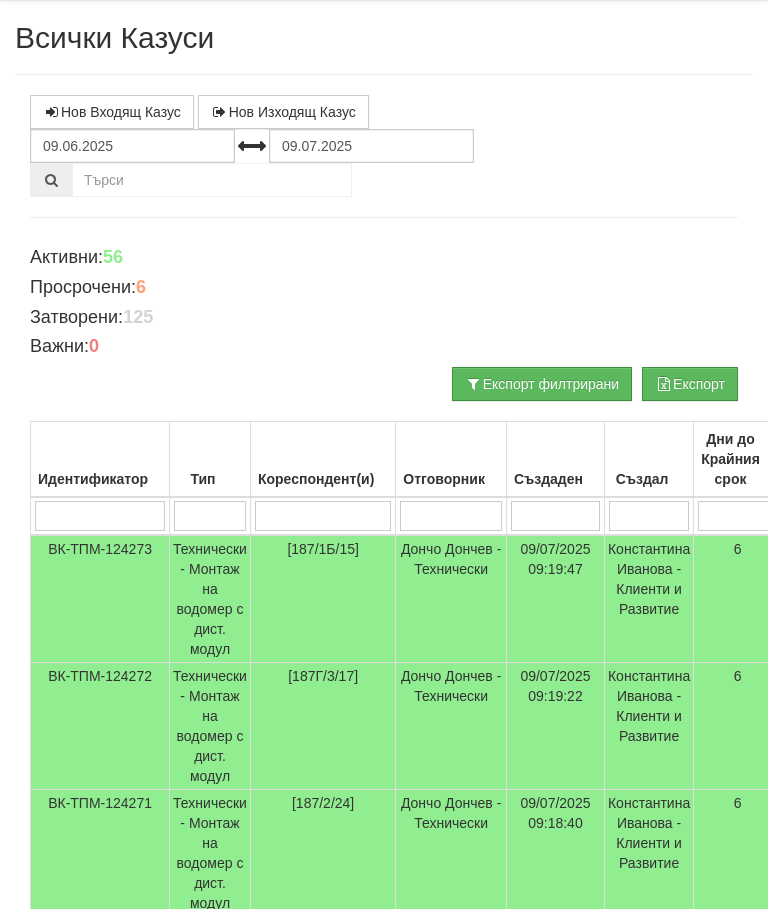 scroll, scrollTop: 0, scrollLeft: 0, axis: both 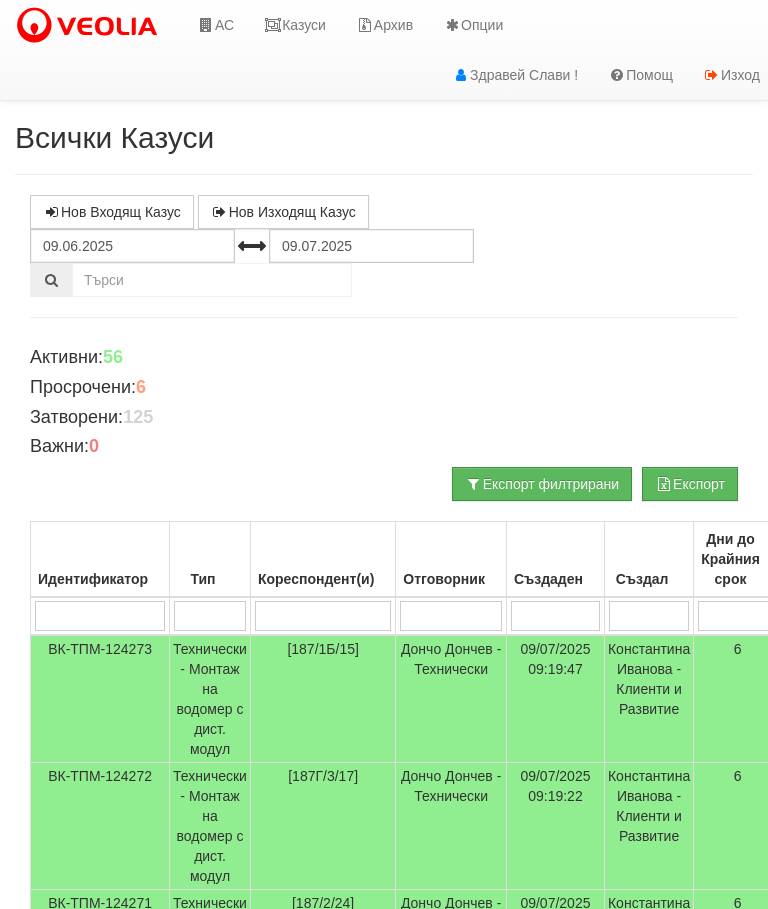 click on "АС" at bounding box center (215, 25) 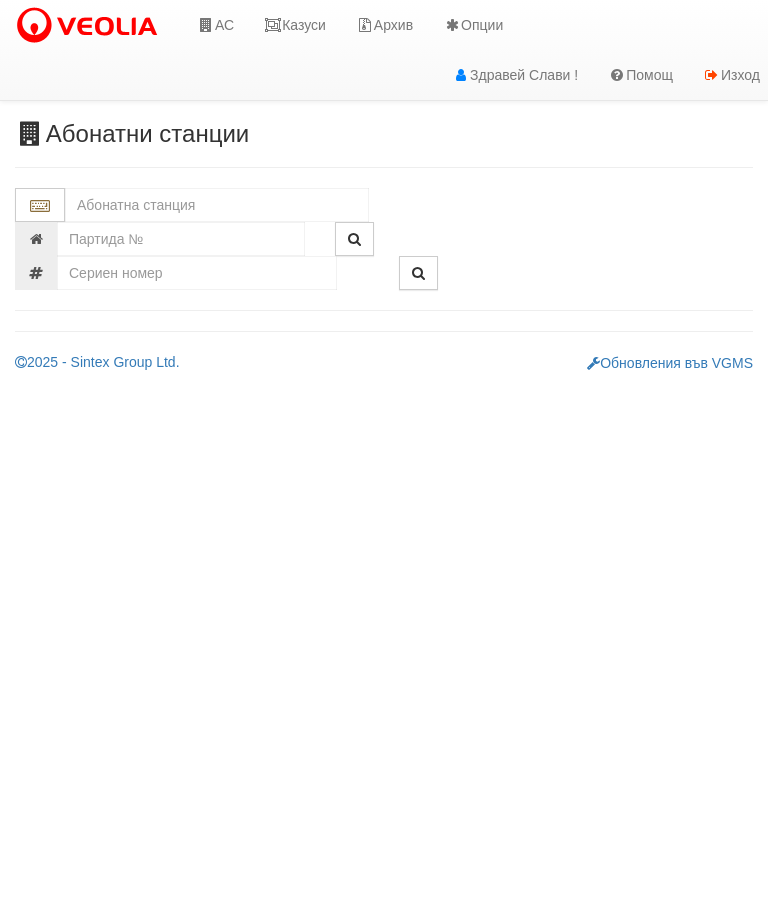 scroll, scrollTop: 0, scrollLeft: 0, axis: both 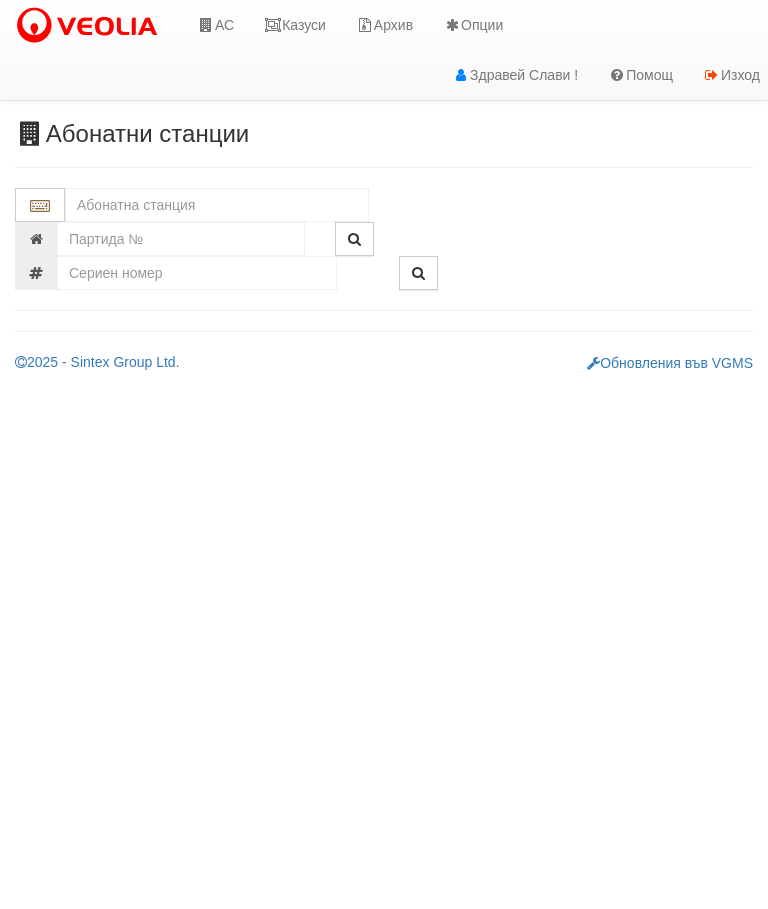 click on "Абонатни станции" at bounding box center [384, 247] 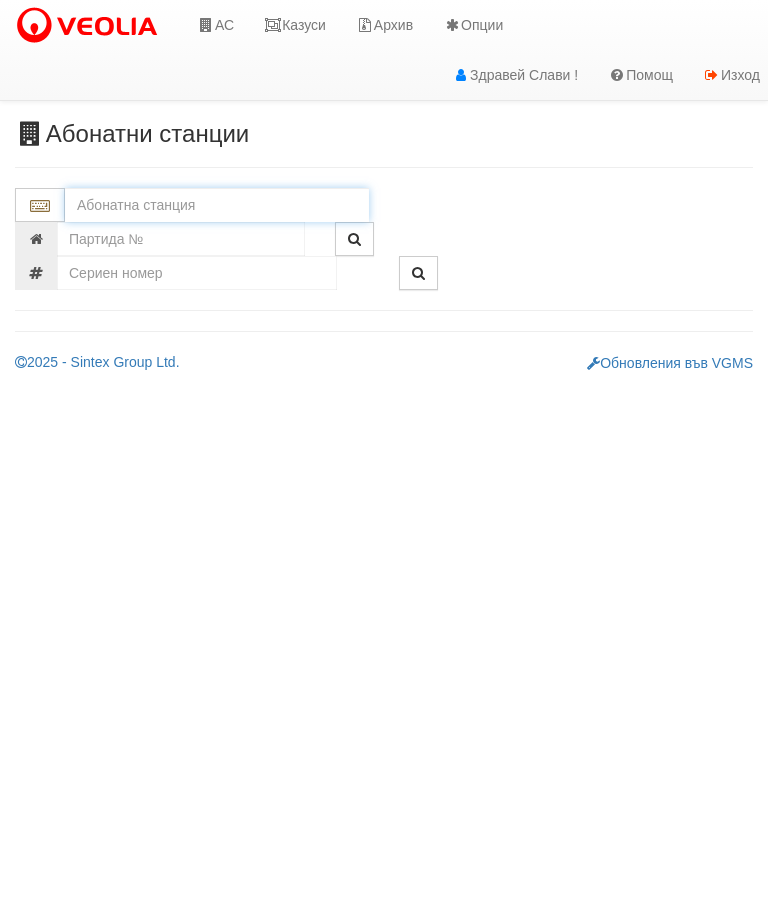 click at bounding box center [217, 205] 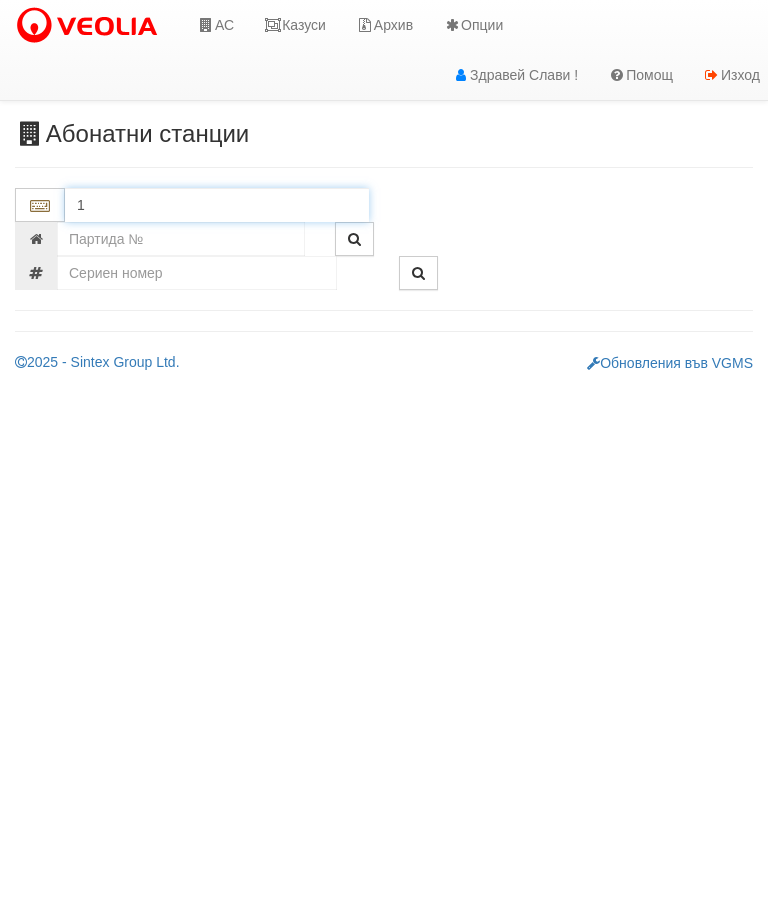 type on "10" 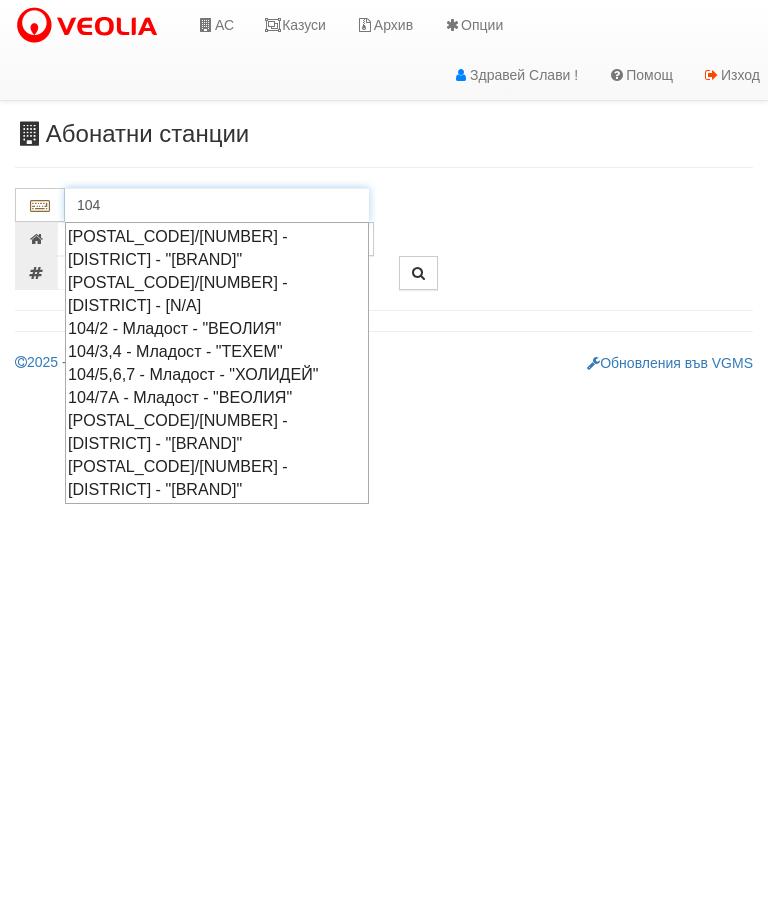 click on "104/7А - Младост - "ВЕОЛИЯ"" at bounding box center (217, 397) 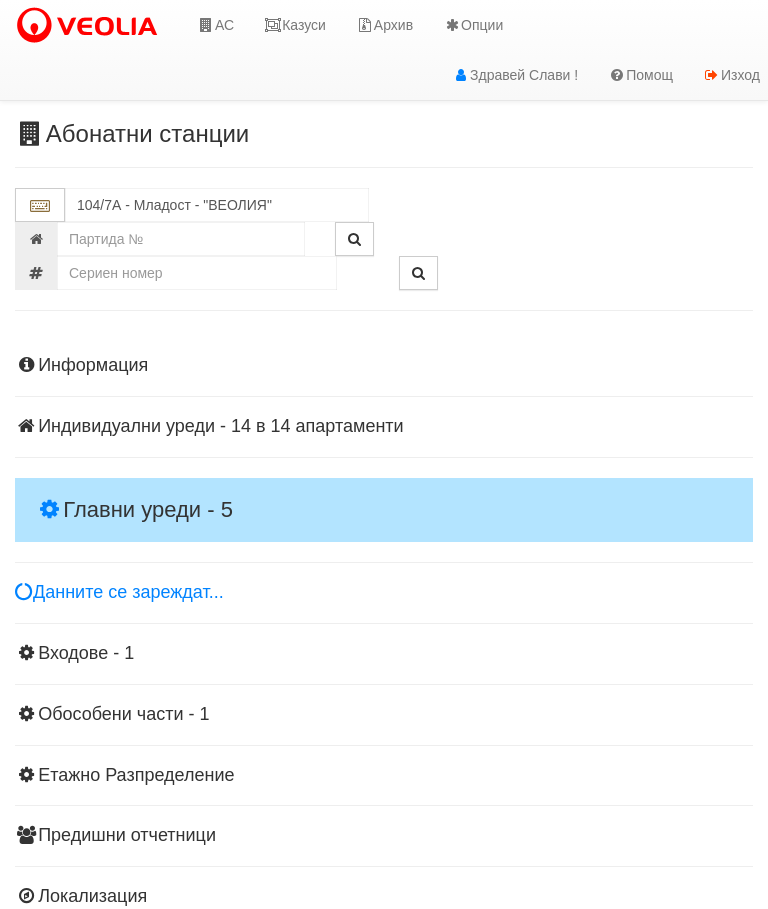 click on "Главни уреди - 5" at bounding box center [384, 510] 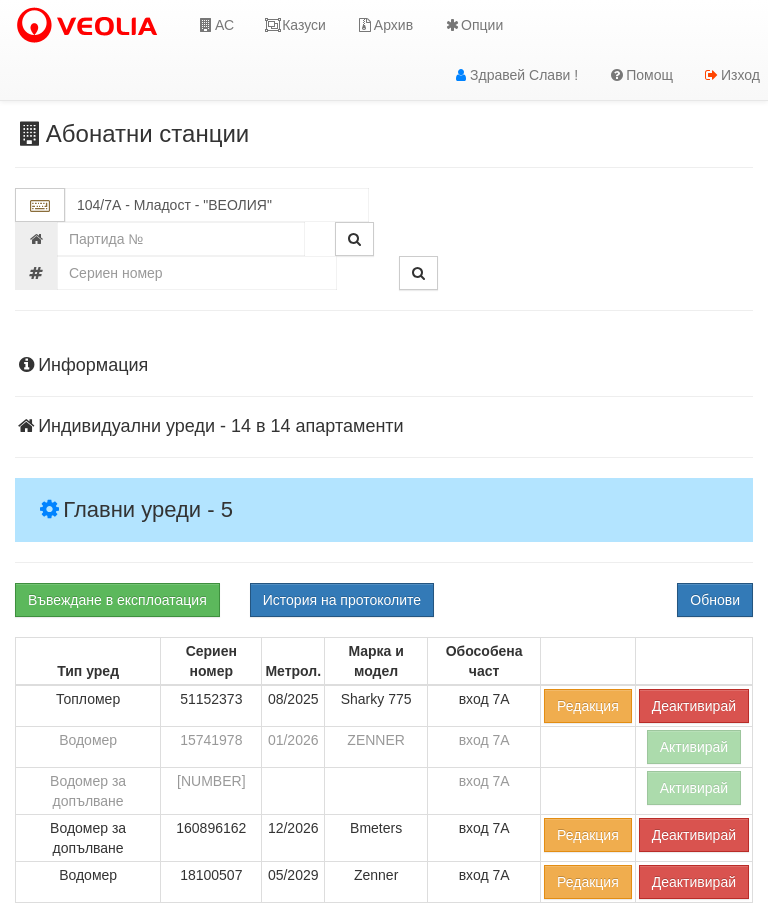 click on "Деактивирай" at bounding box center (694, 706) 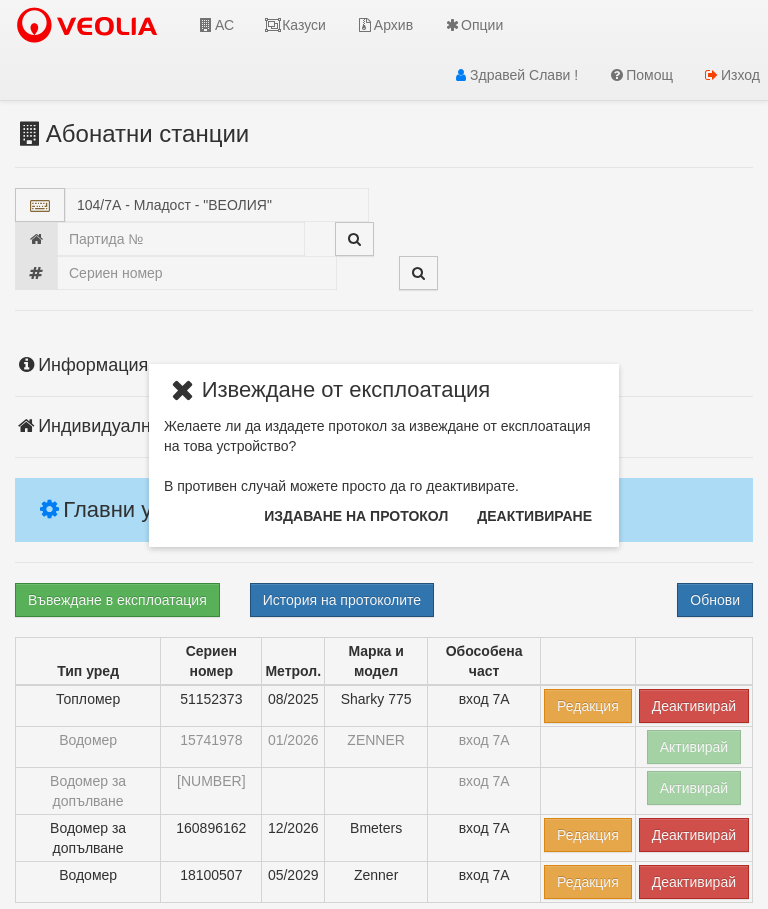 click on "Издаване на протокол" at bounding box center [356, 516] 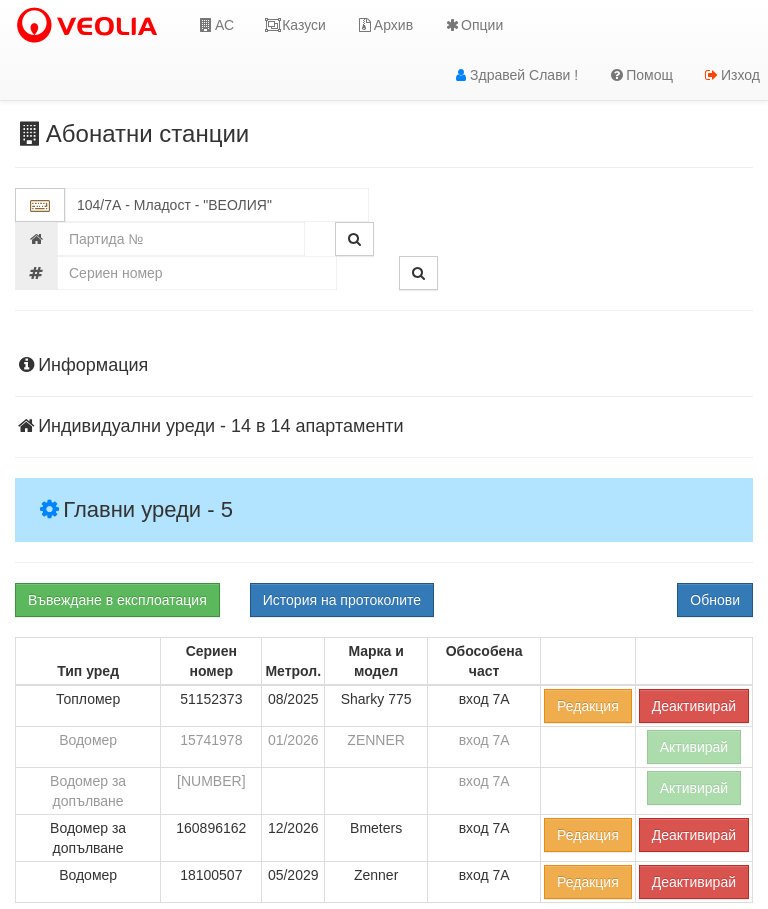 click on "Обнови" at bounding box center (715, 600) 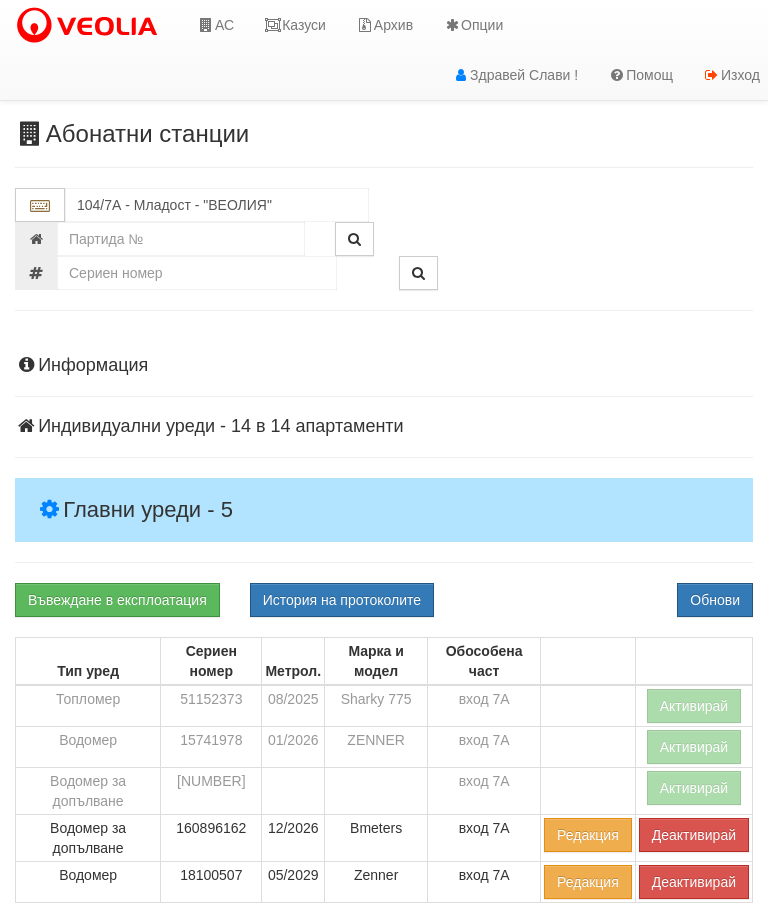 click on "Информация
Параметри
Брой Апартаменти:
14
Ползватели 05/2025
86  %
0  % 26" at bounding box center [384, 802] 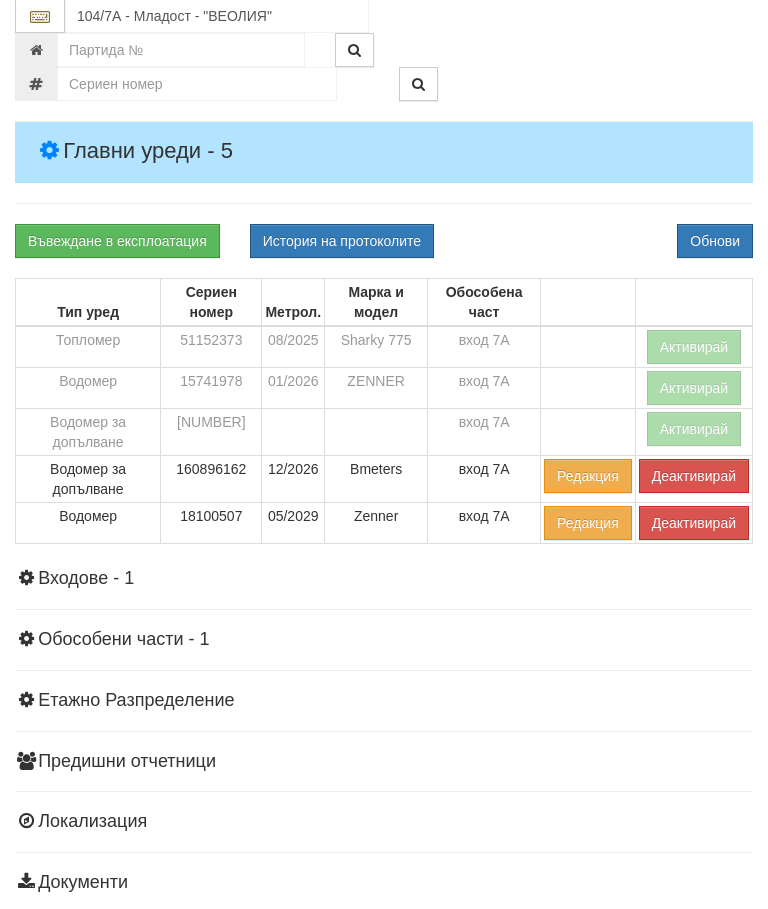 scroll, scrollTop: 359, scrollLeft: 0, axis: vertical 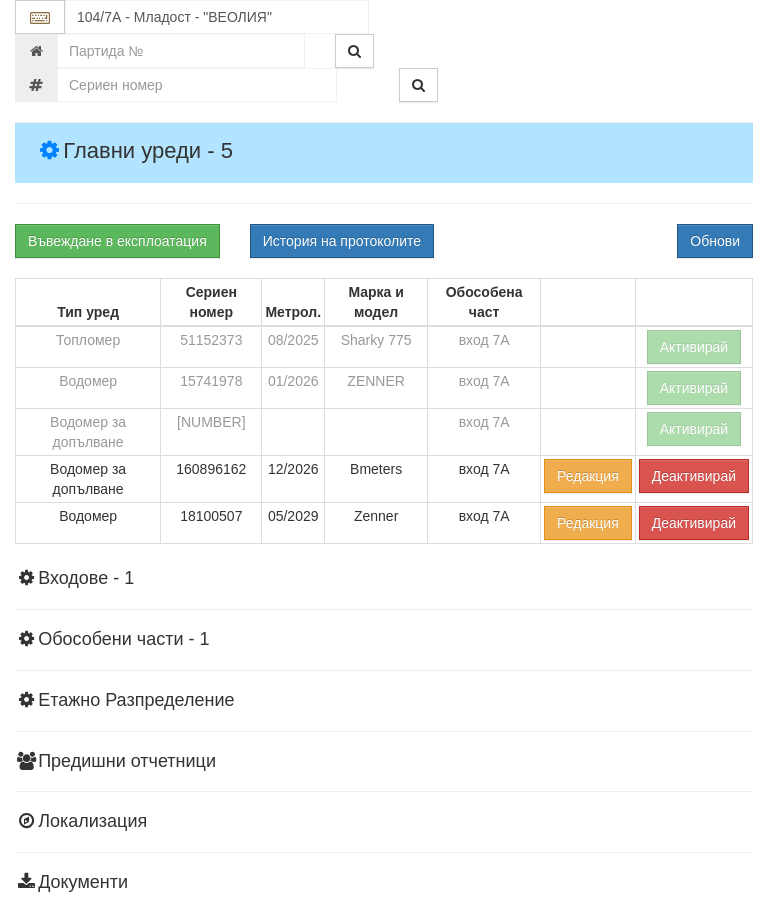 click on "Водомер за допълване" at bounding box center [88, 347] 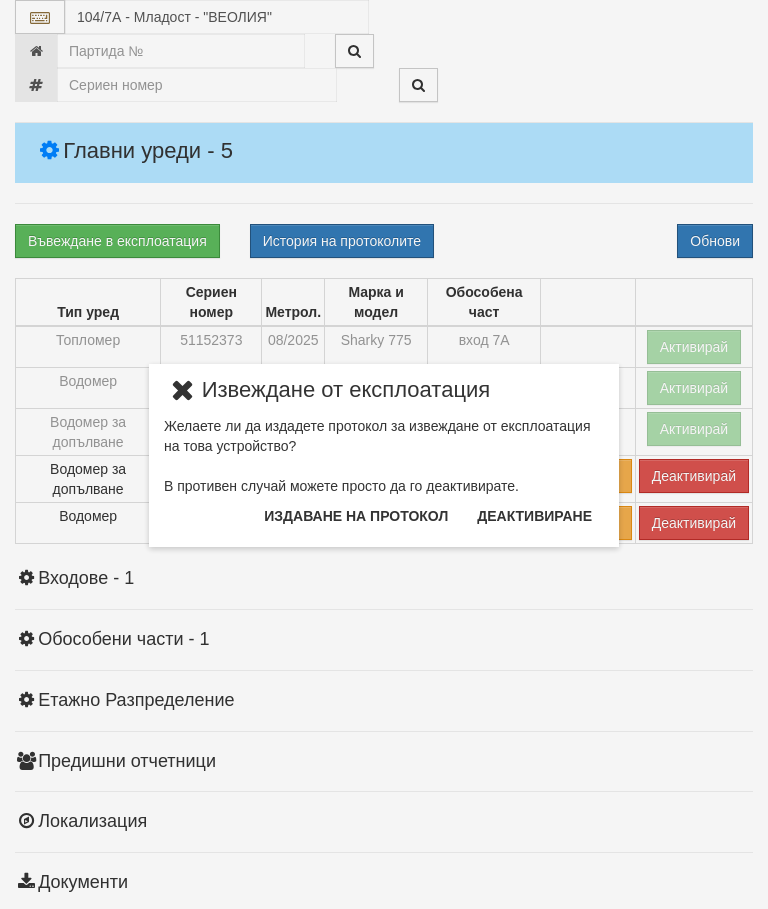 scroll, scrollTop: 434, scrollLeft: 0, axis: vertical 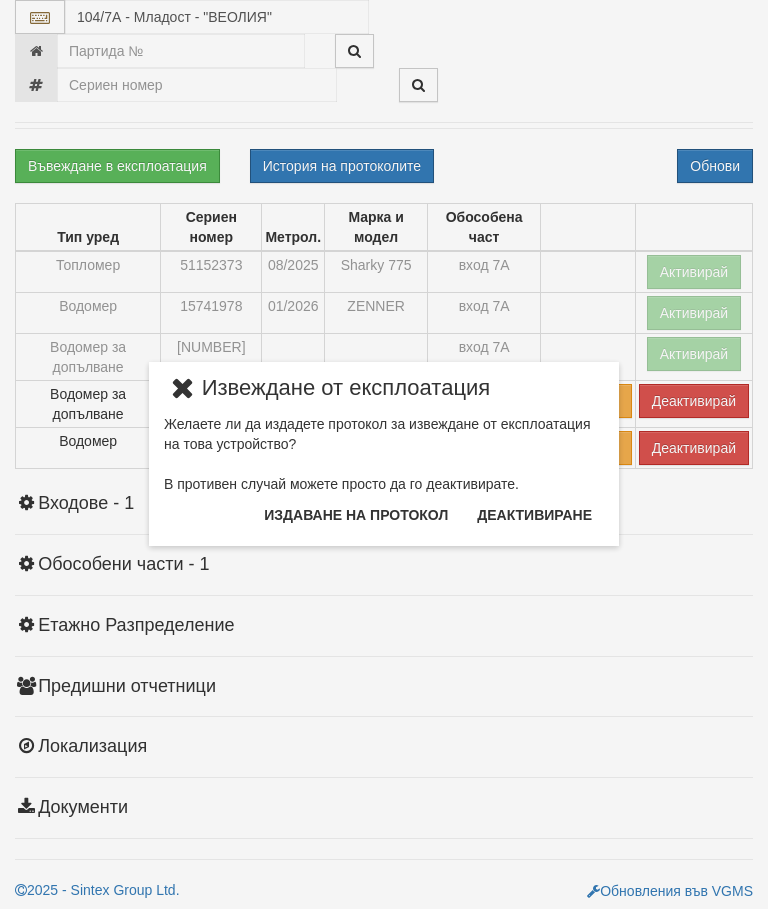 click on "Издаване на протокол" at bounding box center (356, 515) 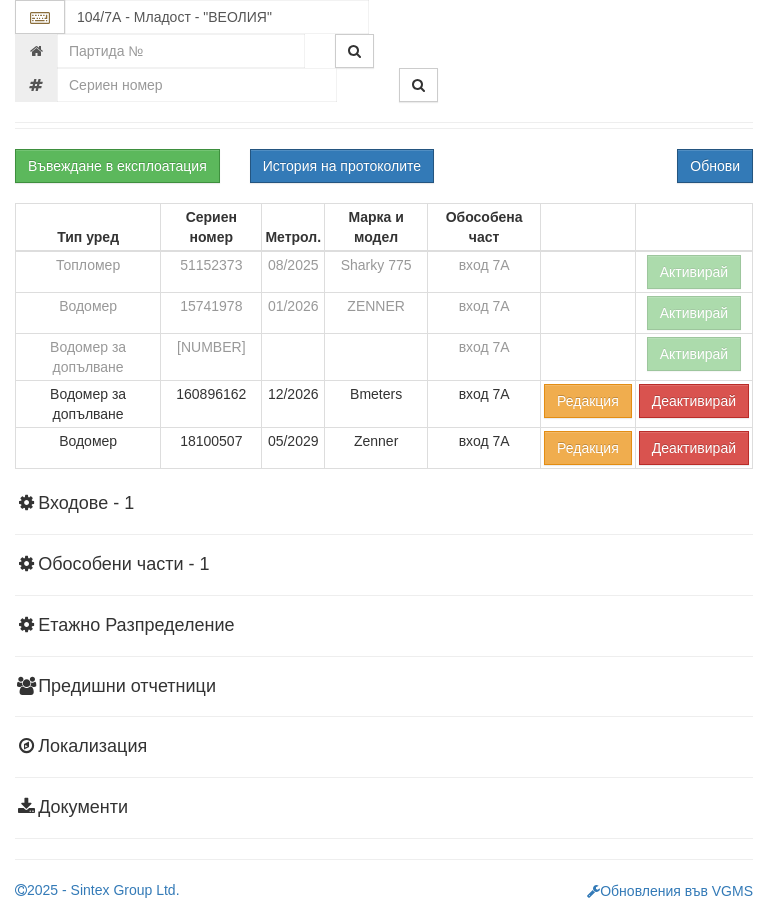 click on "Обнови" at bounding box center [715, 166] 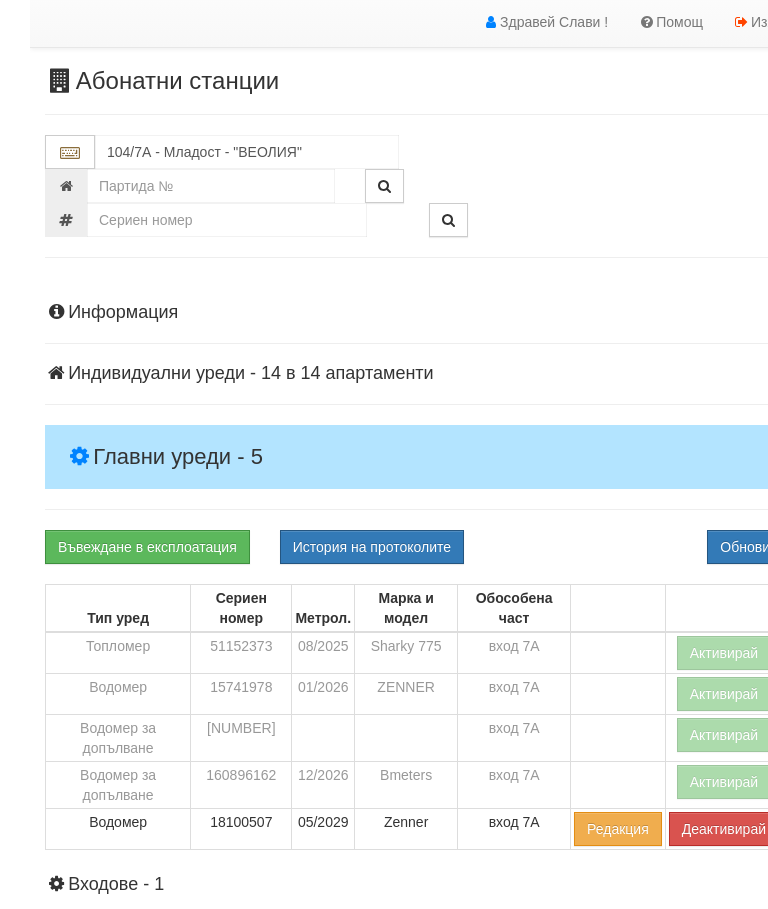 scroll, scrollTop: 0, scrollLeft: 0, axis: both 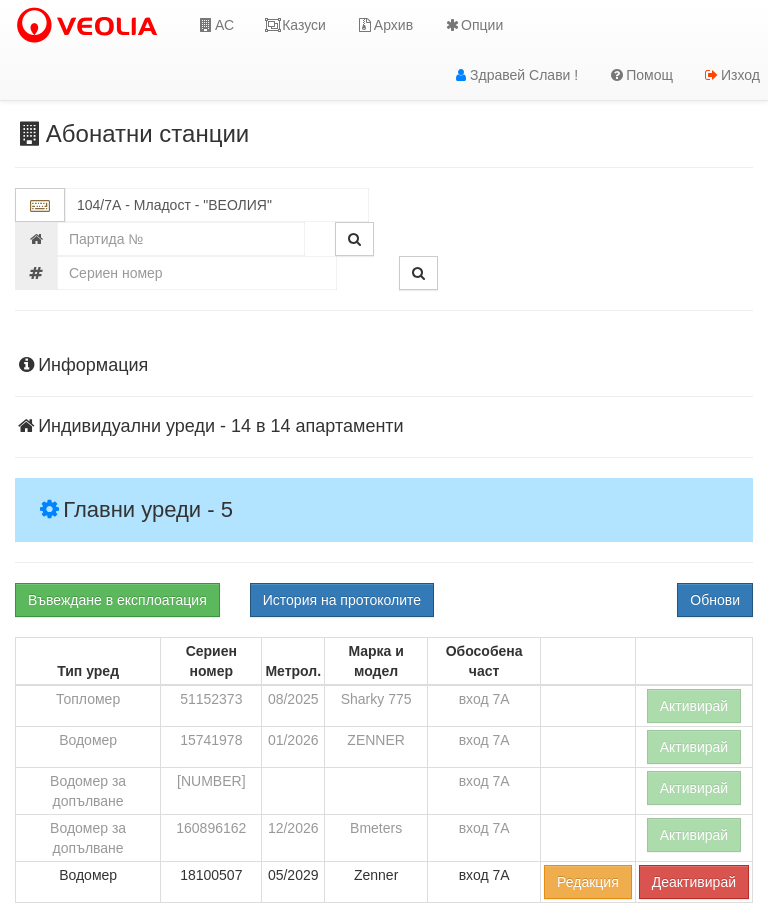 click on "Казуси" at bounding box center [295, 25] 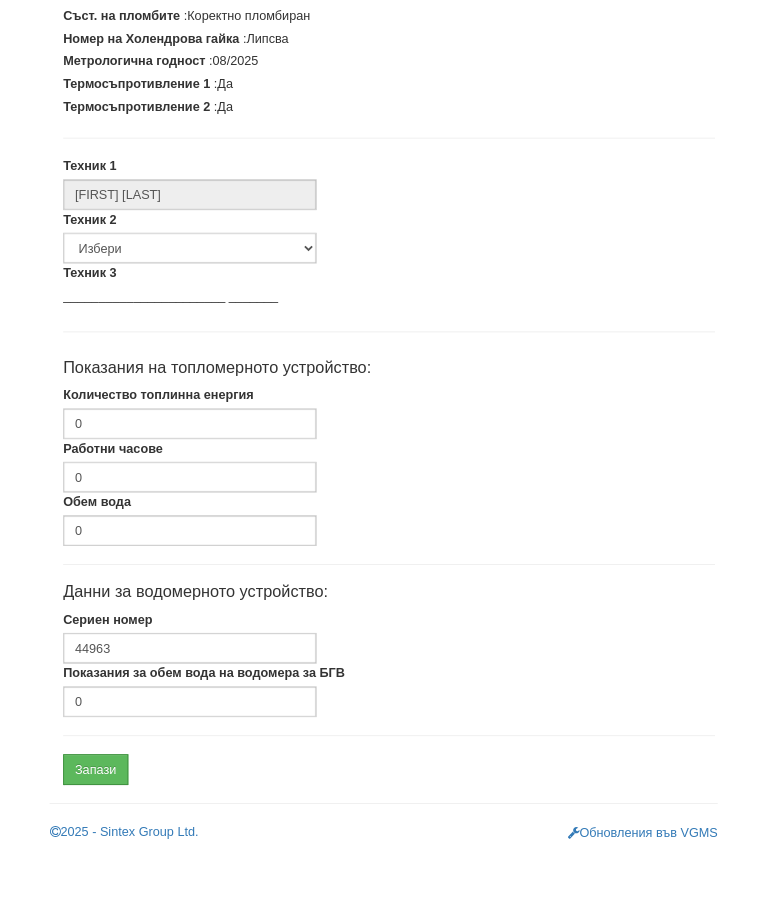 scroll, scrollTop: 487, scrollLeft: 0, axis: vertical 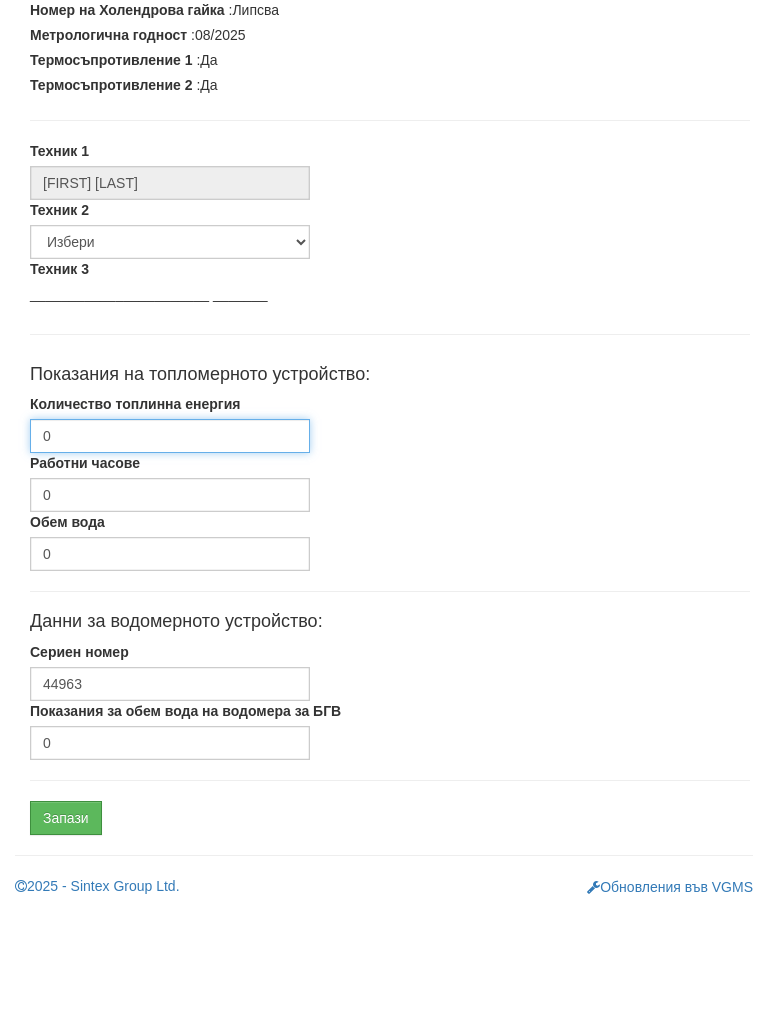 click on "0" at bounding box center [170, 551] 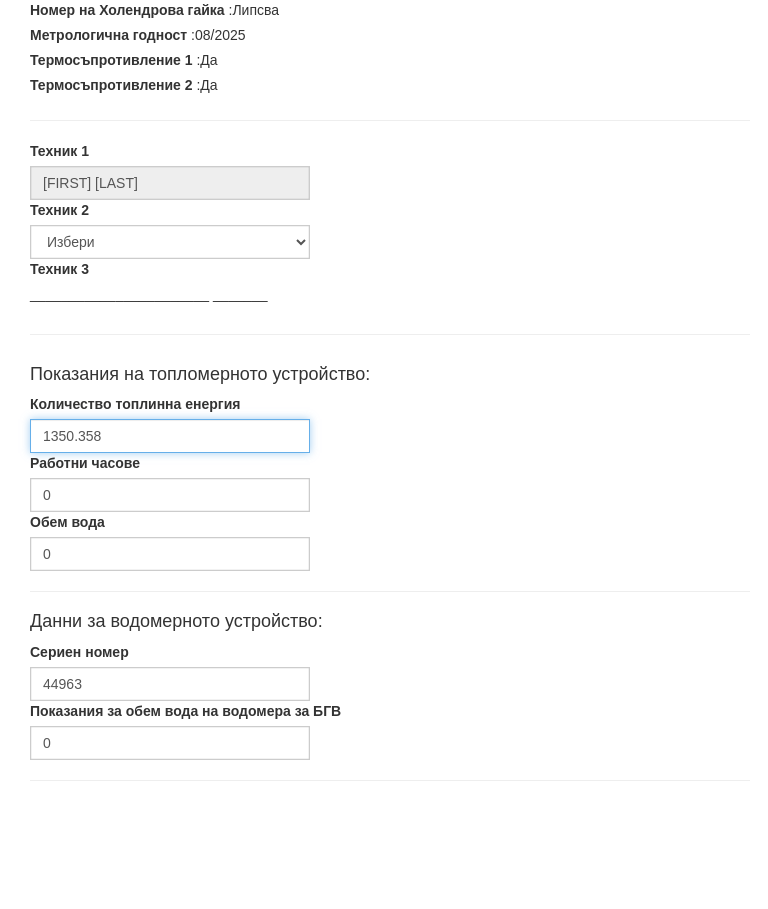 scroll, scrollTop: 602, scrollLeft: 0, axis: vertical 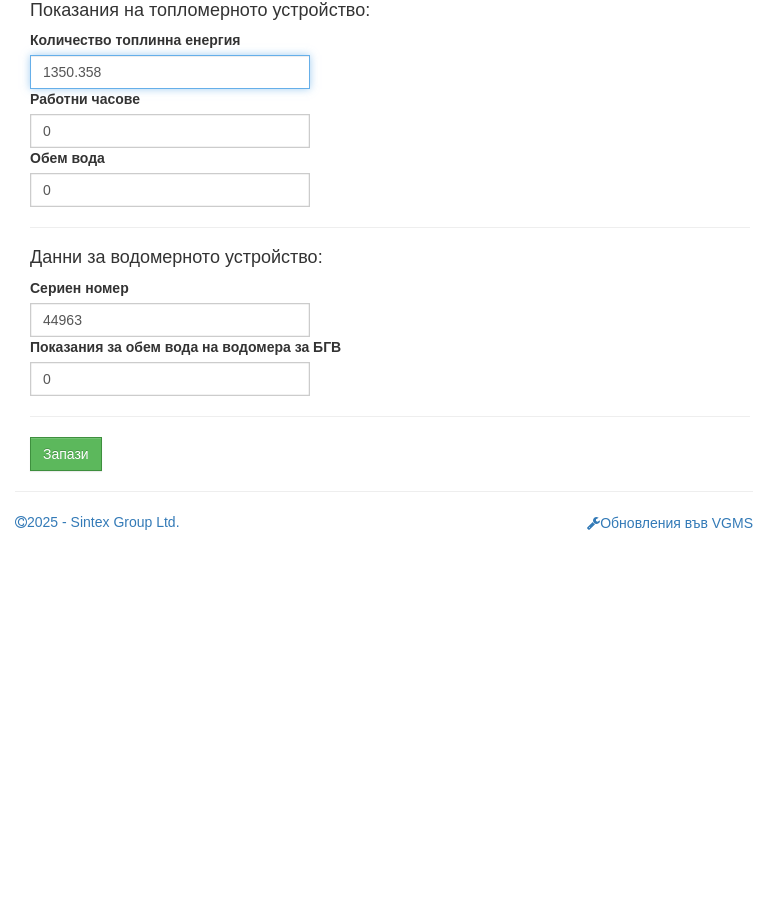 type on "1350.358" 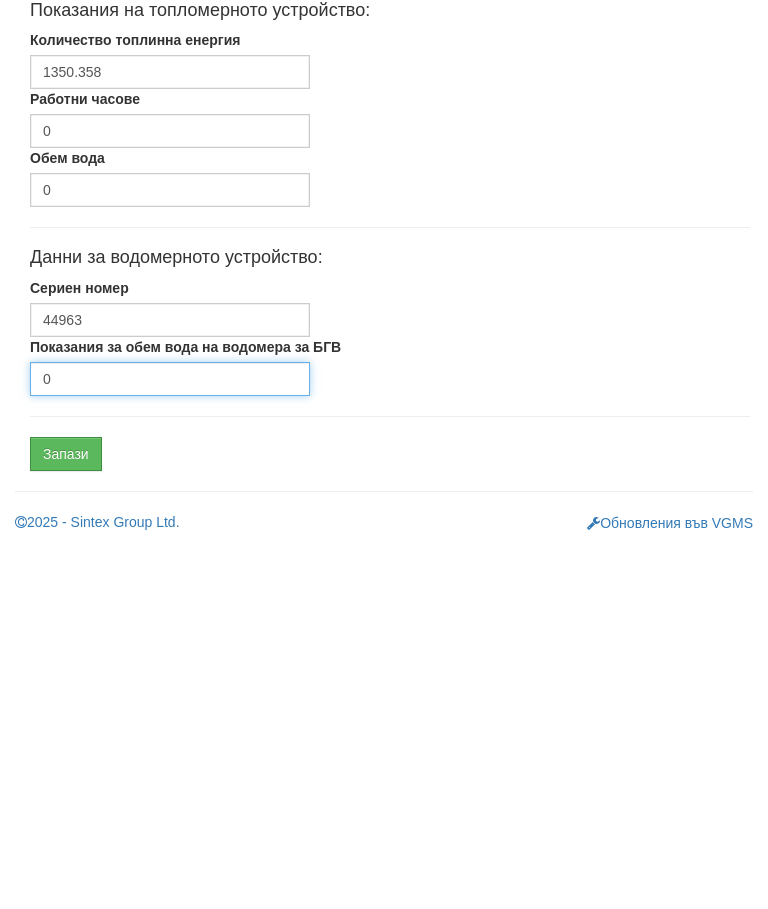 click on "0" at bounding box center [170, 743] 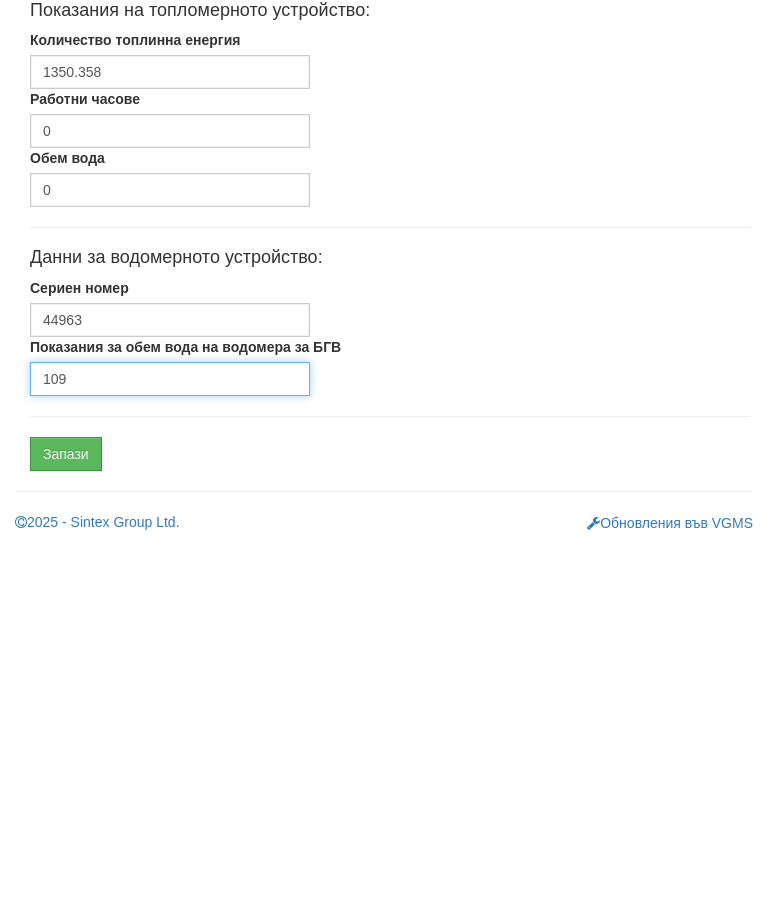 type on "109" 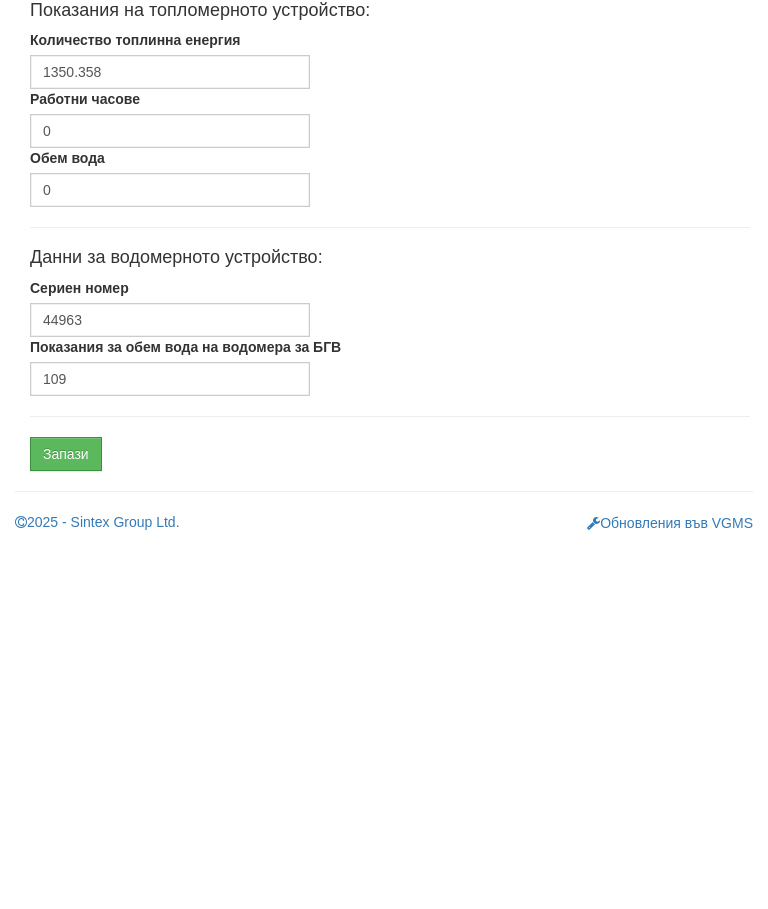 click on "Запази" at bounding box center (66, 818) 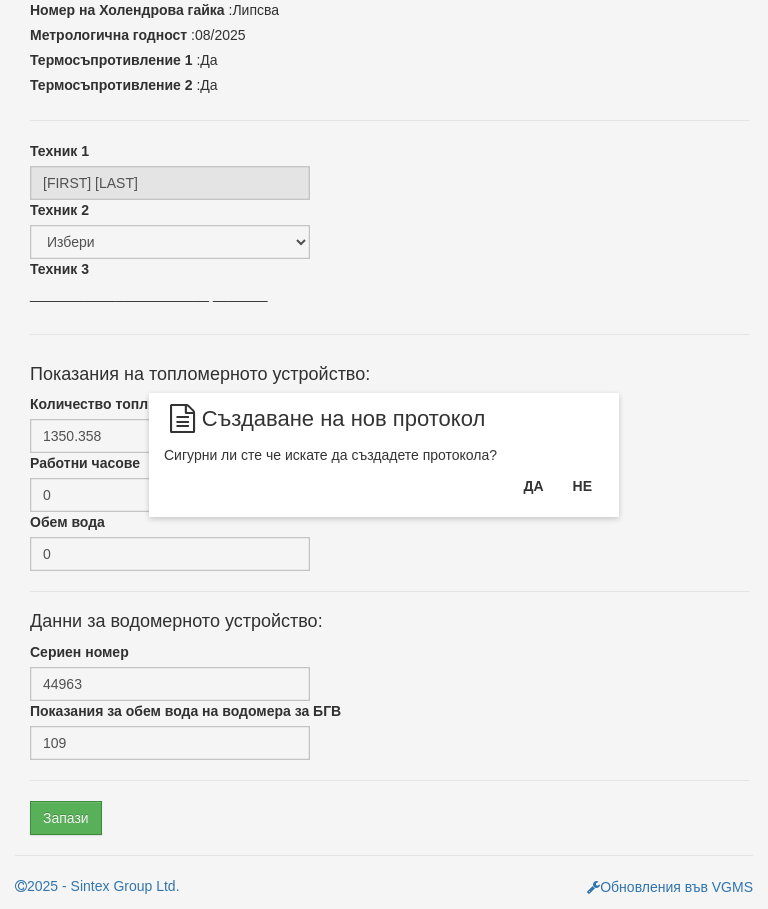 click on "Да" at bounding box center [533, 486] 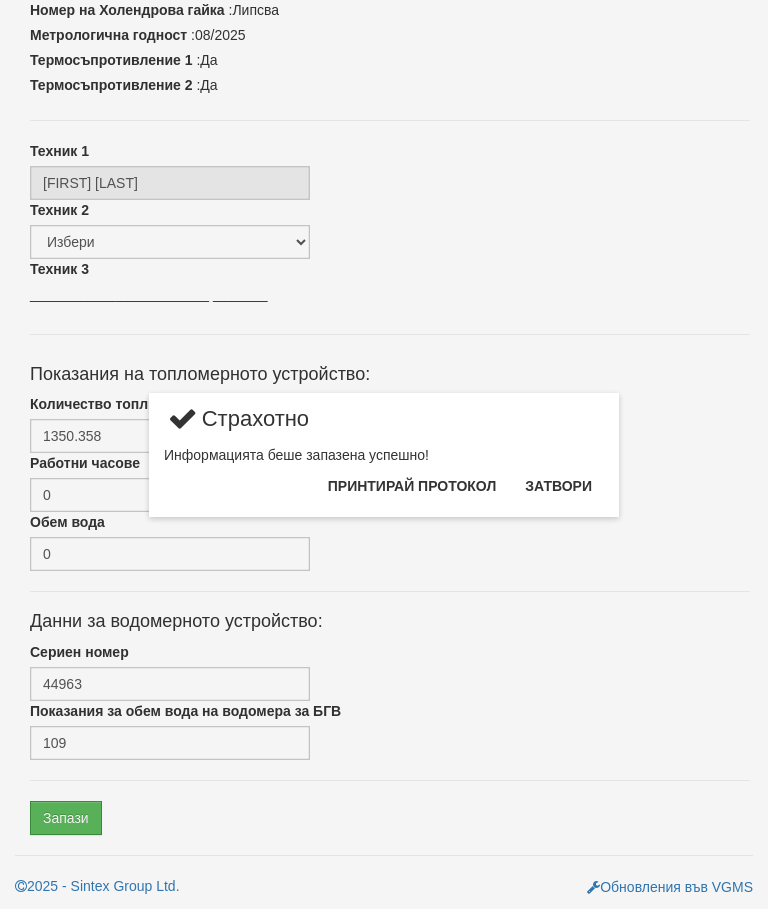 click on "Затвори" at bounding box center [558, 486] 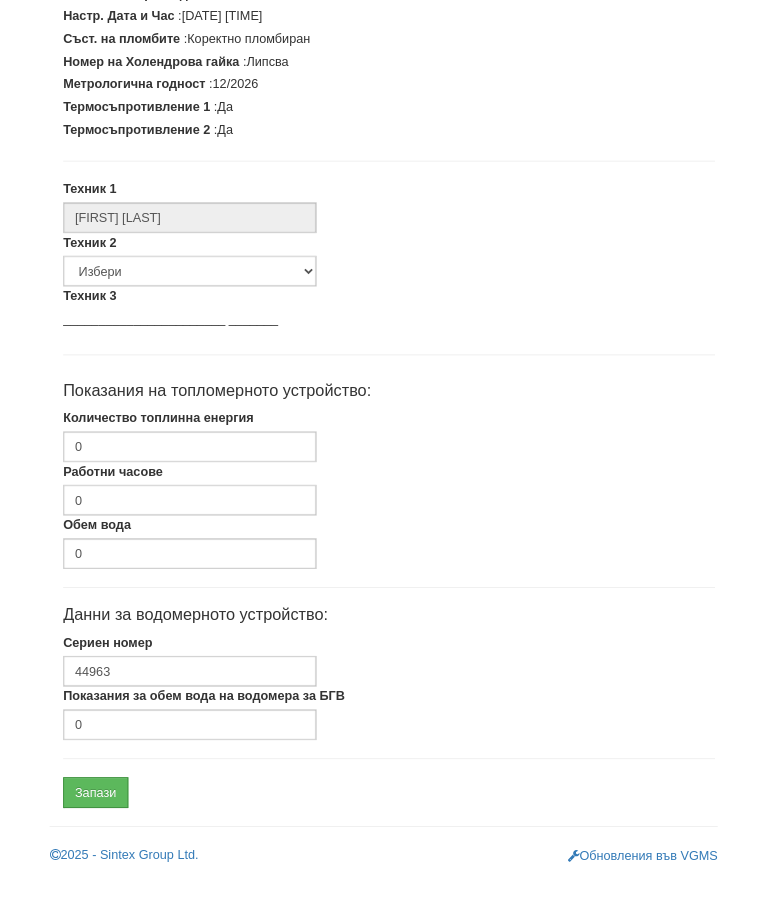 scroll, scrollTop: 487, scrollLeft: 0, axis: vertical 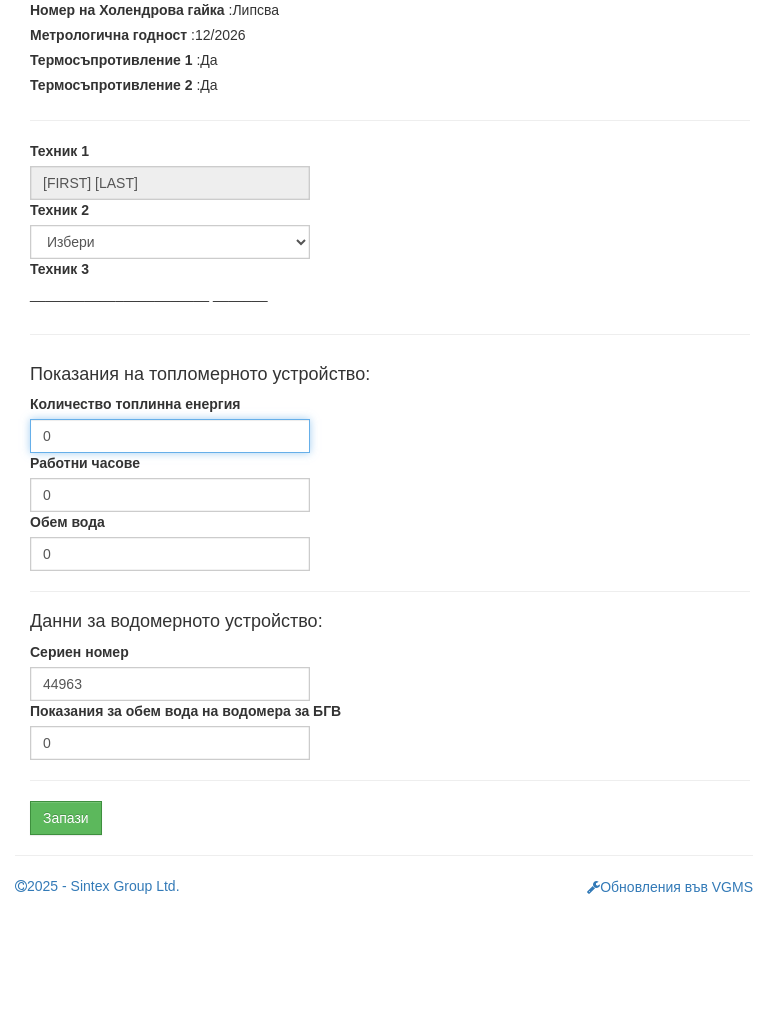click on "0" at bounding box center [170, 551] 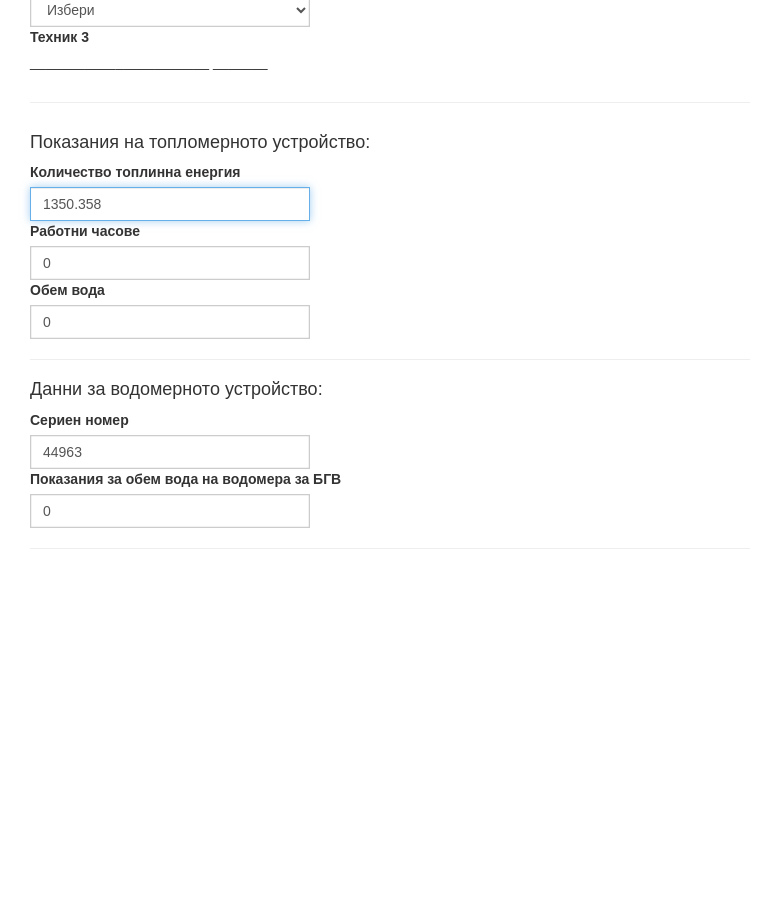 type on "1350.358" 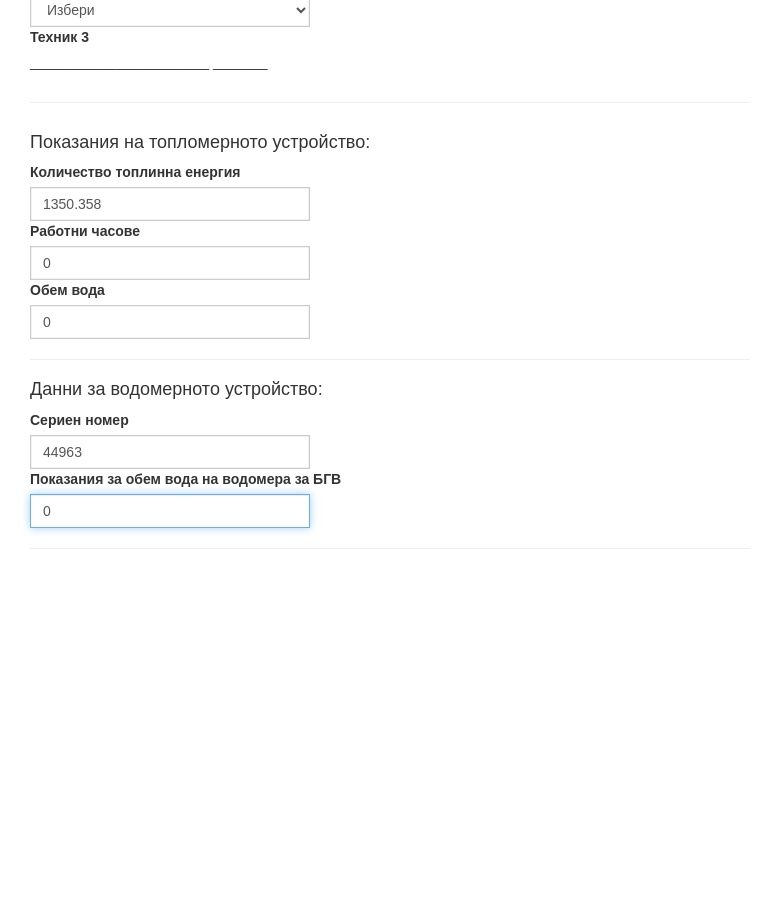 click on "0" at bounding box center (170, 858) 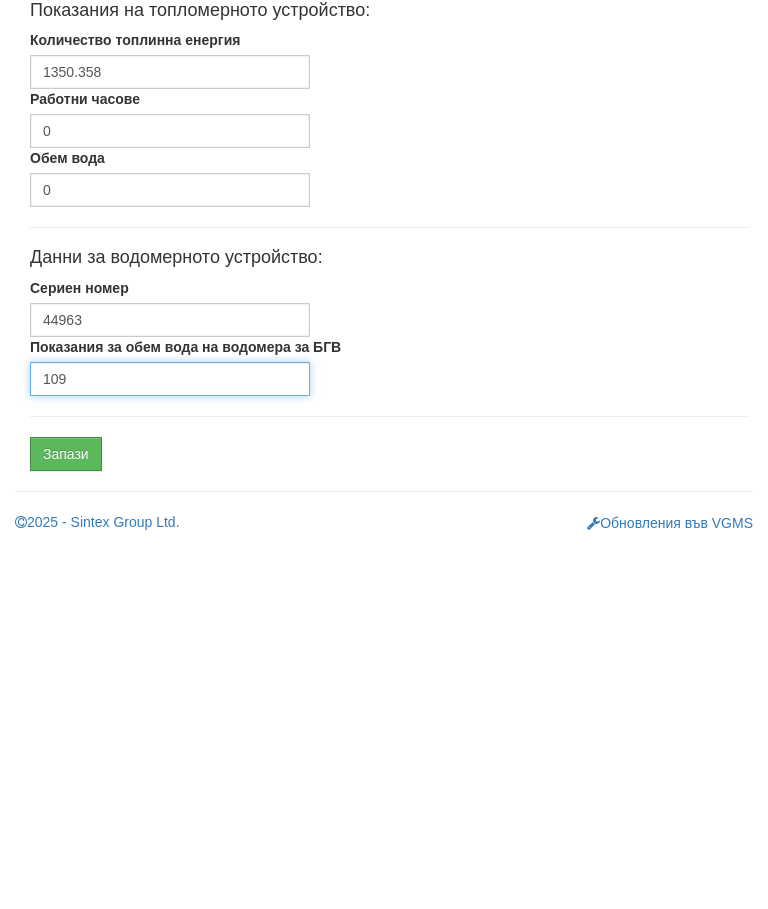 type on "109" 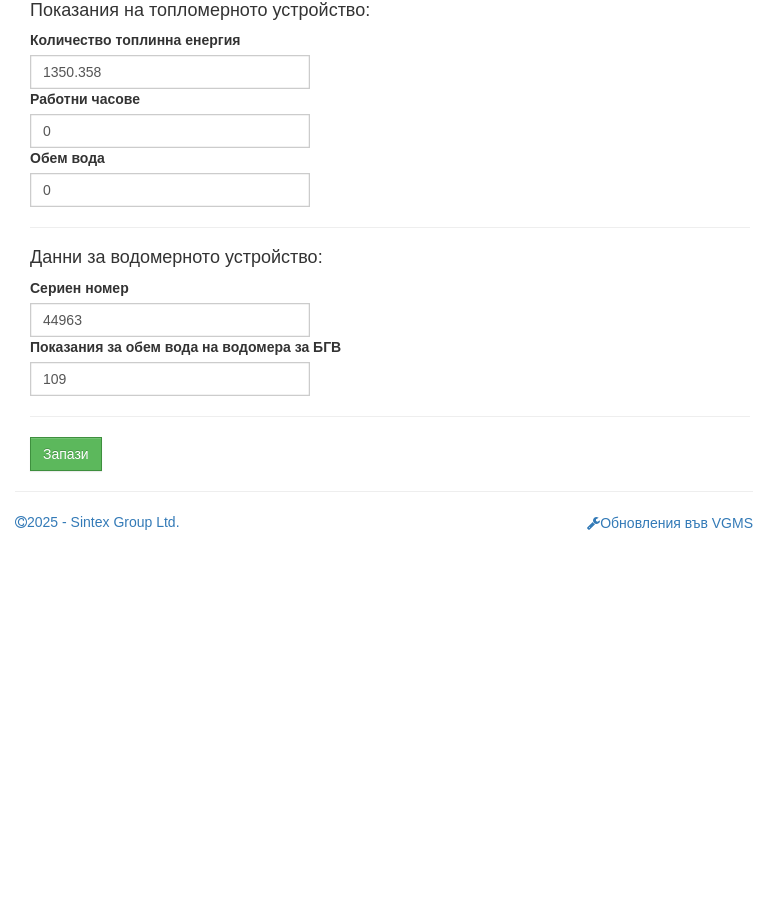 click on "Запази" at bounding box center [66, 818] 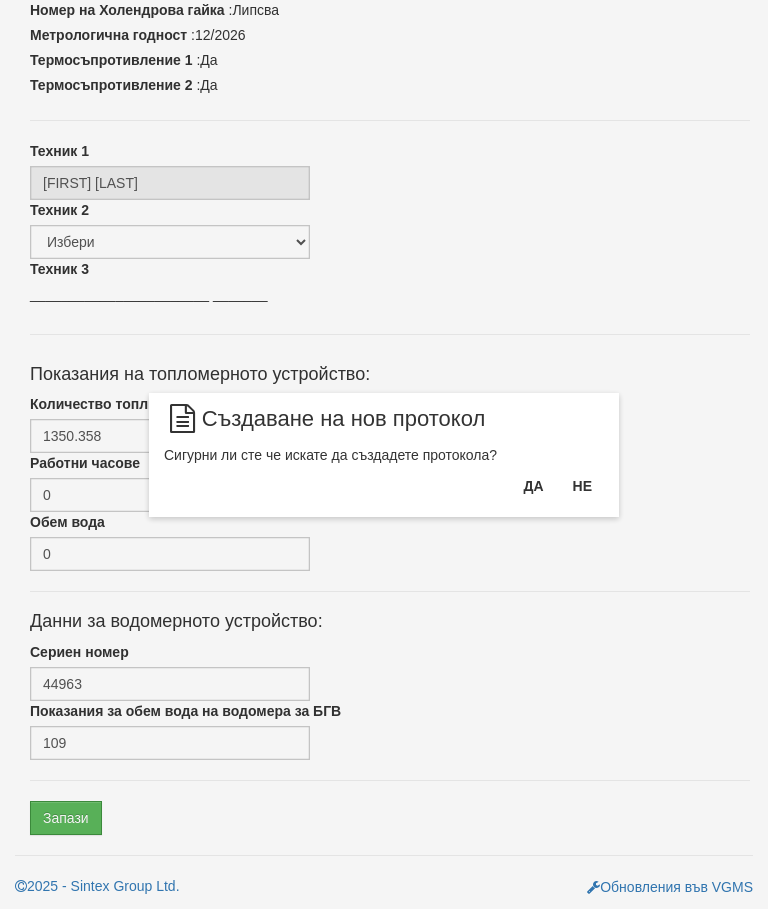 click on "Да" at bounding box center [533, 486] 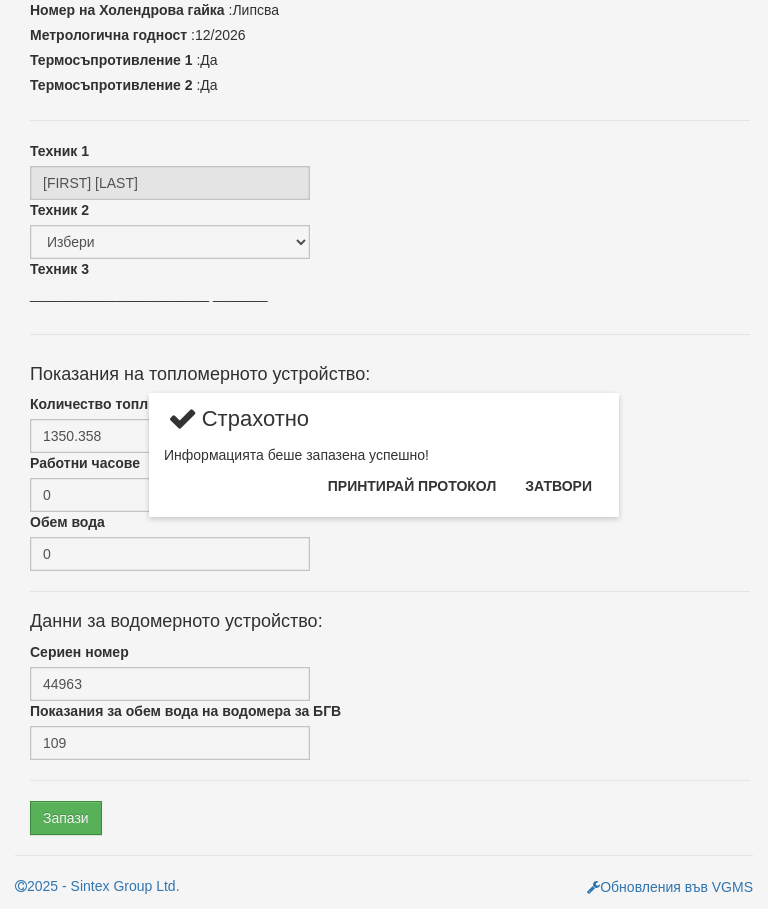 click on "Затвори" at bounding box center [558, 486] 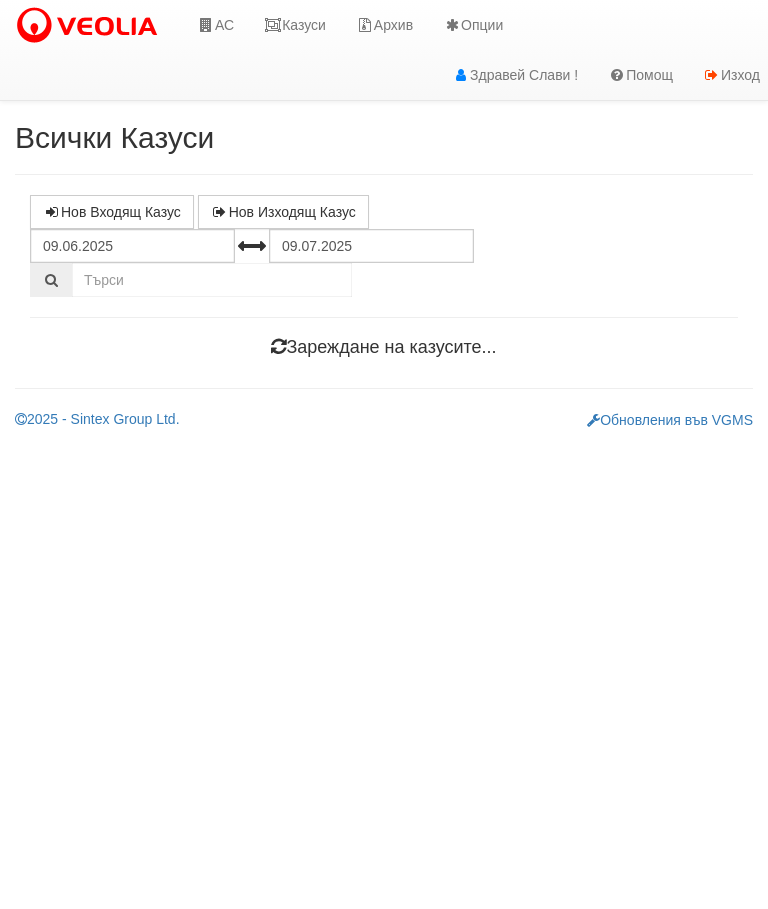 scroll, scrollTop: 0, scrollLeft: 0, axis: both 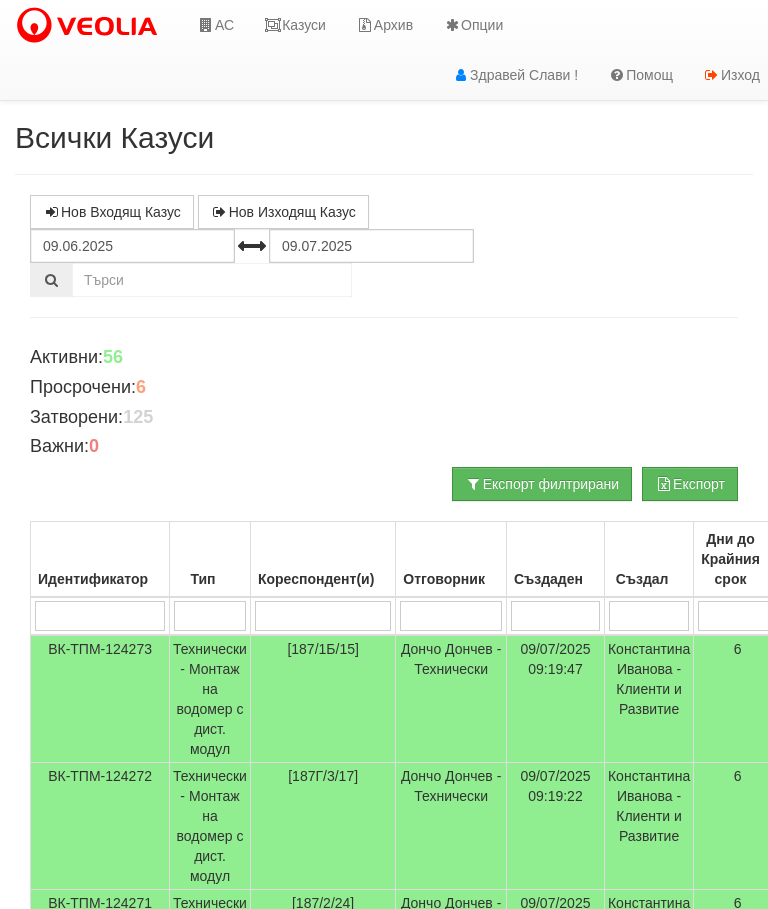 click at bounding box center (99, 616) 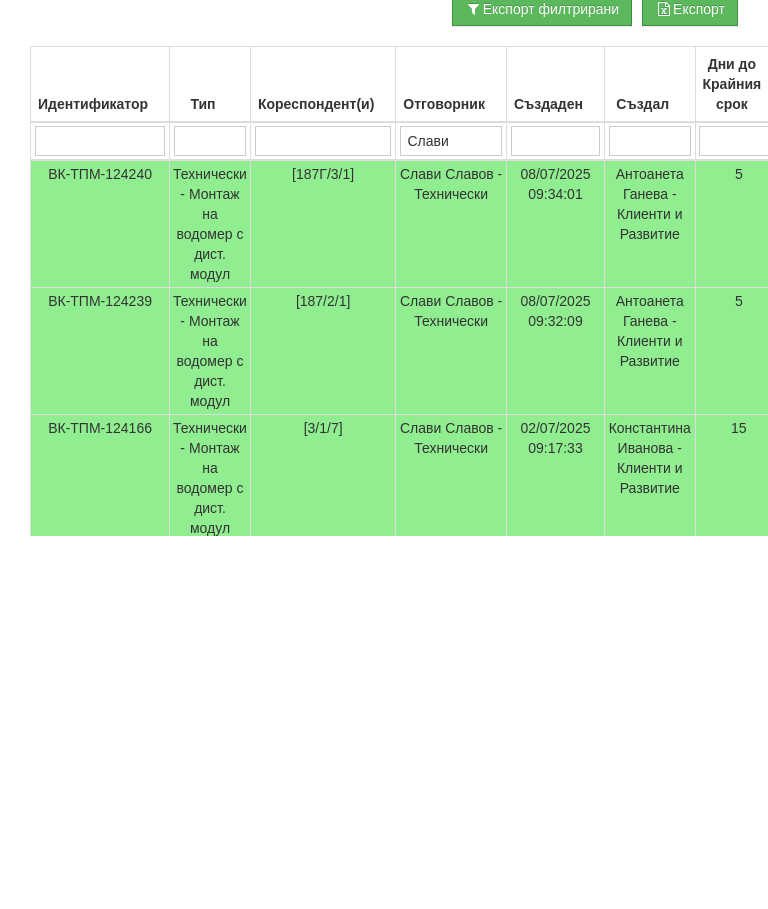scroll, scrollTop: 0, scrollLeft: 0, axis: both 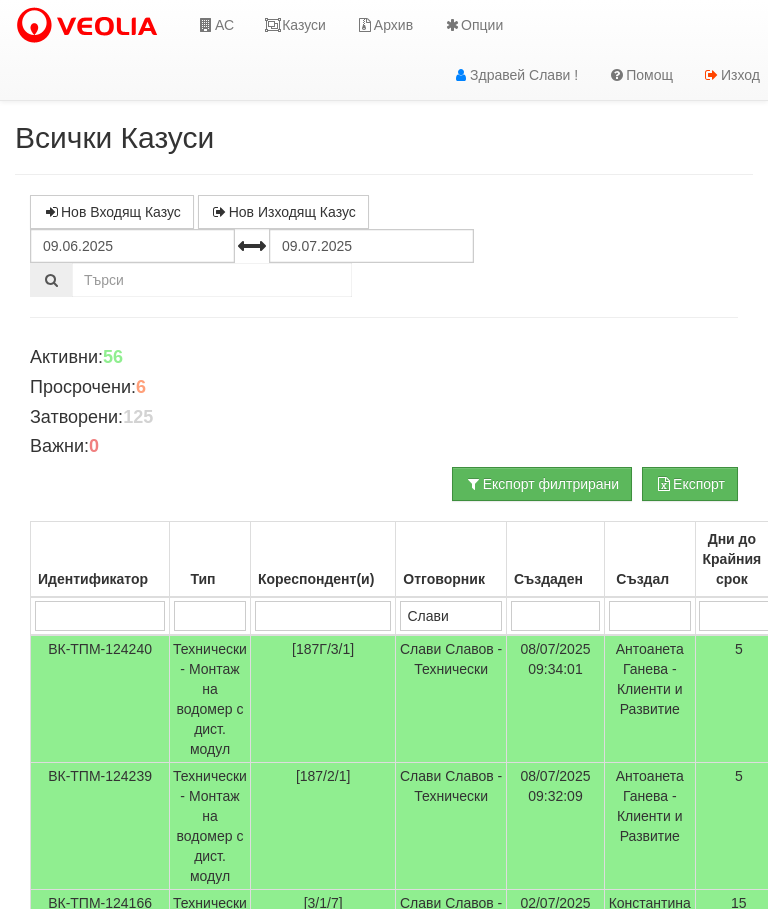 type on "Слави" 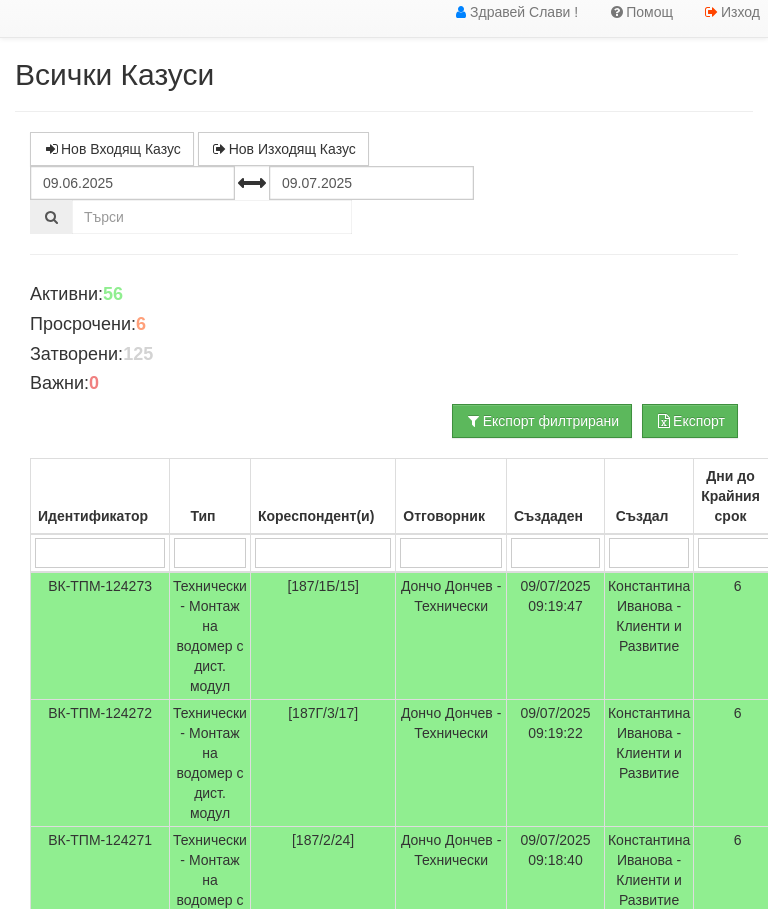 scroll, scrollTop: 0, scrollLeft: 0, axis: both 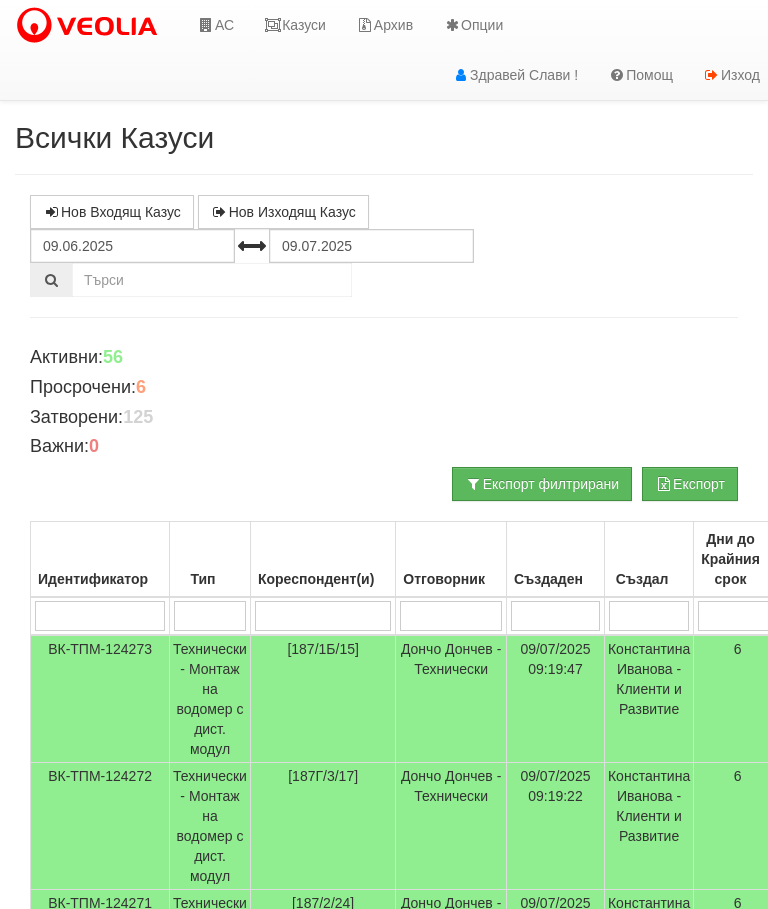 click at bounding box center [273, 25] 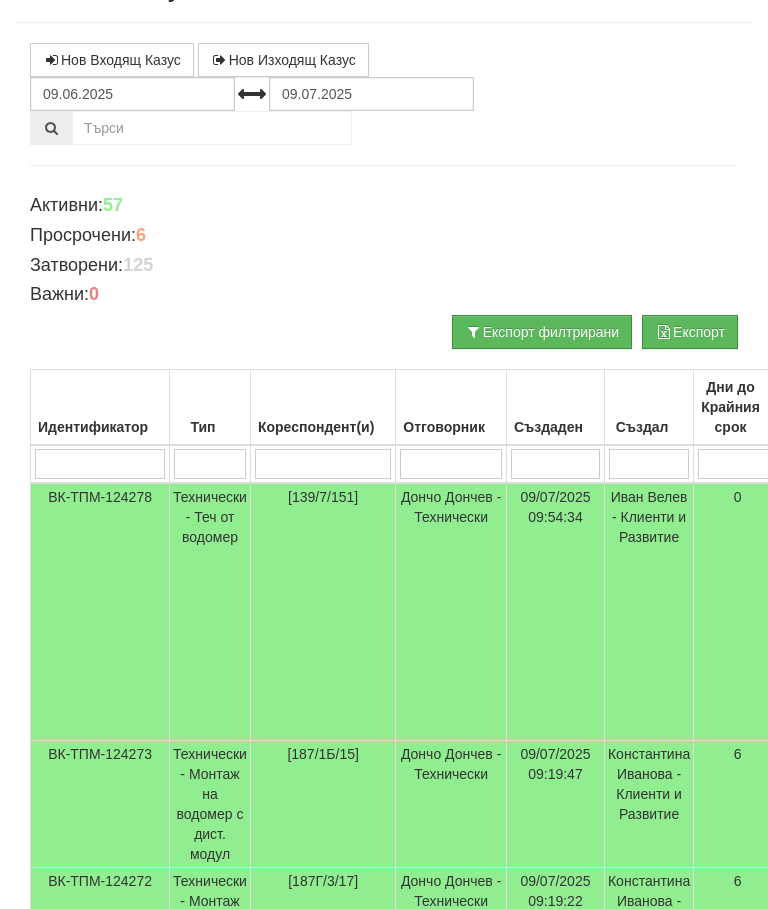 scroll, scrollTop: 0, scrollLeft: 0, axis: both 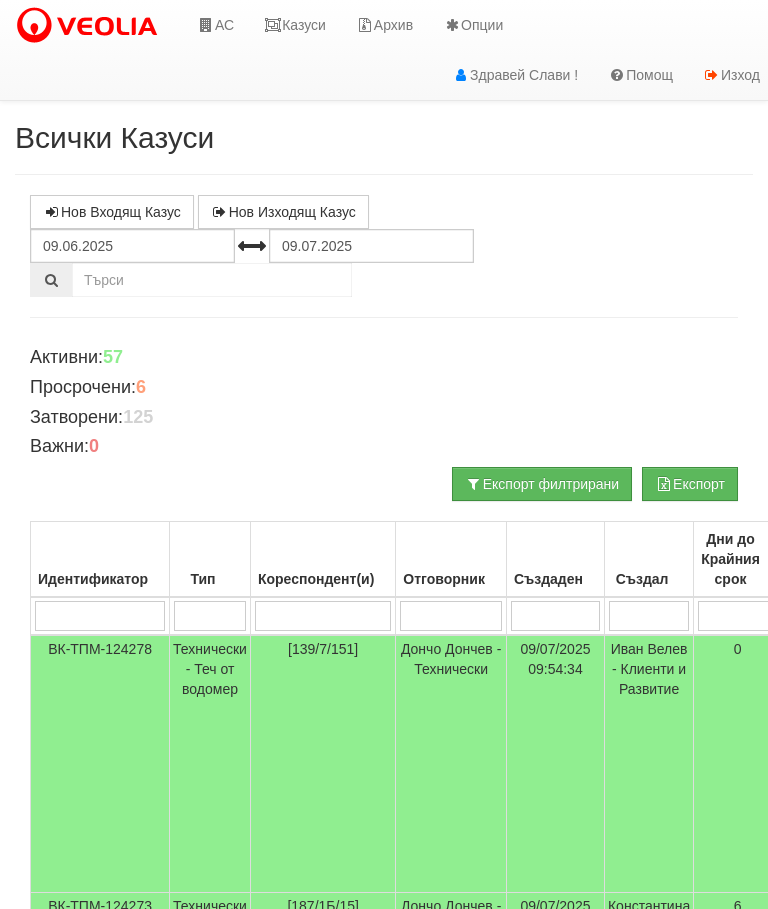 click at bounding box center [99, 616] 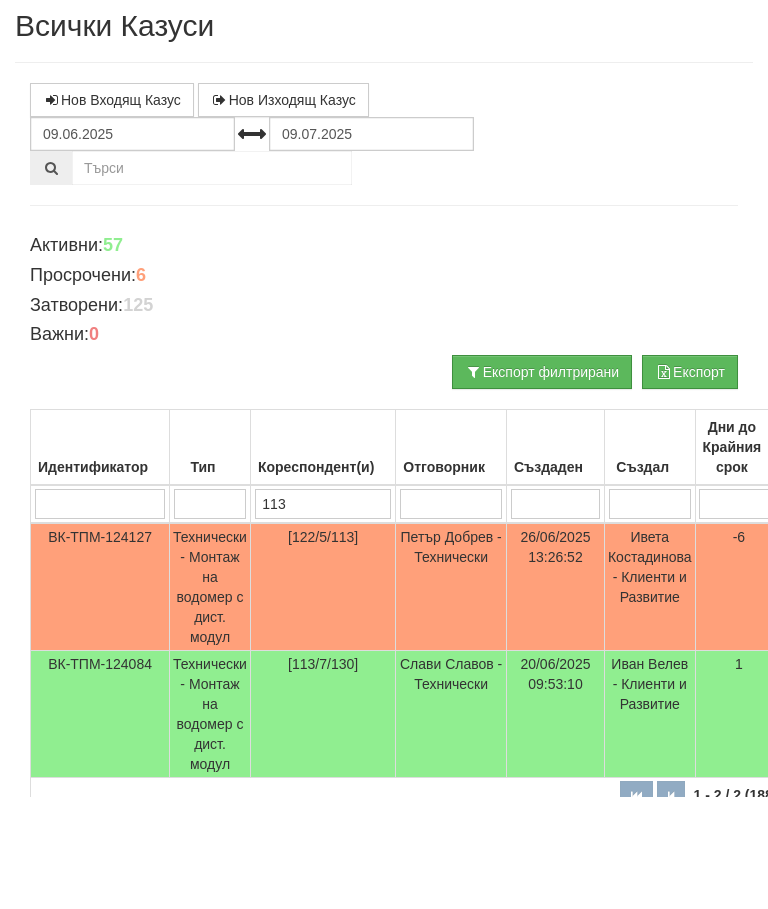 scroll, scrollTop: 112, scrollLeft: 0, axis: vertical 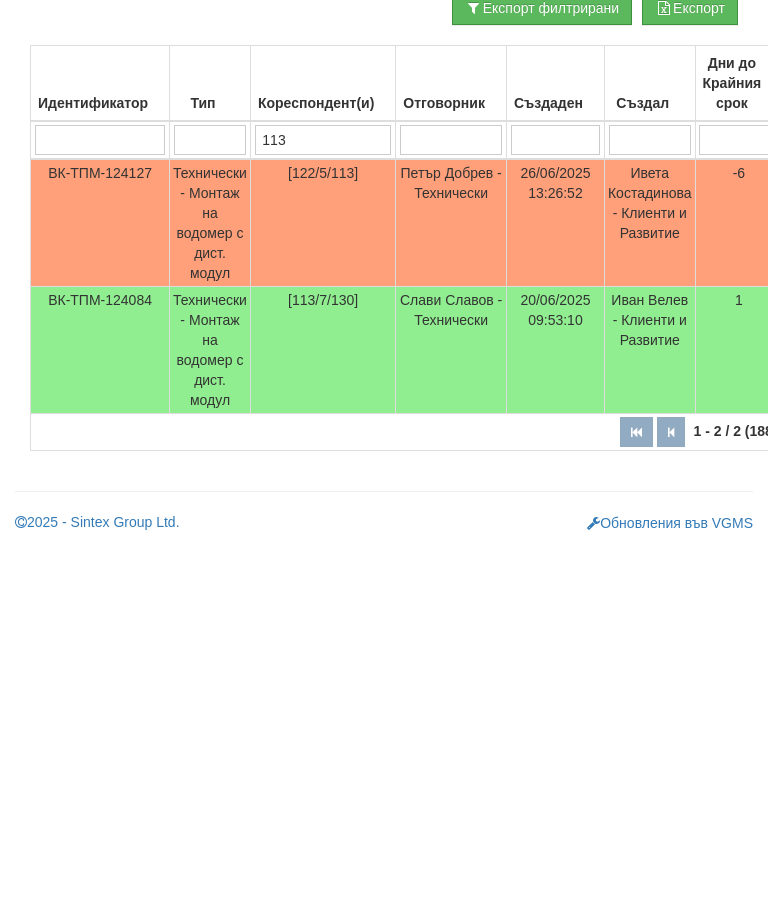 type on "113" 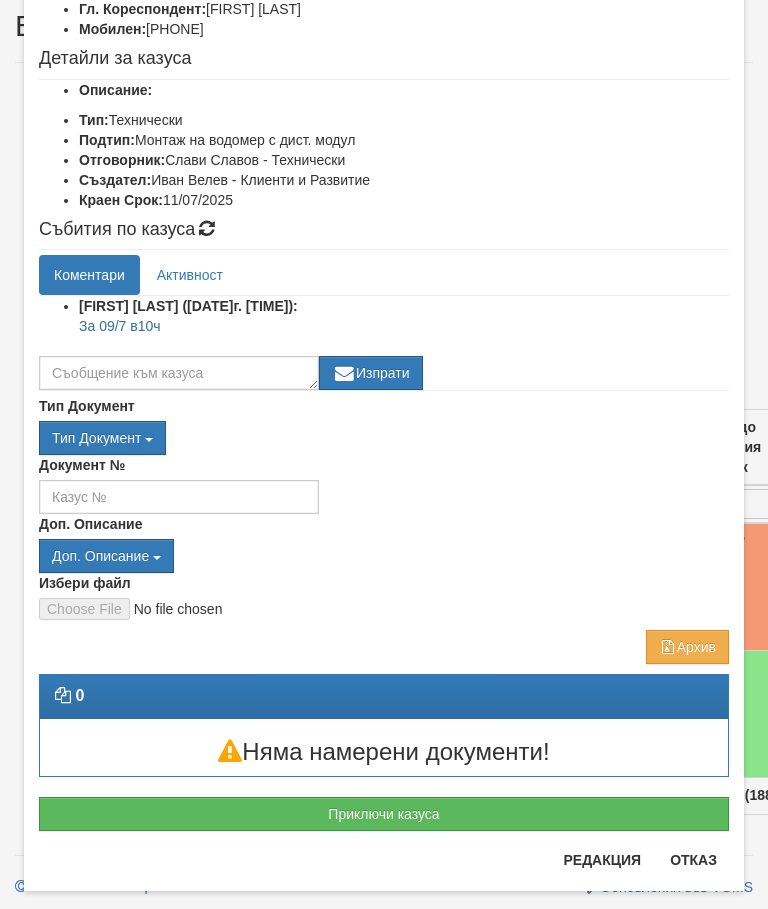 scroll, scrollTop: 195, scrollLeft: 0, axis: vertical 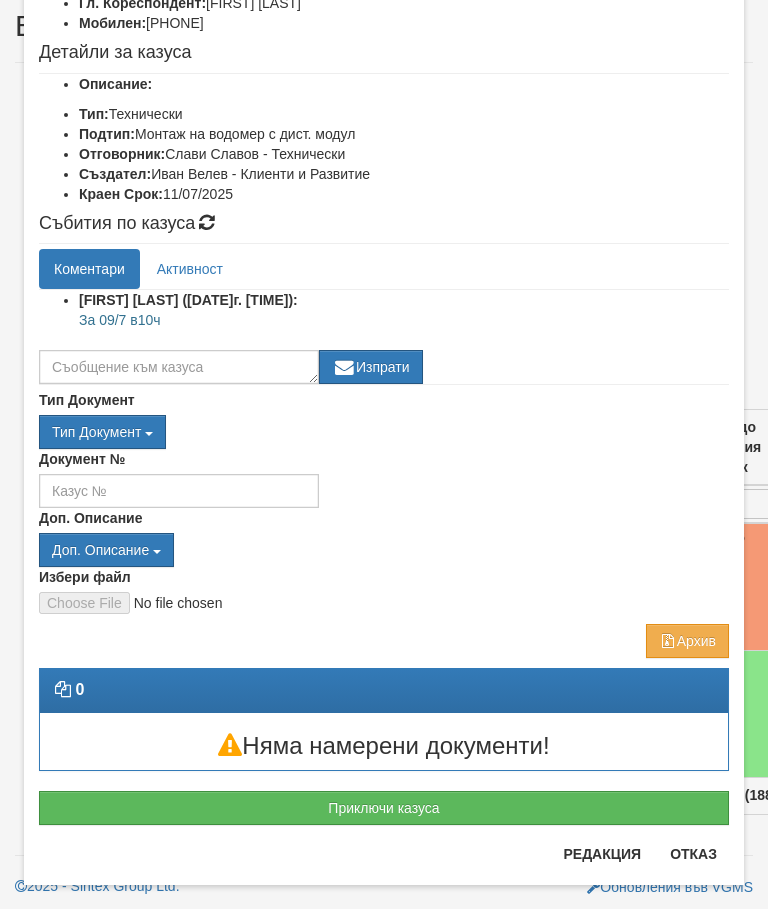 click on "Приключи казуса" at bounding box center [384, 808] 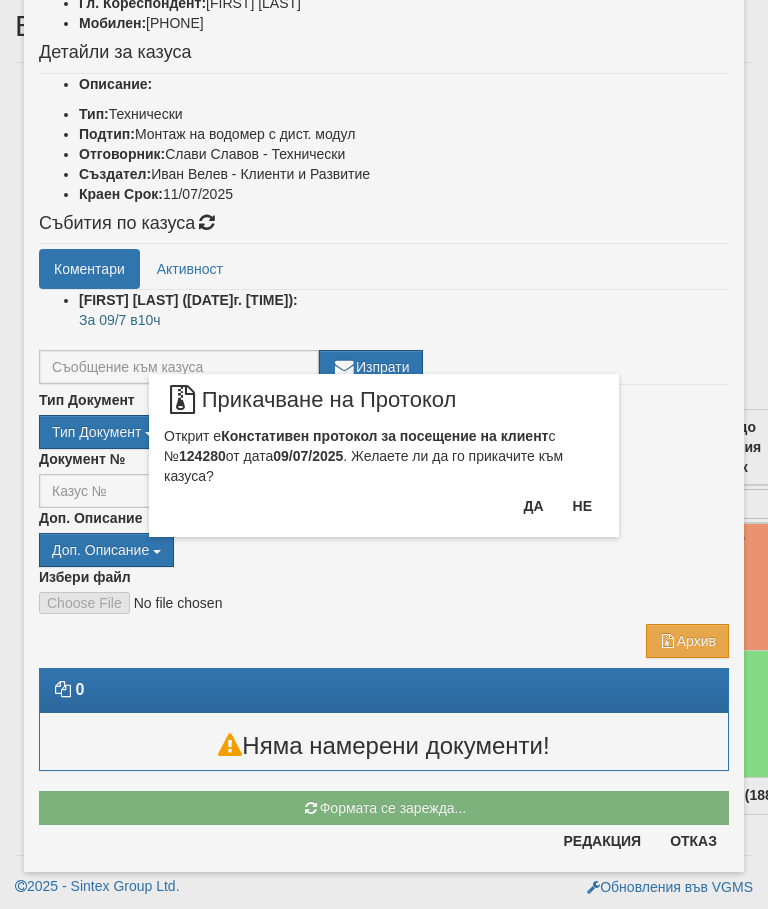 click on "Да" at bounding box center [533, 506] 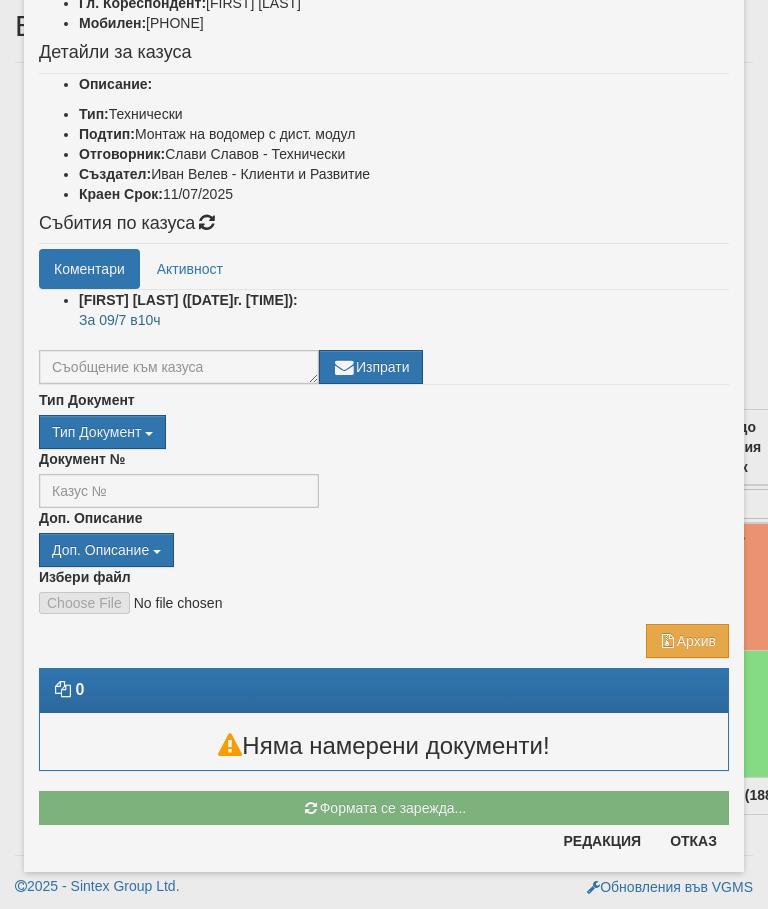 scroll, scrollTop: 50, scrollLeft: 0, axis: vertical 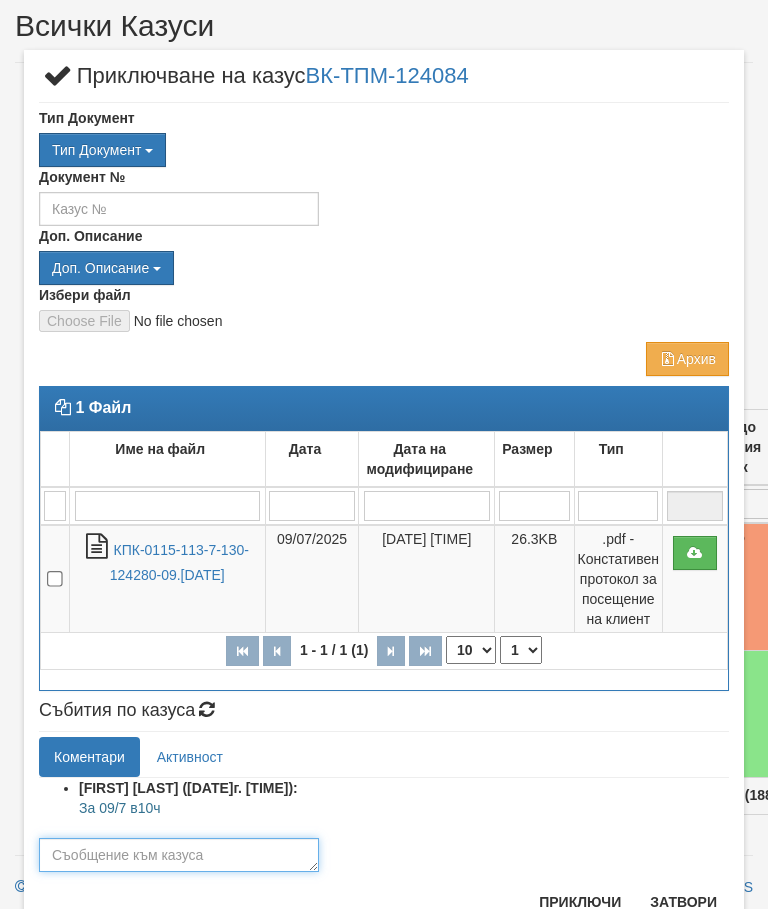 click at bounding box center (179, 855) 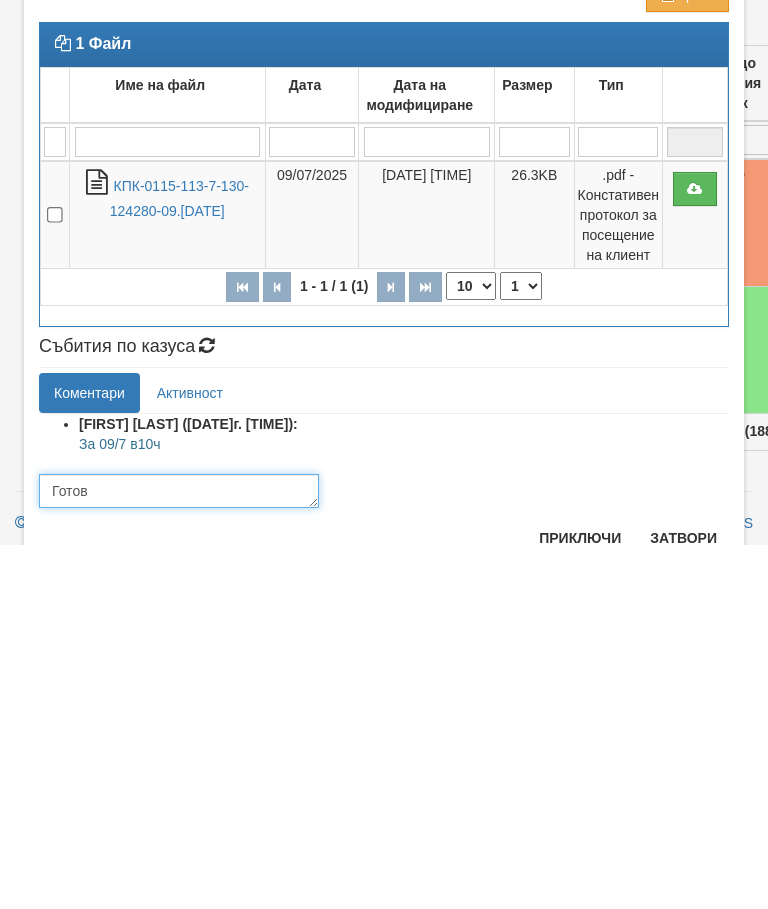 type on "Готов" 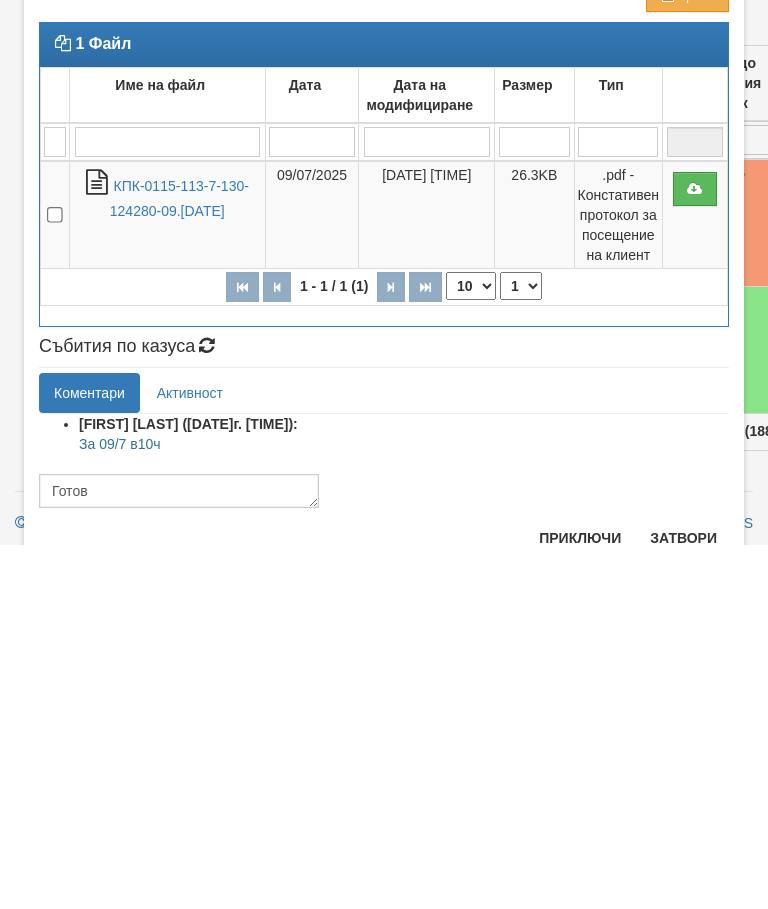 click on "Приключи" at bounding box center (580, 902) 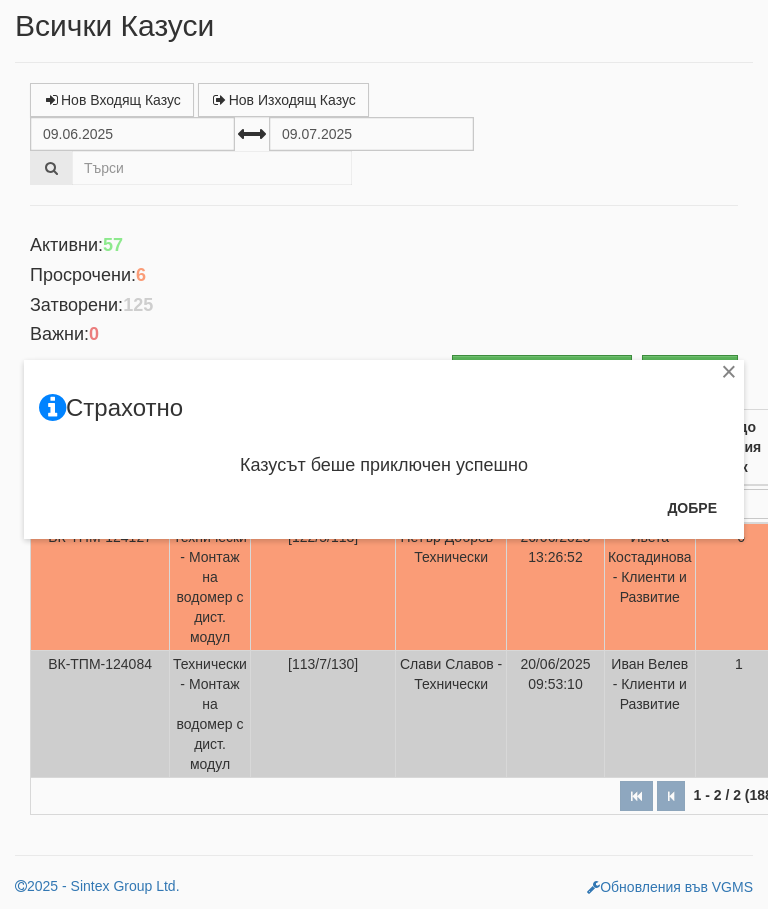click on "Добре" at bounding box center [692, 508] 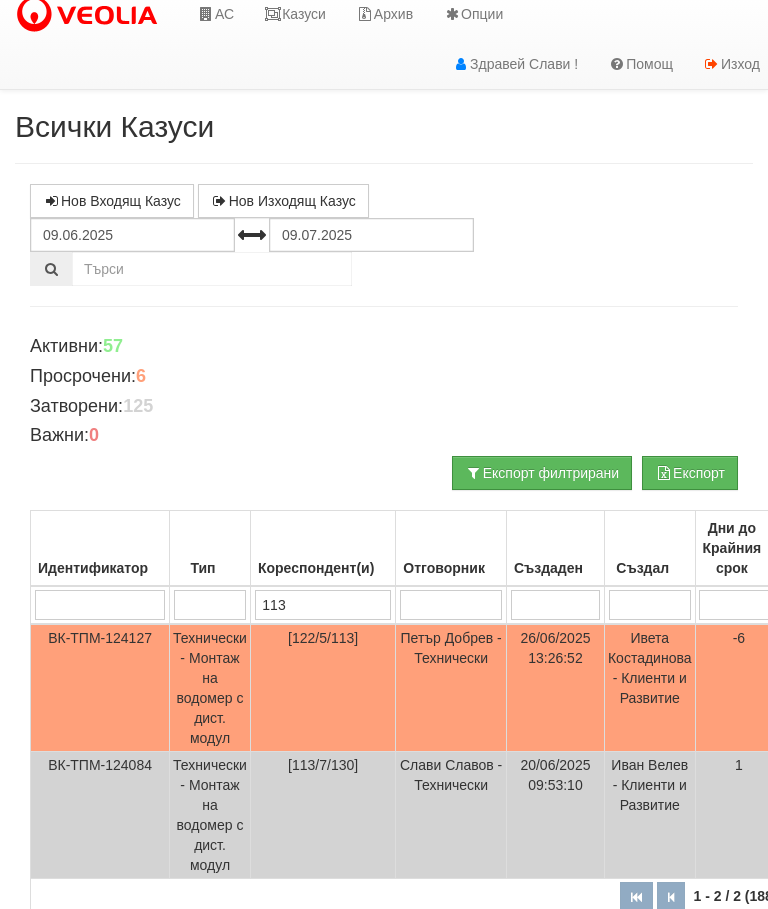 scroll, scrollTop: 0, scrollLeft: 0, axis: both 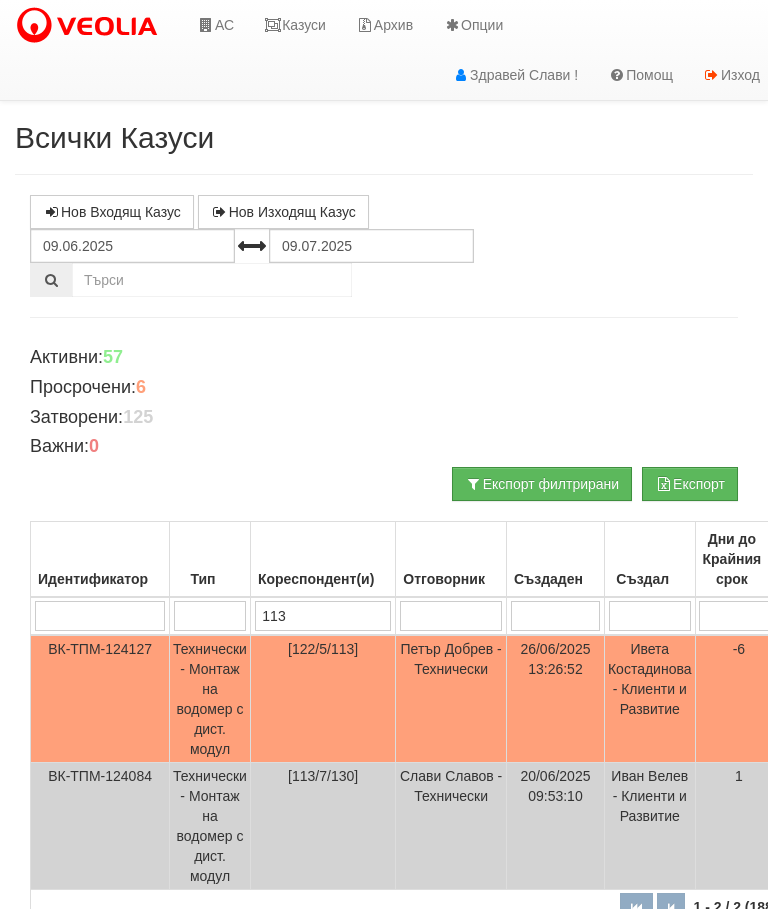 click on "Казуси" at bounding box center [295, 25] 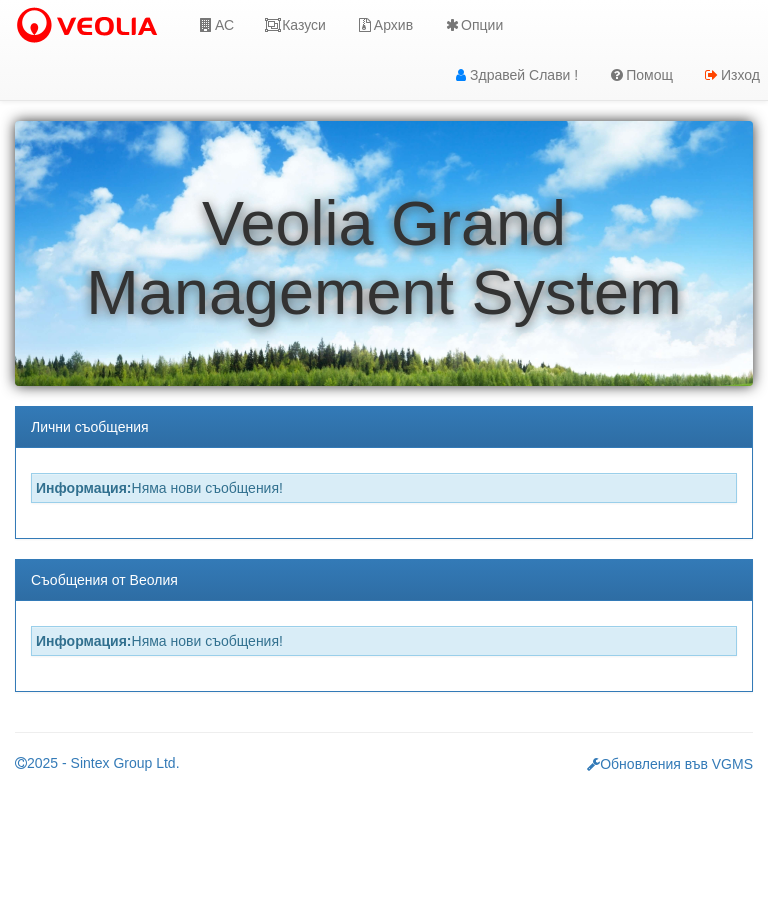 scroll, scrollTop: 0, scrollLeft: 0, axis: both 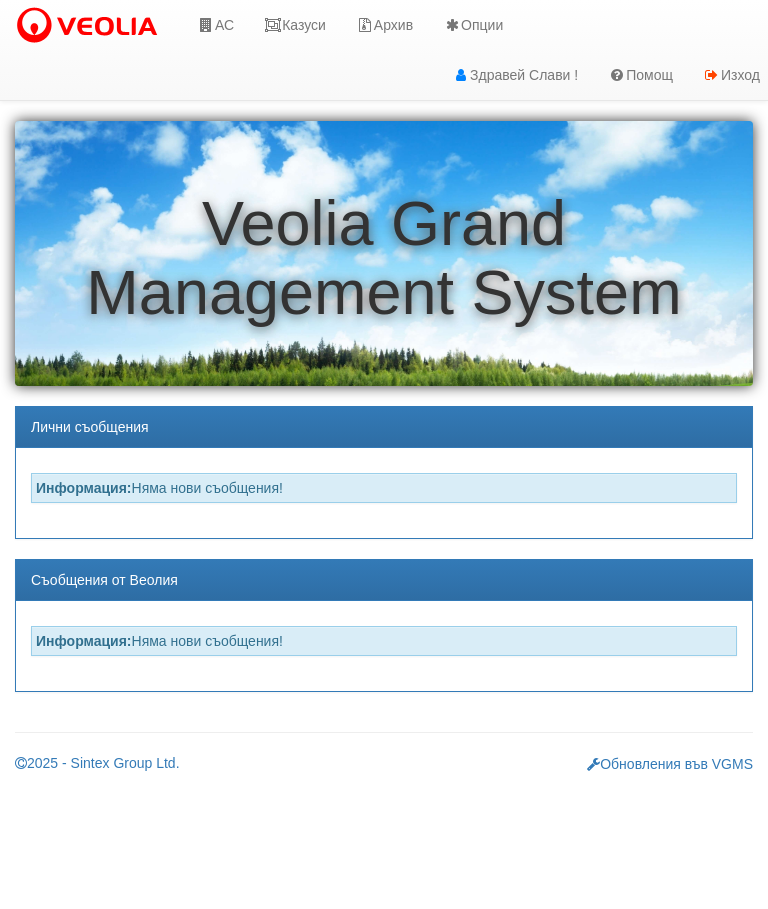 click on "АС" at bounding box center [215, 25] 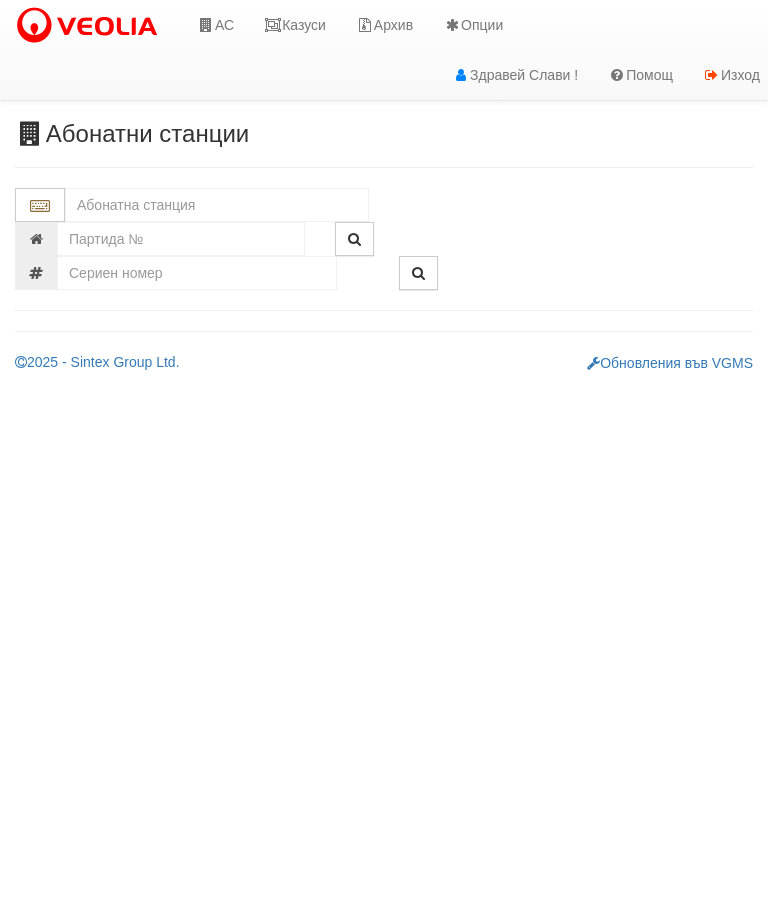 scroll, scrollTop: 0, scrollLeft: 0, axis: both 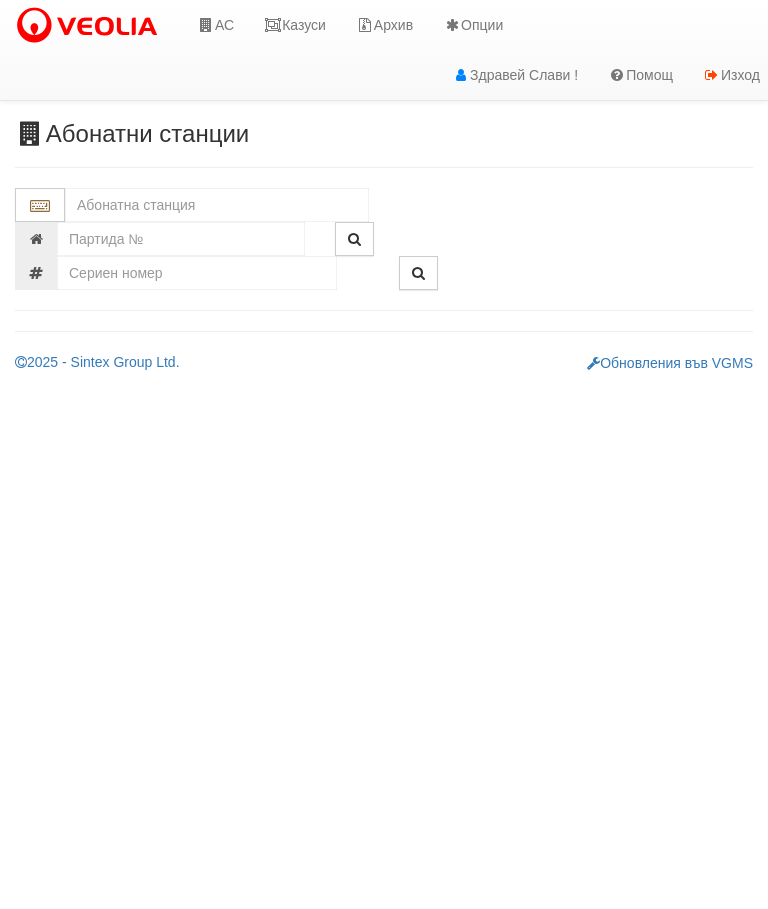 click at bounding box center [217, 205] 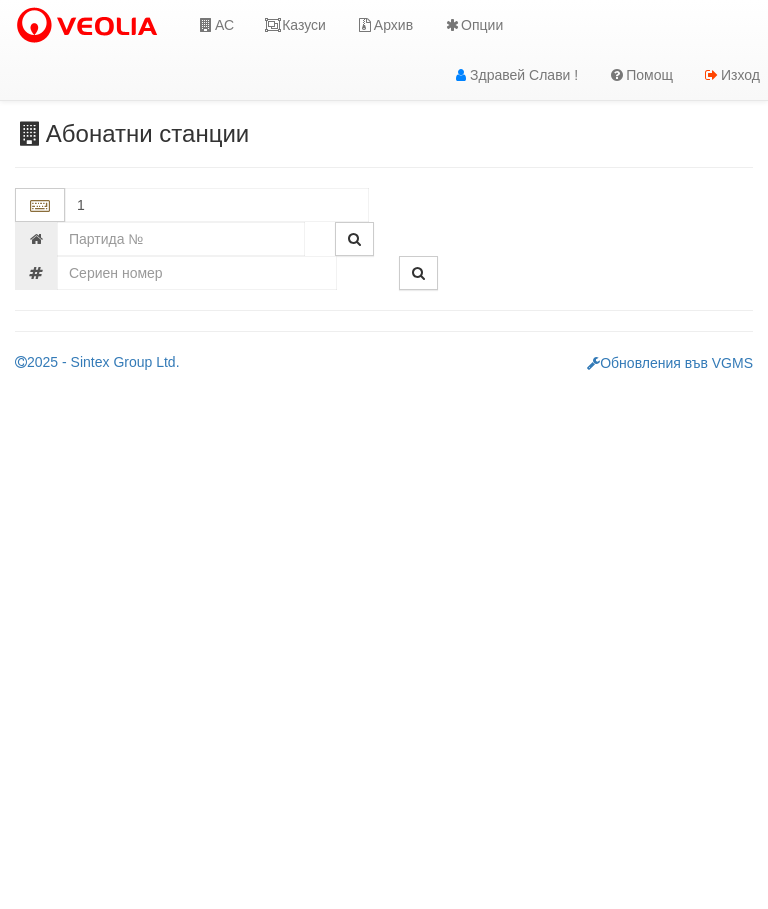 type on "11" 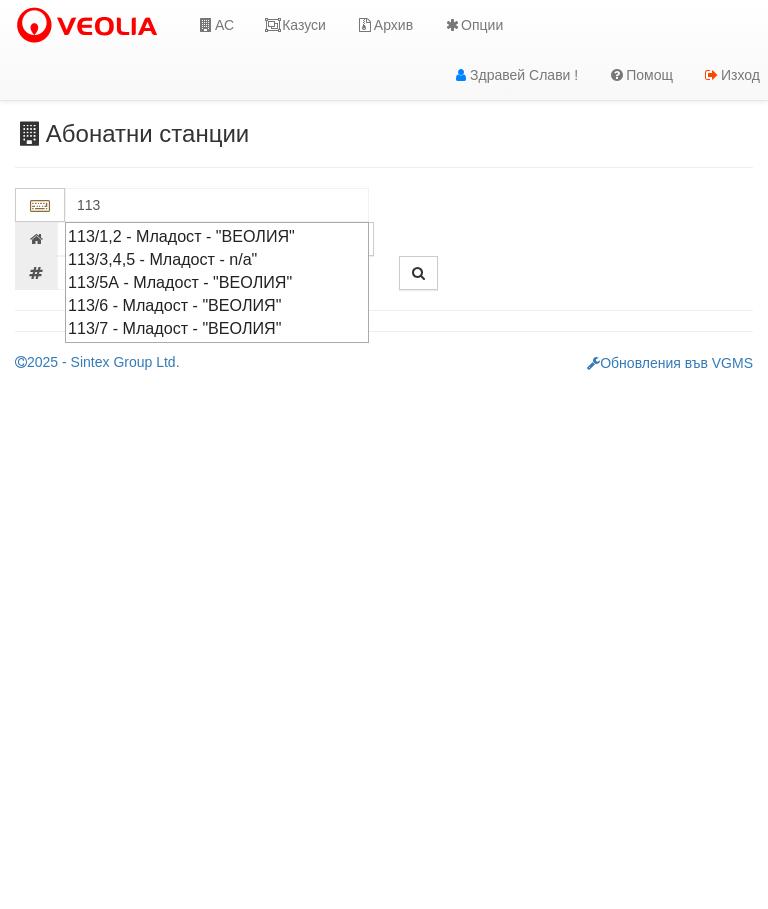 click on "113/7 - Младост - "ВЕОЛИЯ"" at bounding box center (217, 328) 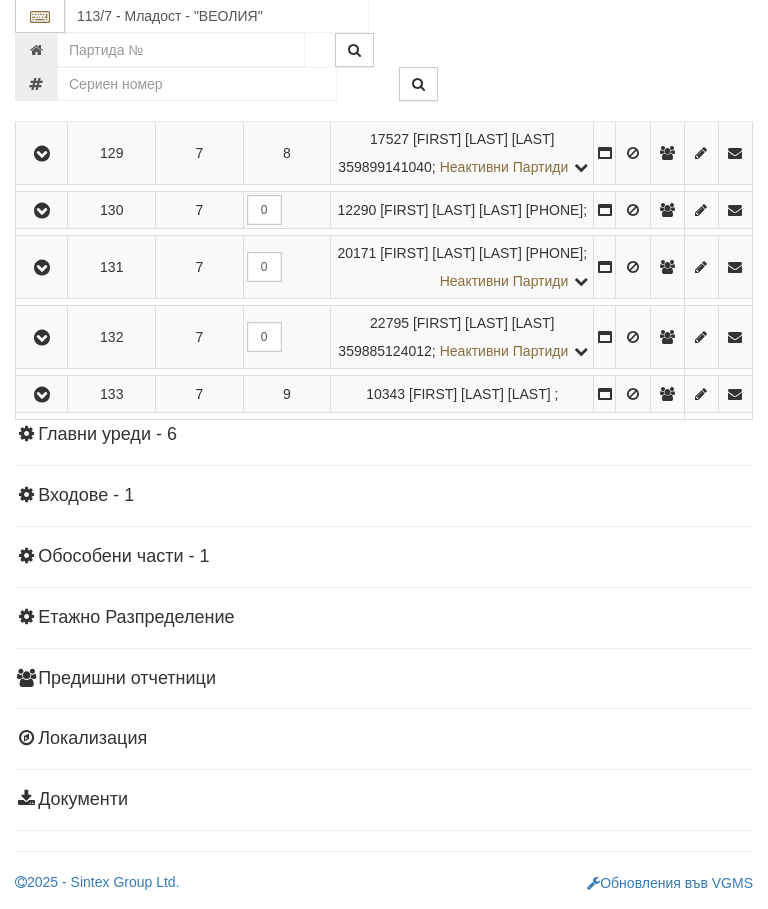 click at bounding box center (42, 212) 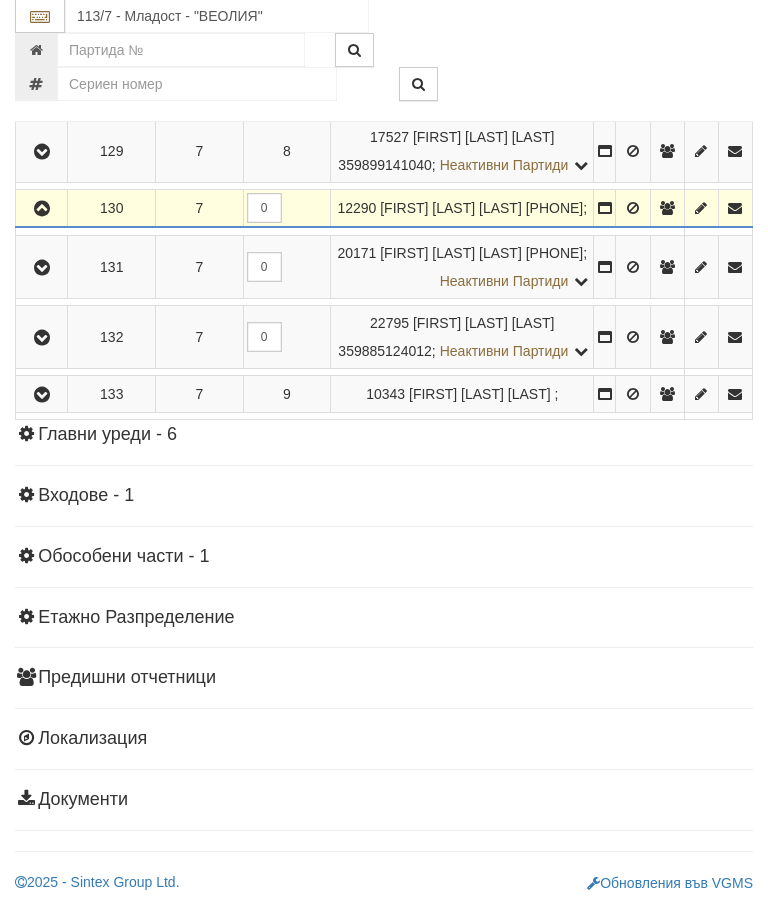 scroll, scrollTop: 1989, scrollLeft: 0, axis: vertical 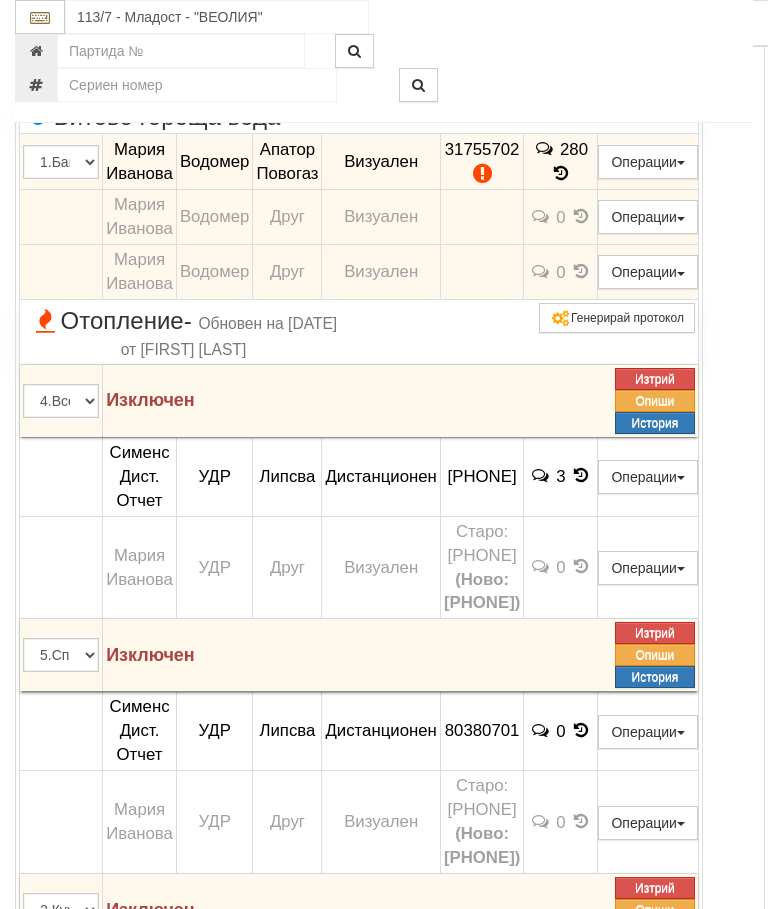 click on "Генерирай протокол" at bounding box center (534, 318) 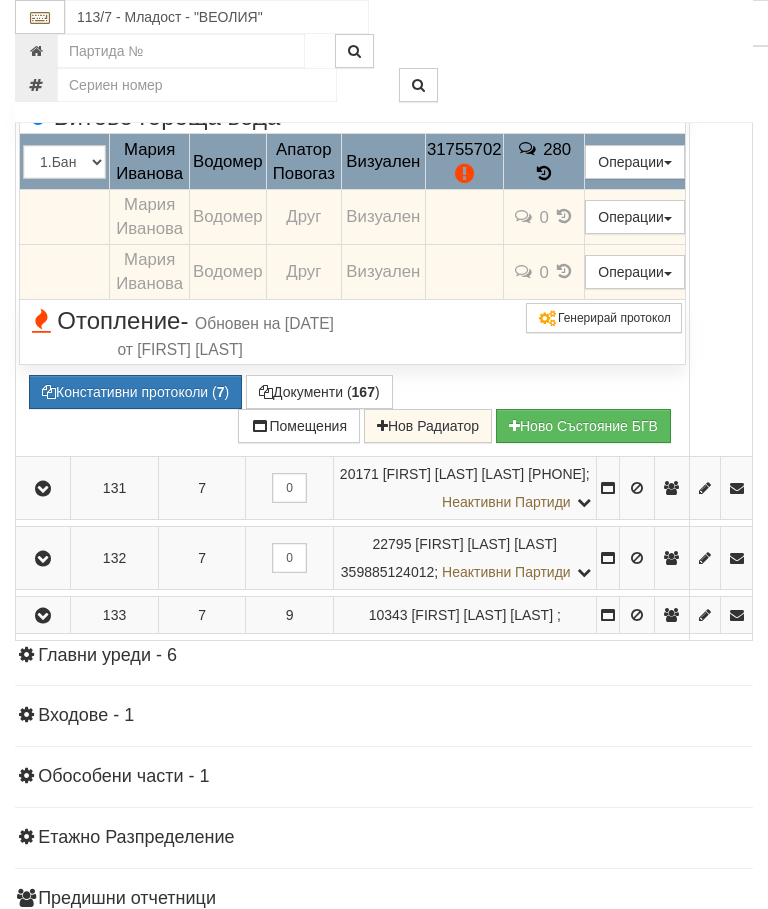 click on "Подмяна" at bounding box center (0, 0) 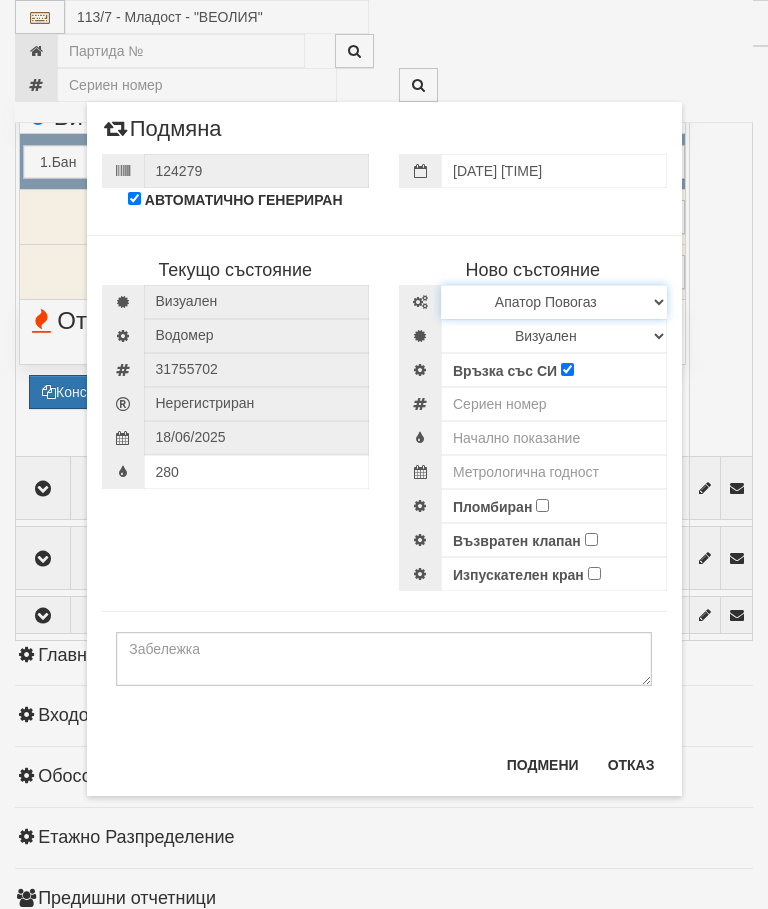 click on "Избери Марка и модел
Апатор Повогаз
Друг
Кундис Радио
Сименс Визуален
Сименс Радио
Техем" at bounding box center [554, 302] 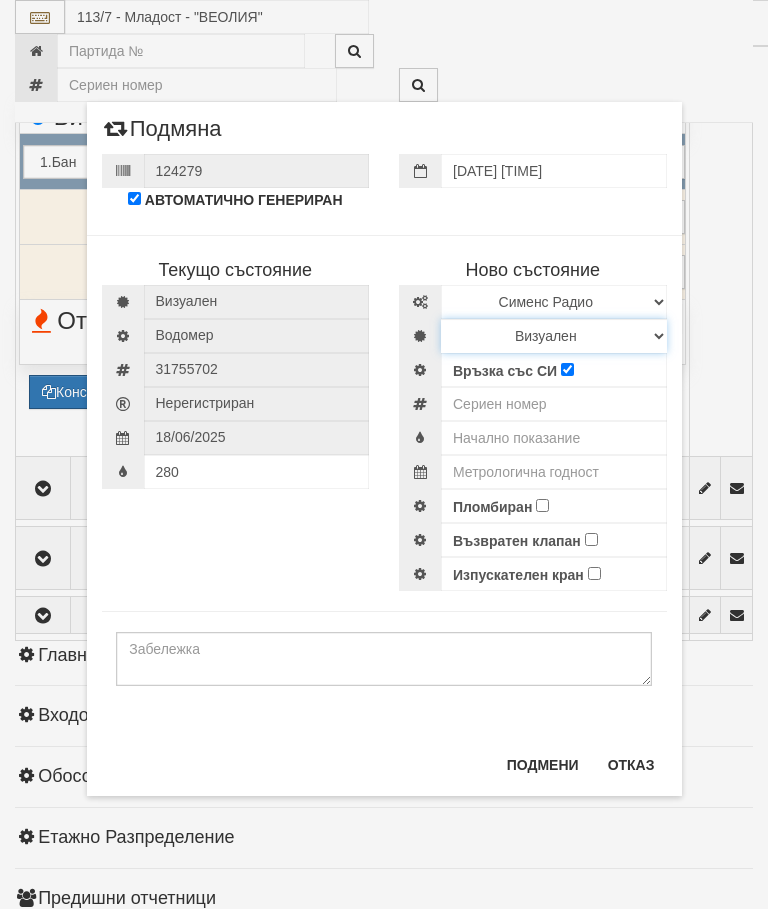 click on "Визуален
Дистанционен
Изолирана линия БГВ
Няма Oтклонение БГВ
Няма Щранг БГВ" at bounding box center (554, 336) 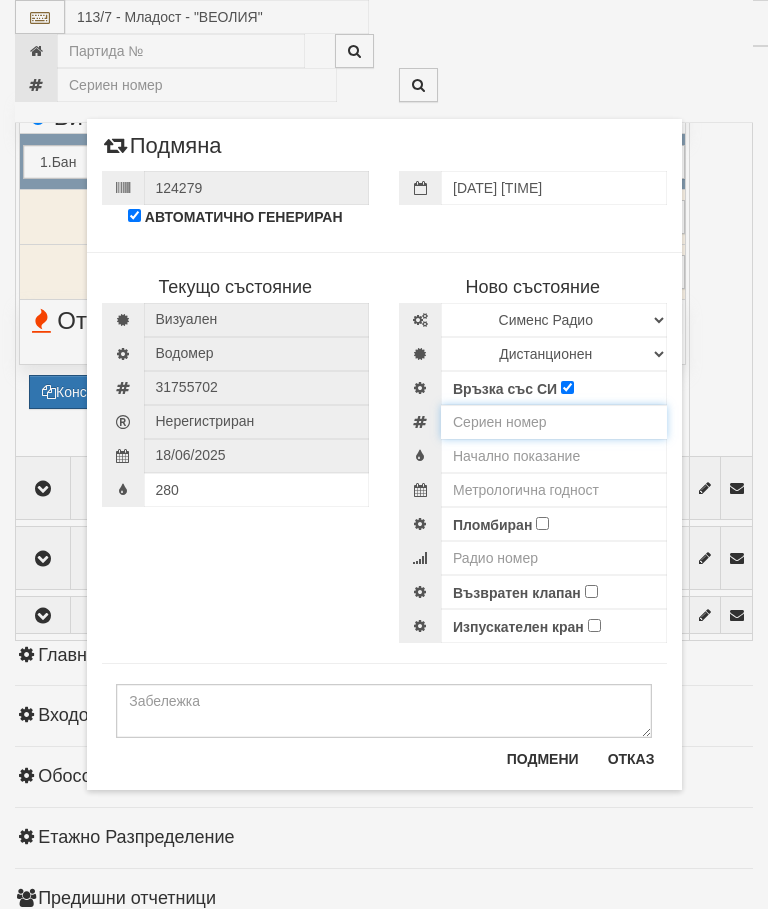 click at bounding box center [554, 422] 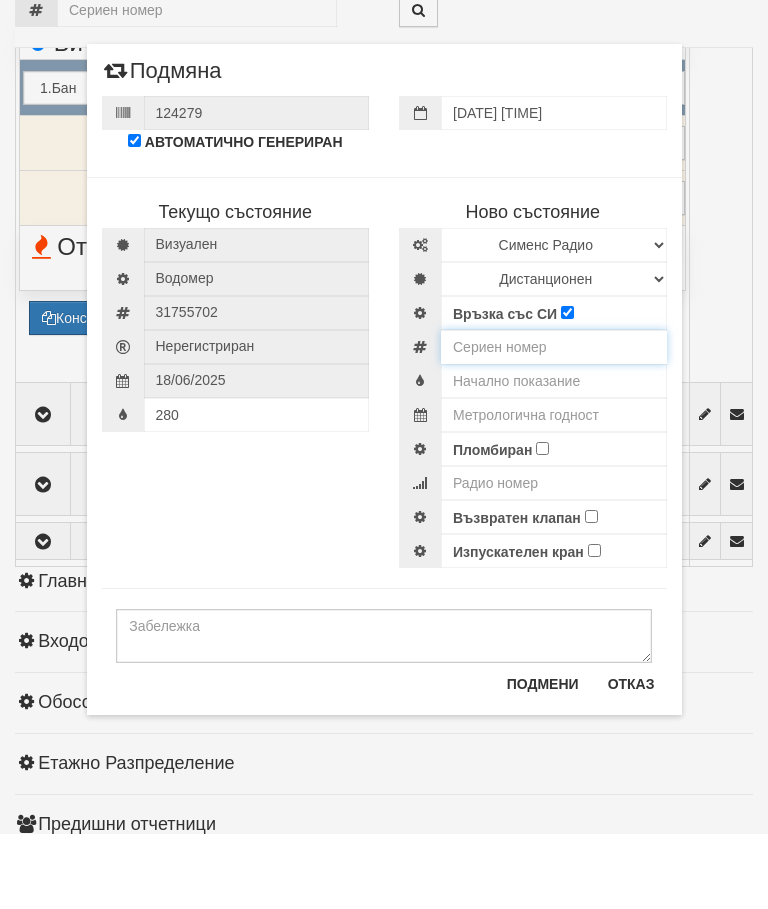 type on "52850144" 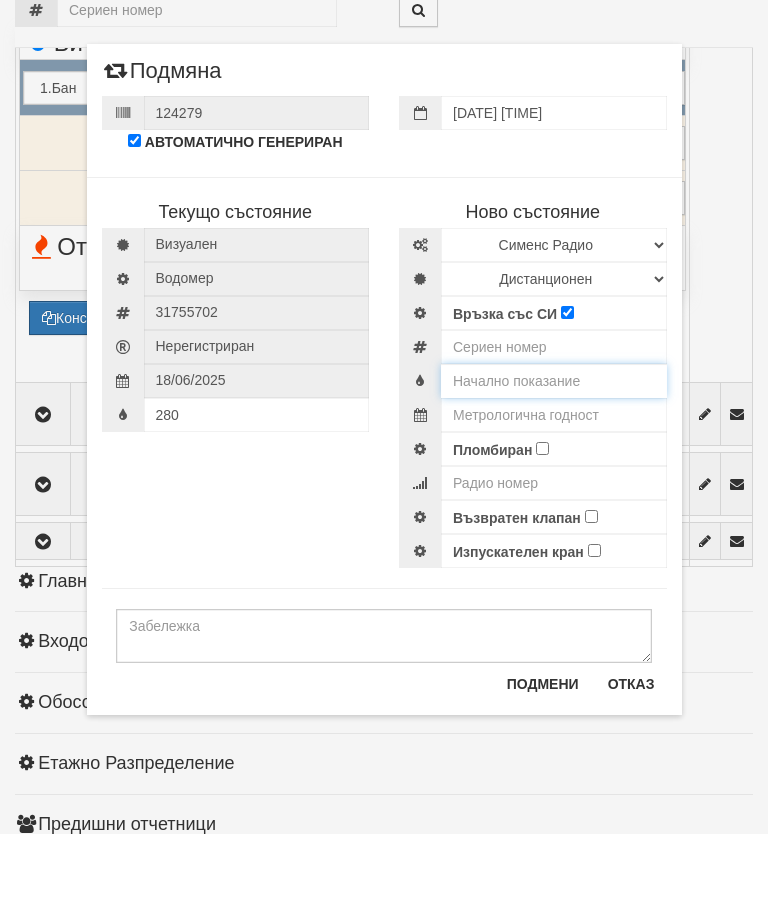 click at bounding box center [554, 456] 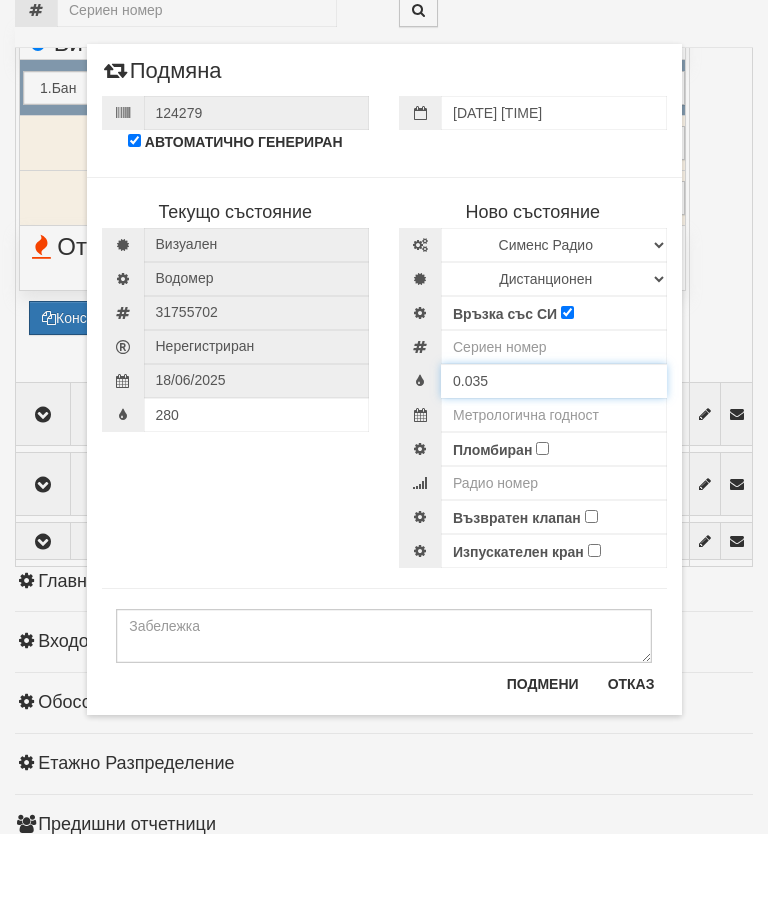 type on "0.035" 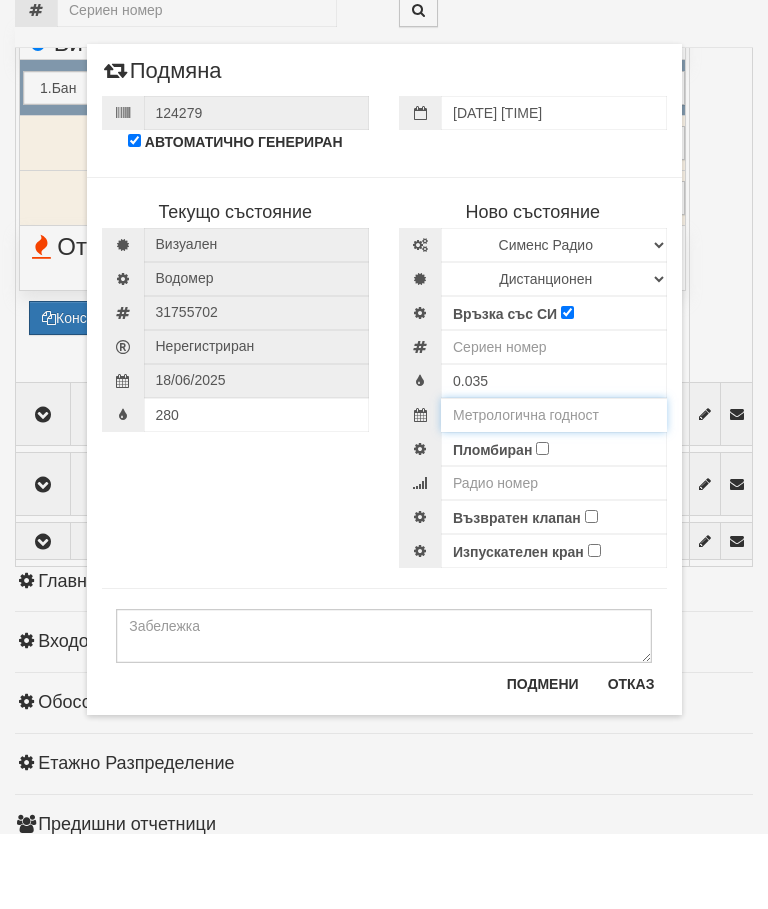click at bounding box center (554, 490) 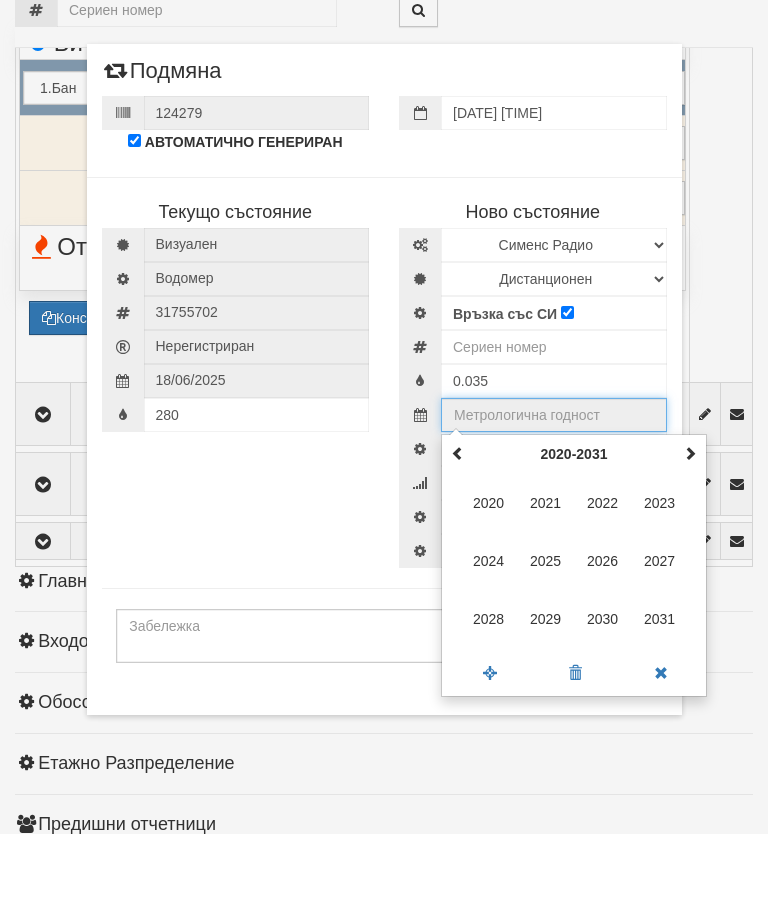 click at bounding box center [690, 528] 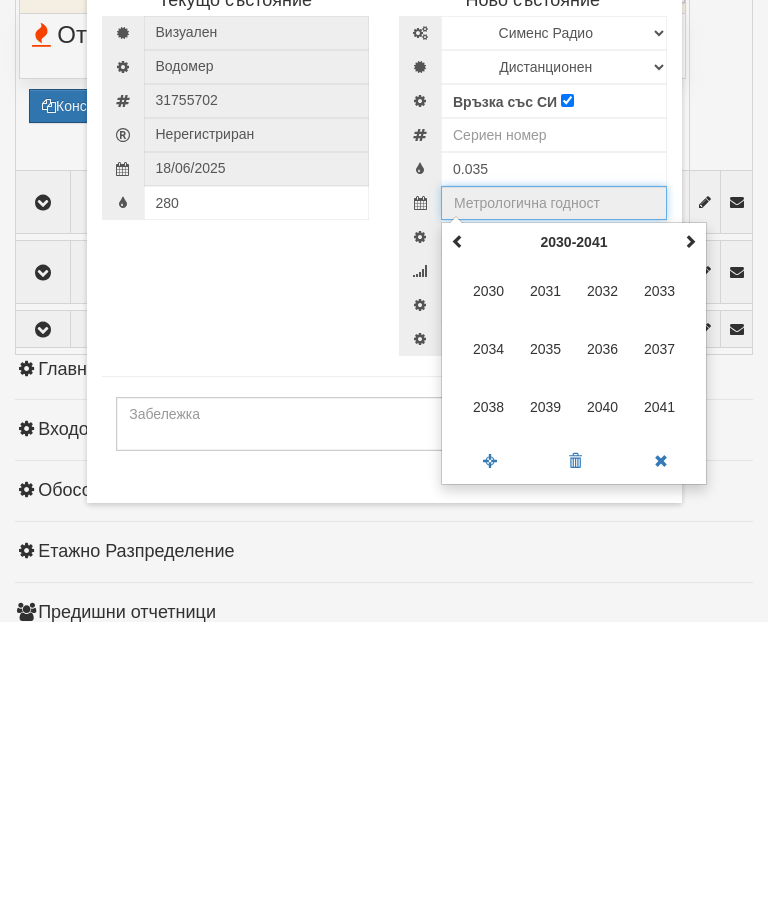 click on "2035" at bounding box center (546, 636) 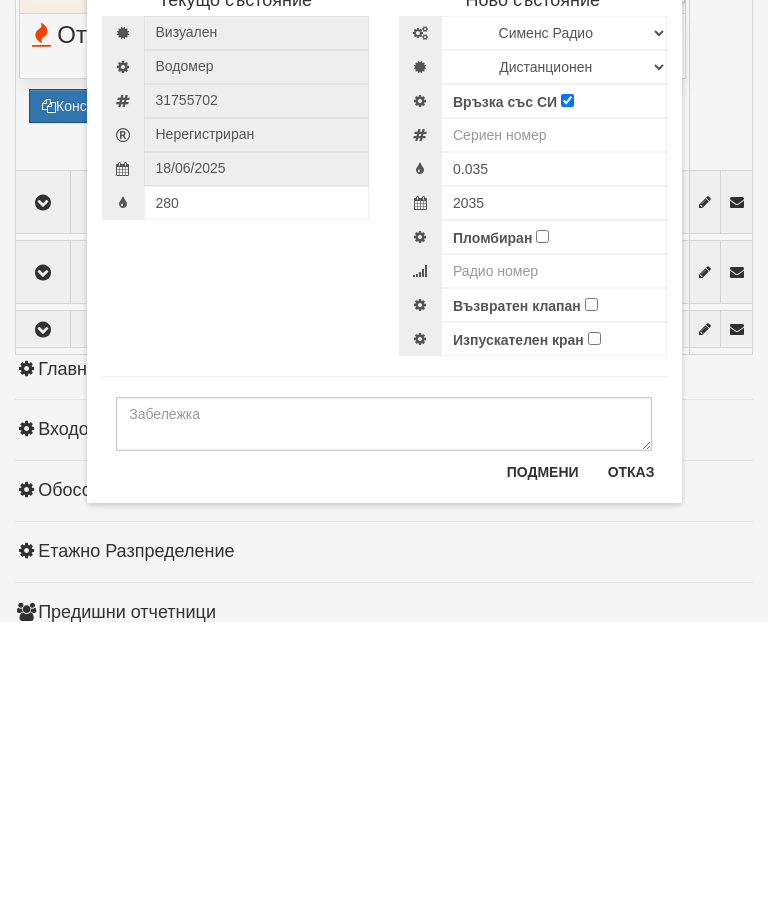 scroll, scrollTop: 2276, scrollLeft: 0, axis: vertical 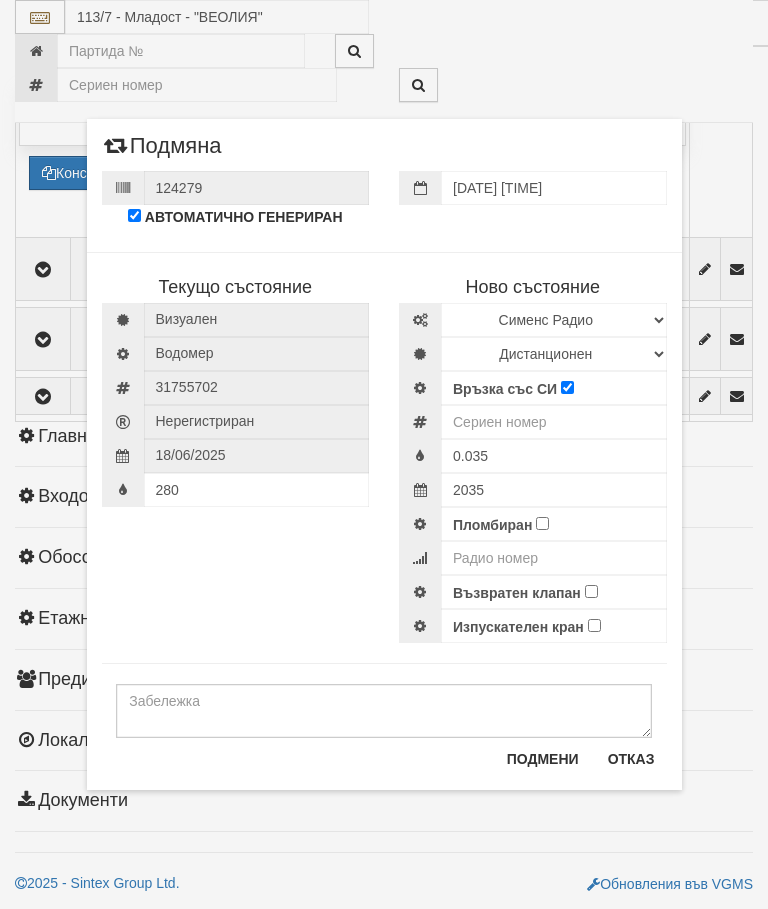 click on "Пломбиран" at bounding box center (554, 388) 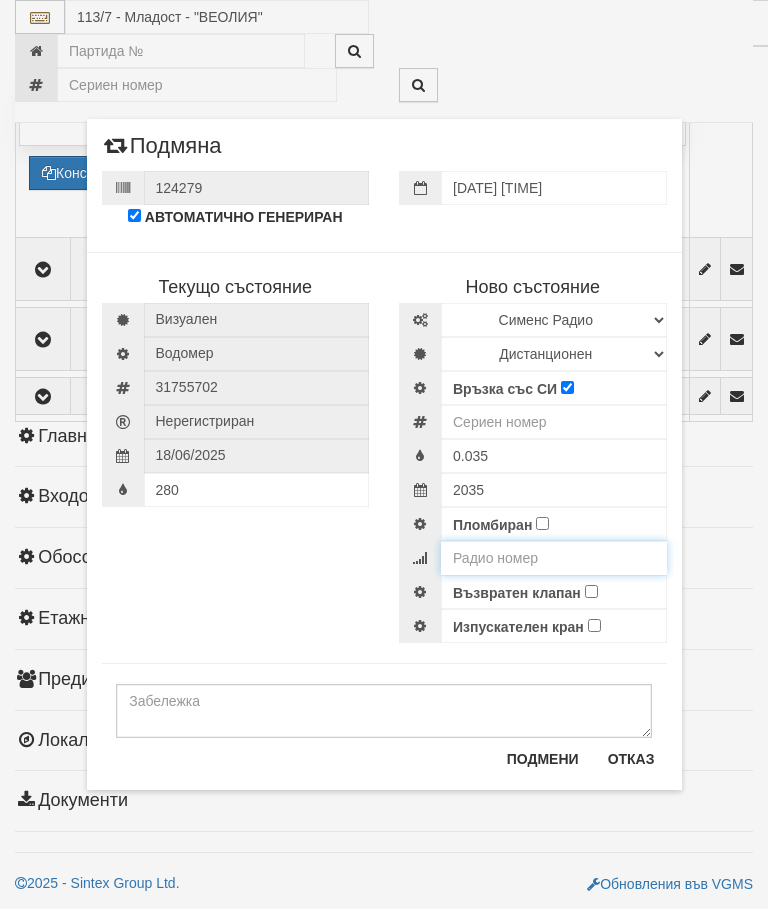 click at bounding box center (554, 558) 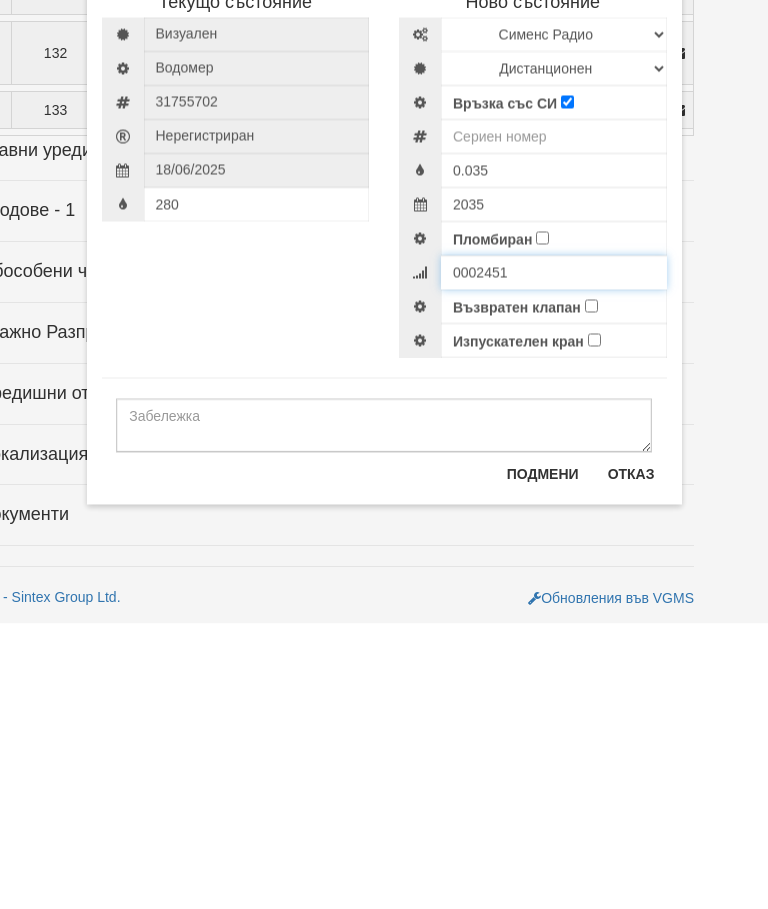 type on "0002451" 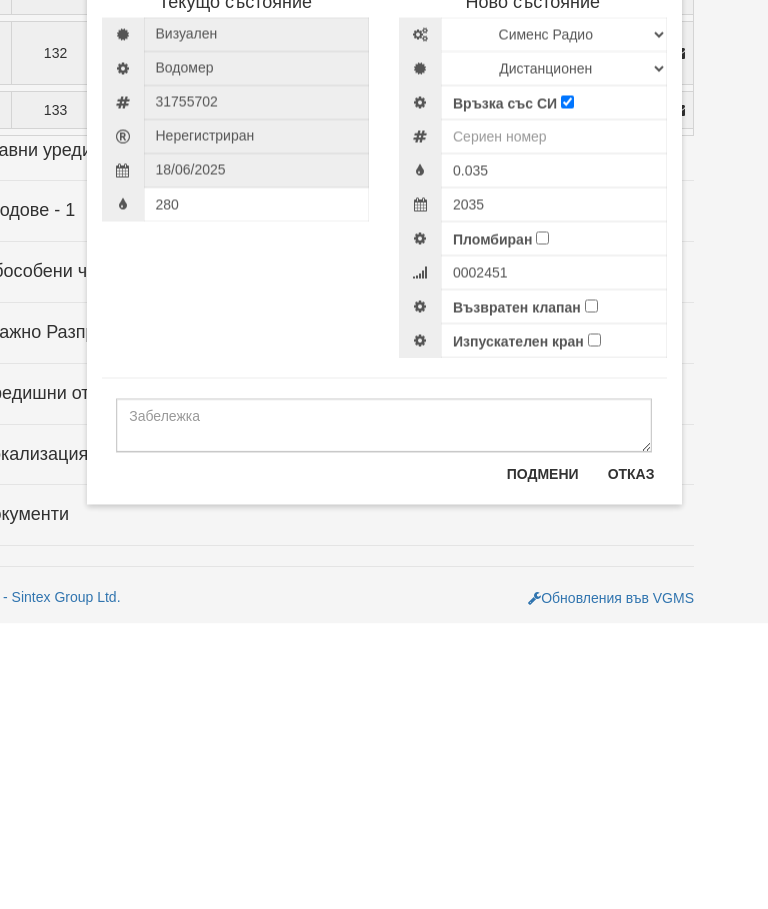click on "Възвратен клапан" at bounding box center [517, 593] 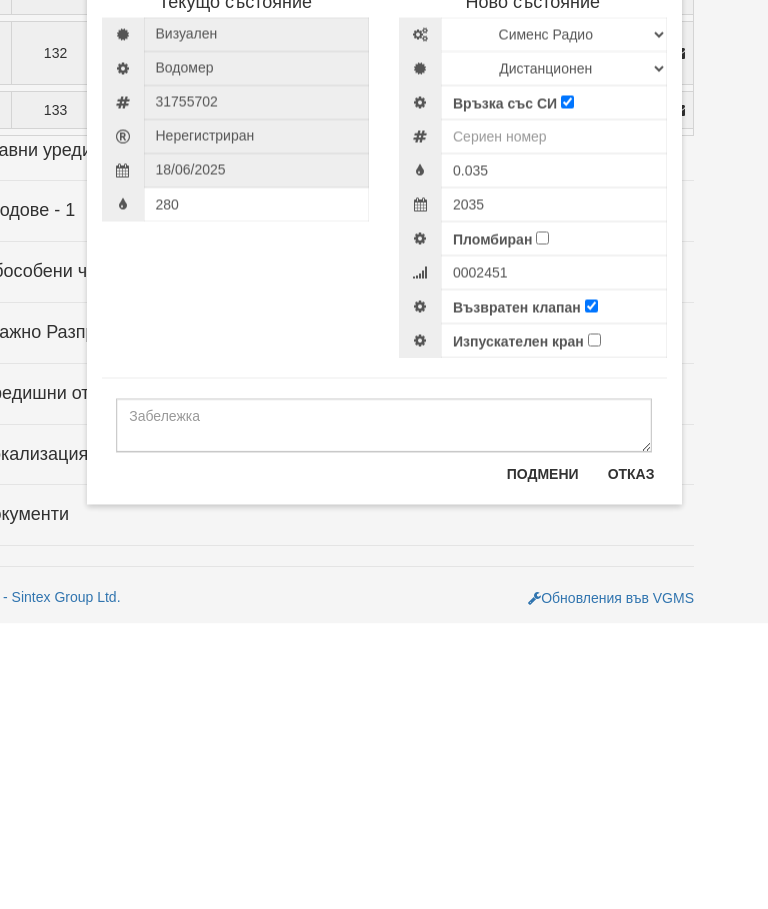 scroll, scrollTop: 2406, scrollLeft: 100, axis: both 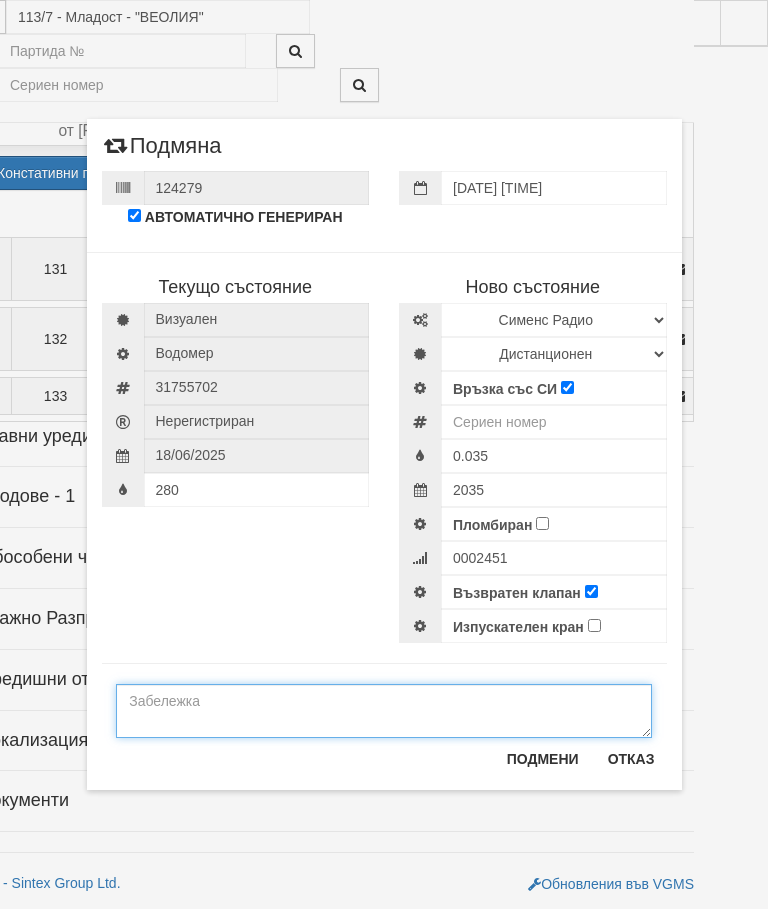 click at bounding box center [384, 711] 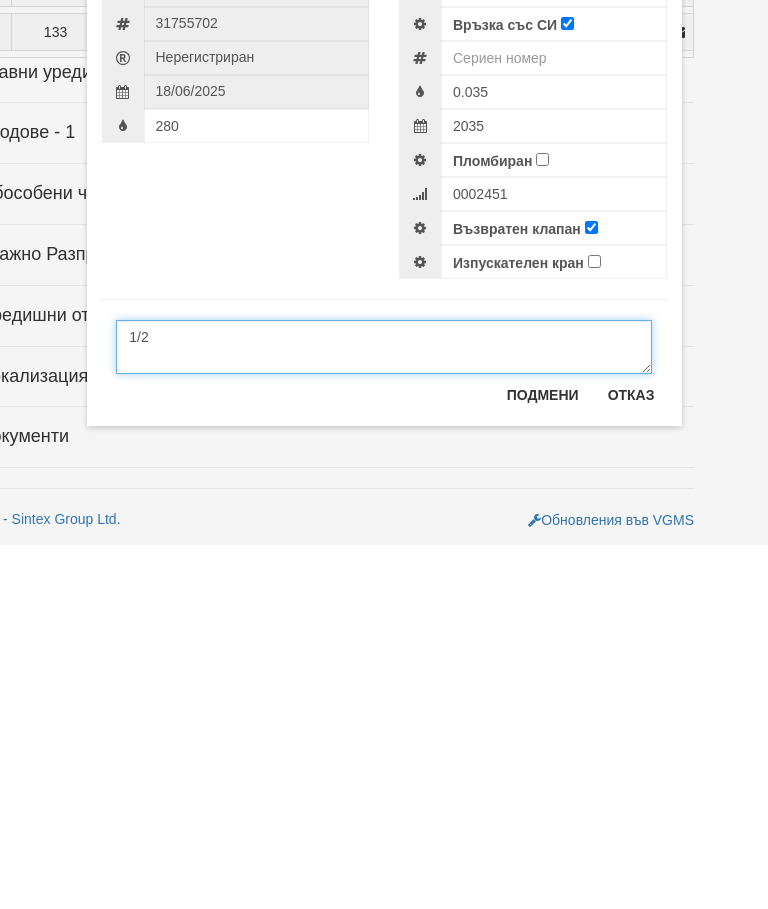 type on "1/2" 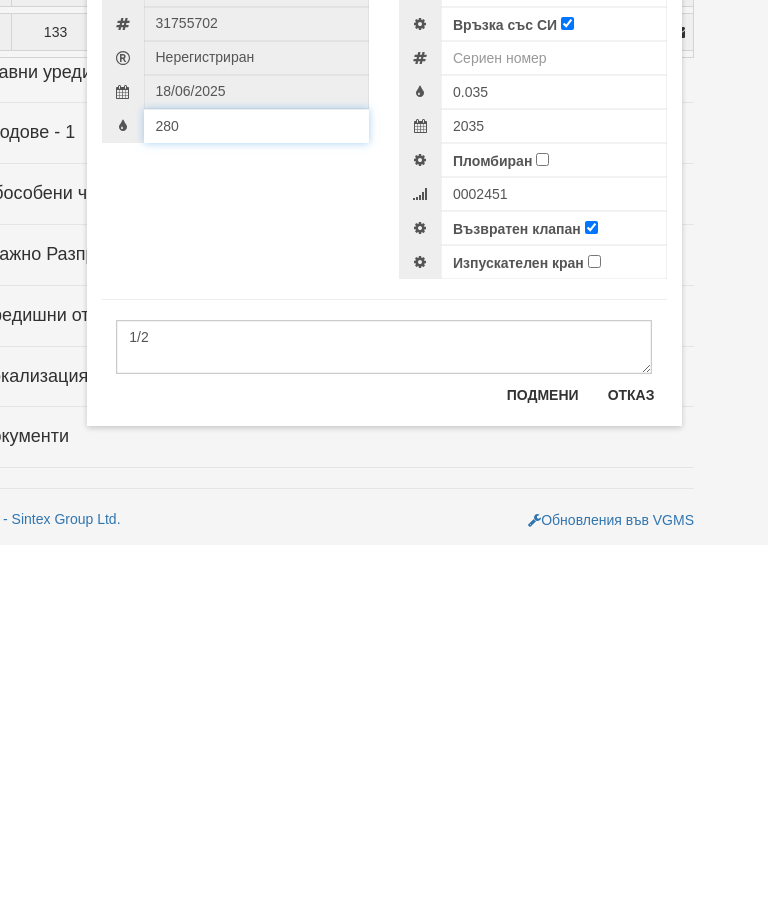 click on "280" at bounding box center (257, 490) 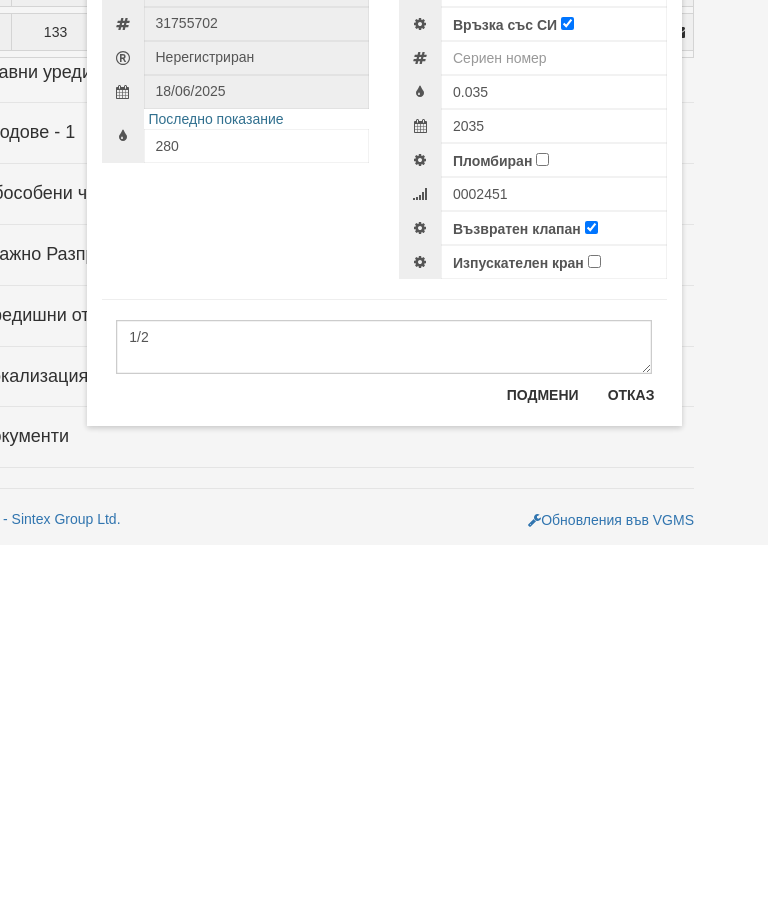 click on "Подмени" at bounding box center (543, 759) 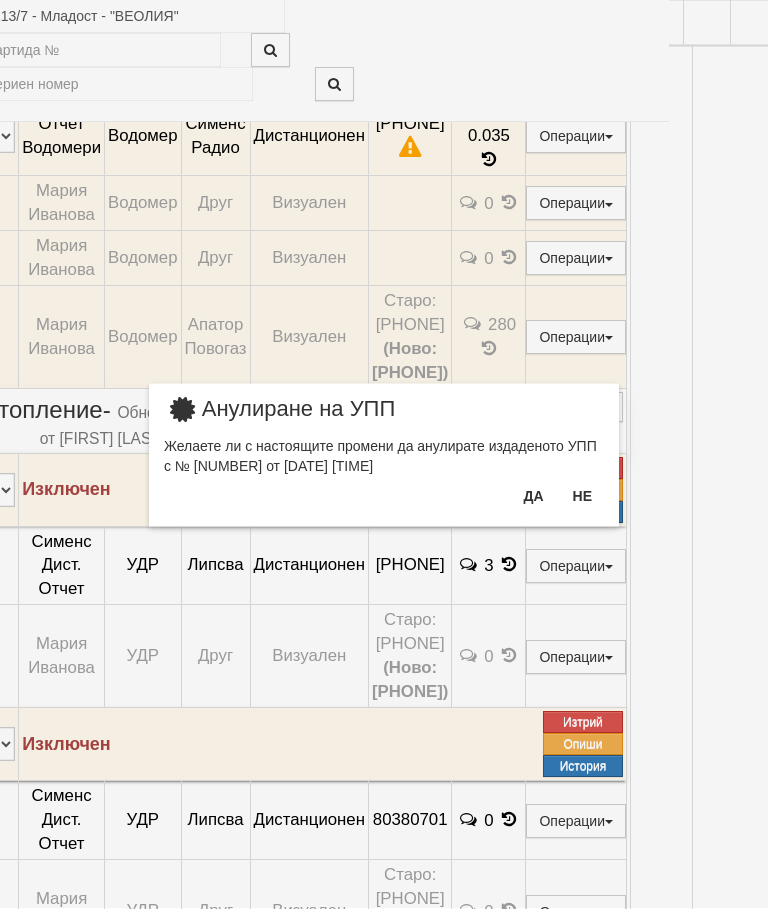 scroll, scrollTop: 2029, scrollLeft: 100, axis: both 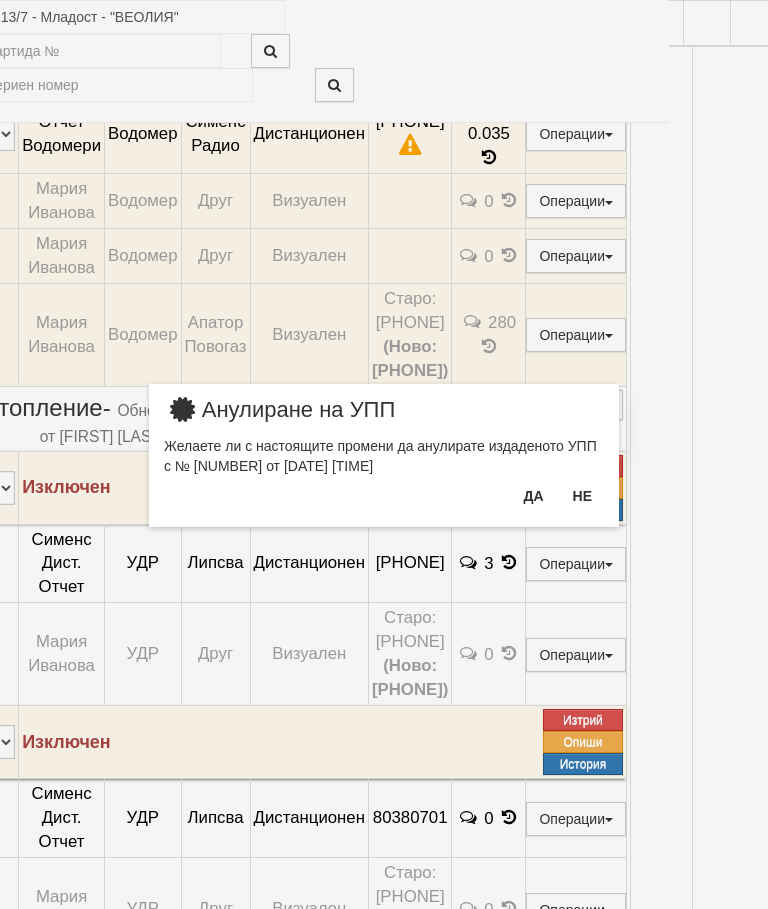 click on "Да" at bounding box center [533, 496] 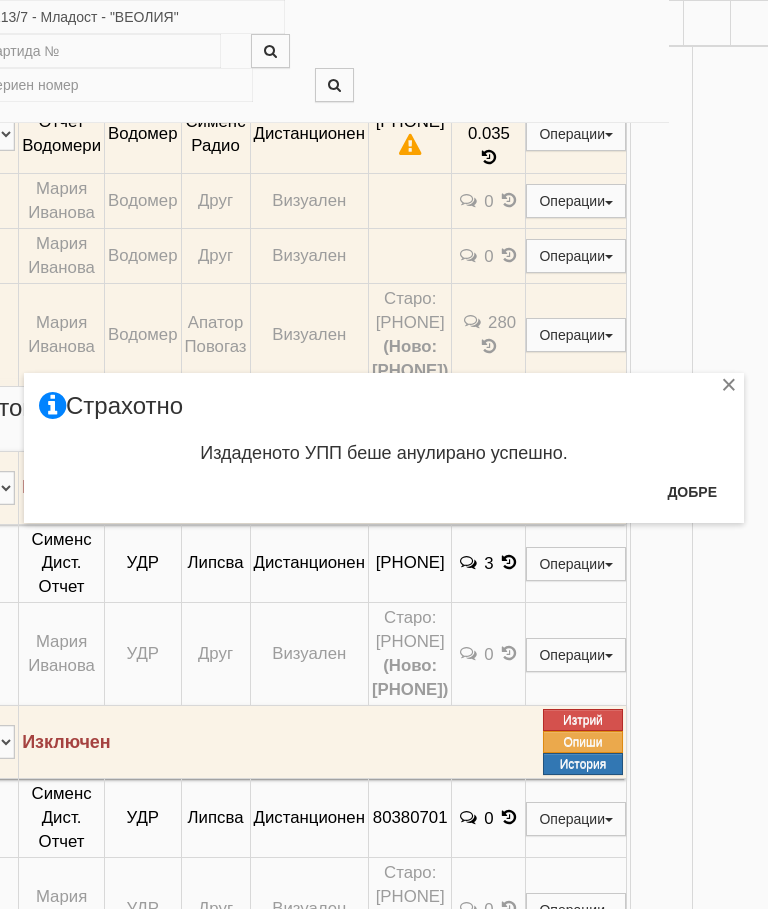 click on "Добре" at bounding box center (692, 492) 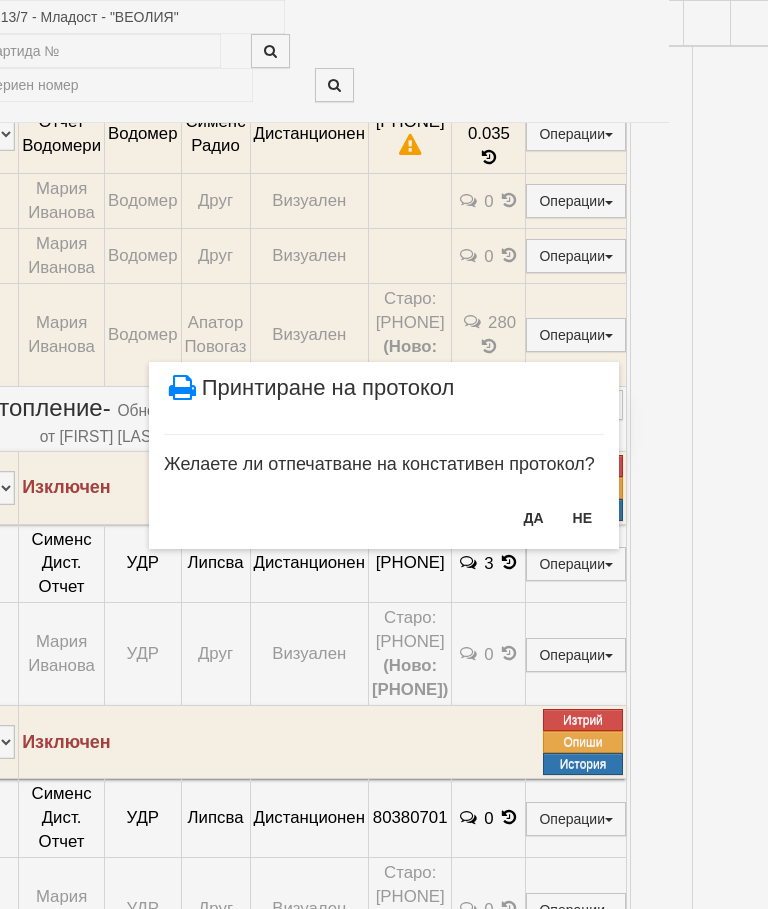 click on "ДА" at bounding box center [533, 518] 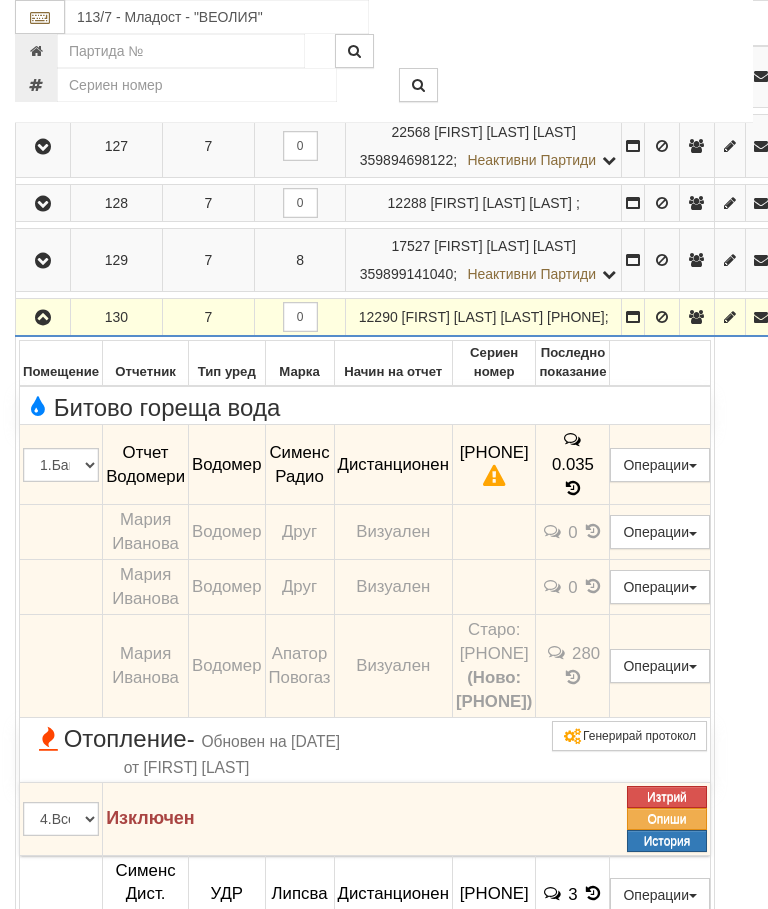 scroll, scrollTop: 1697, scrollLeft: 0, axis: vertical 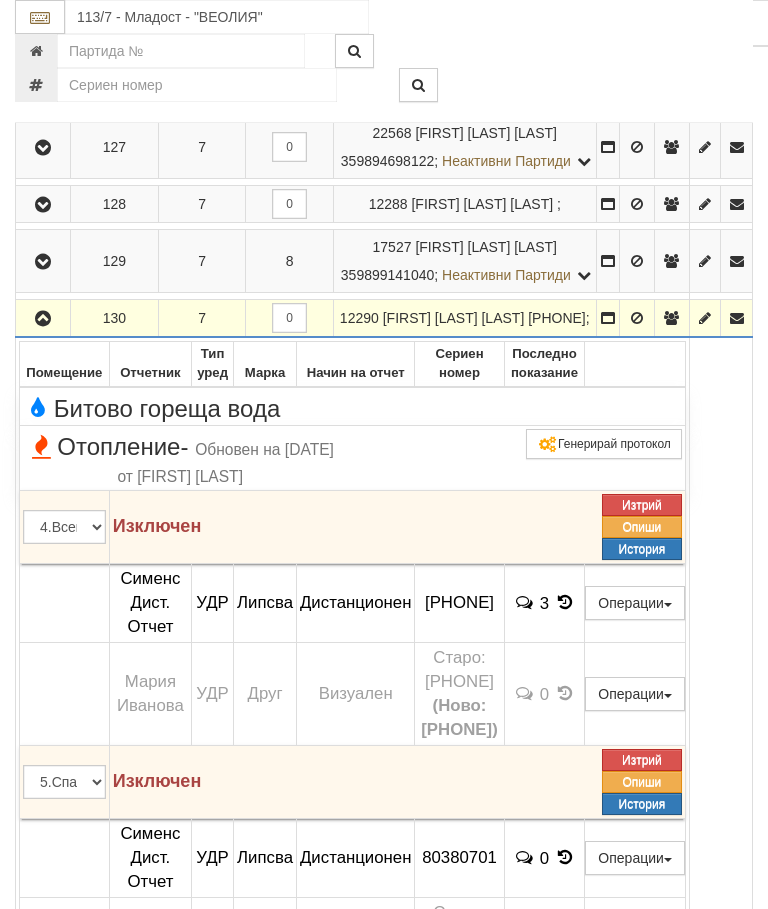 click at bounding box center [43, 261] 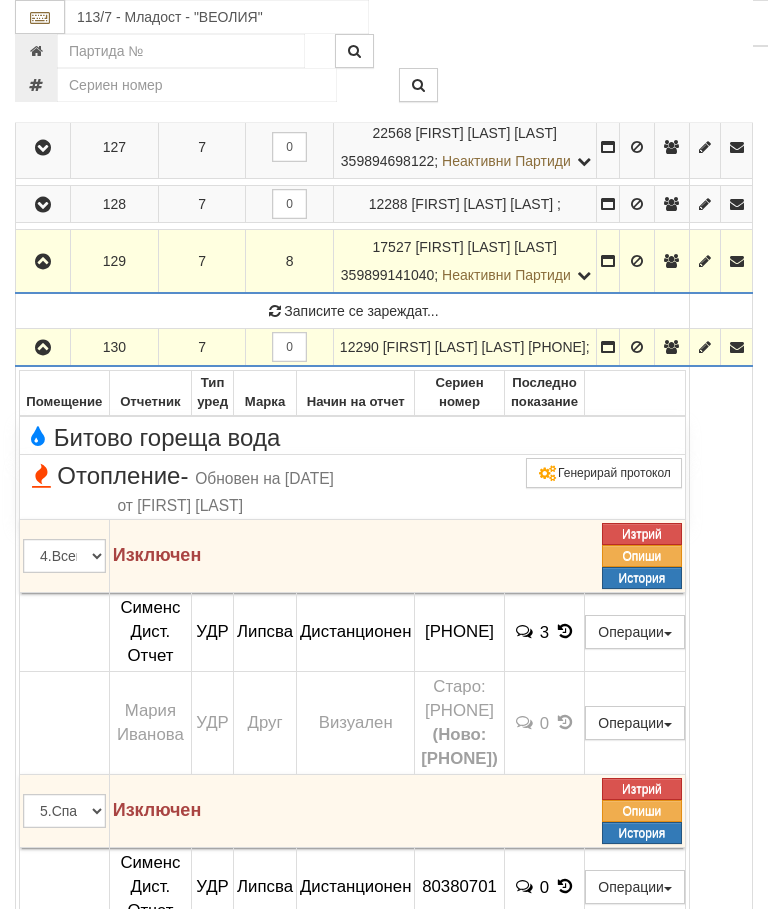 click at bounding box center (43, 347) 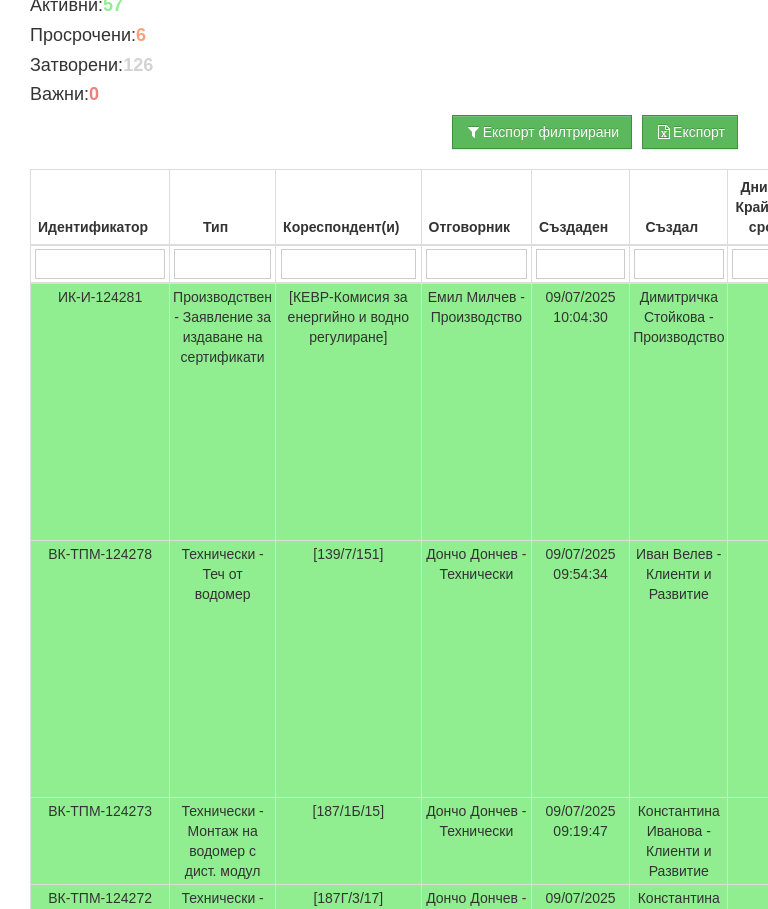 scroll, scrollTop: 349, scrollLeft: 0, axis: vertical 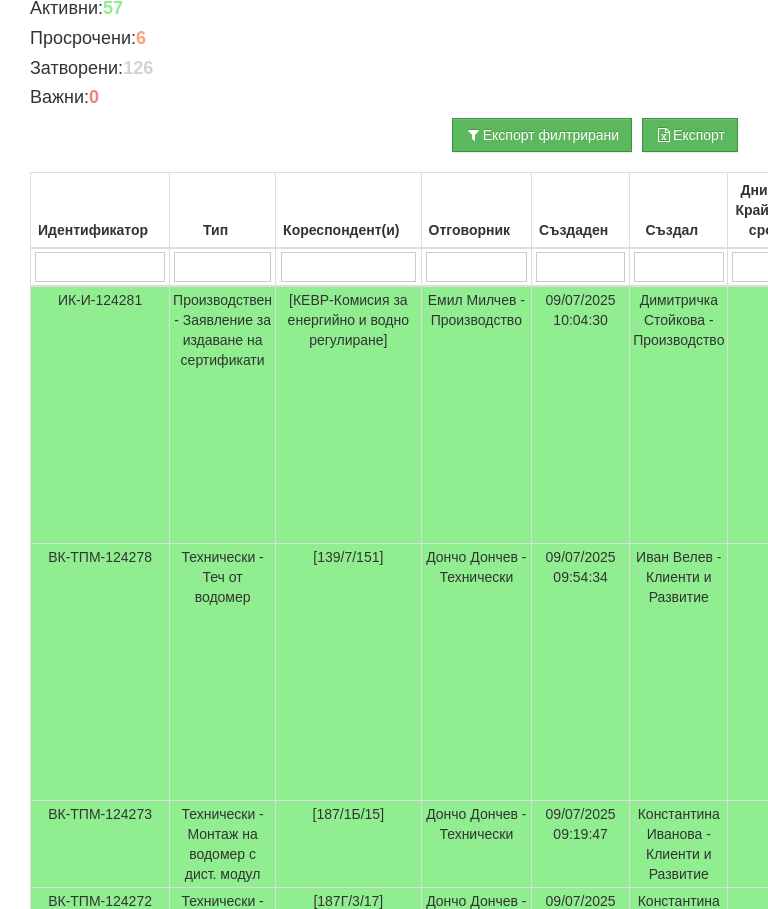 click on "Отговорник" at bounding box center (476, 211) 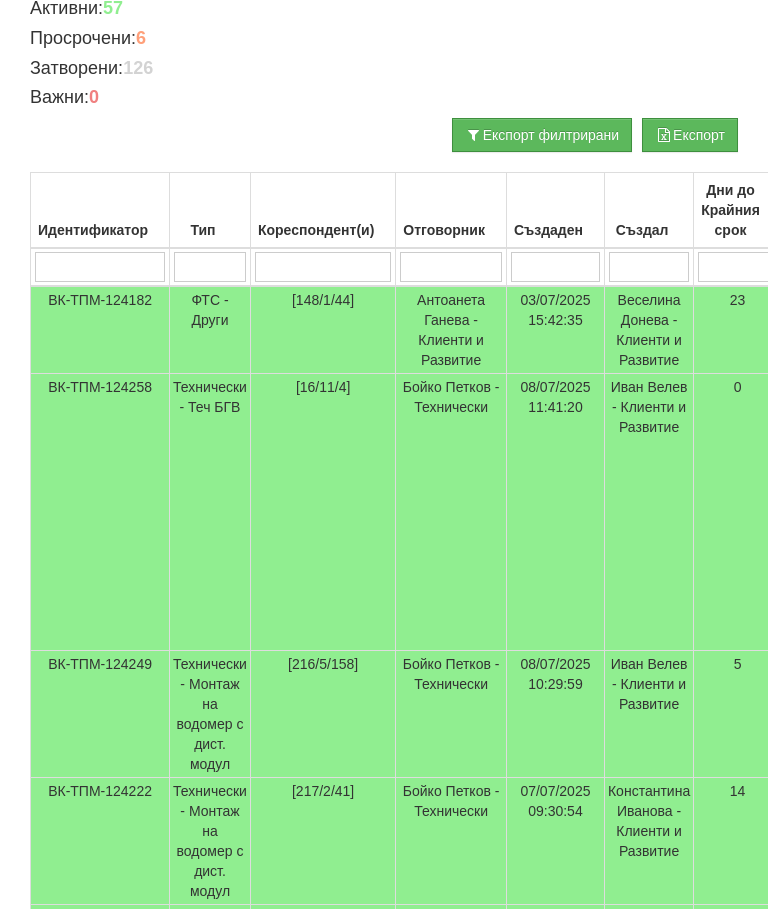 click at bounding box center (99, 267) 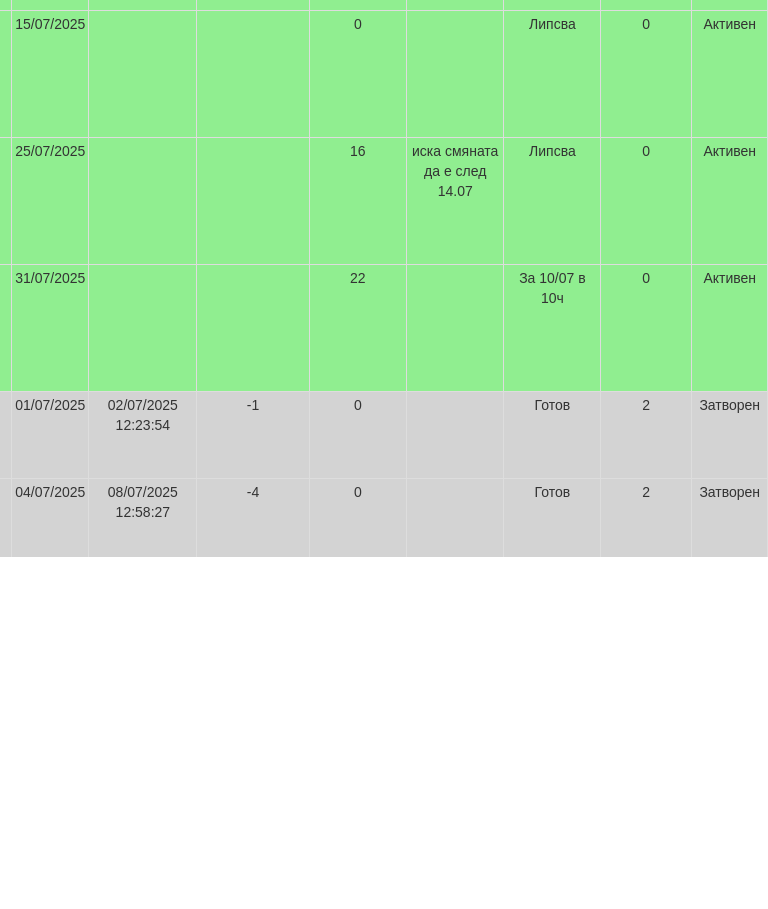 scroll, scrollTop: 399, scrollLeft: 0, axis: vertical 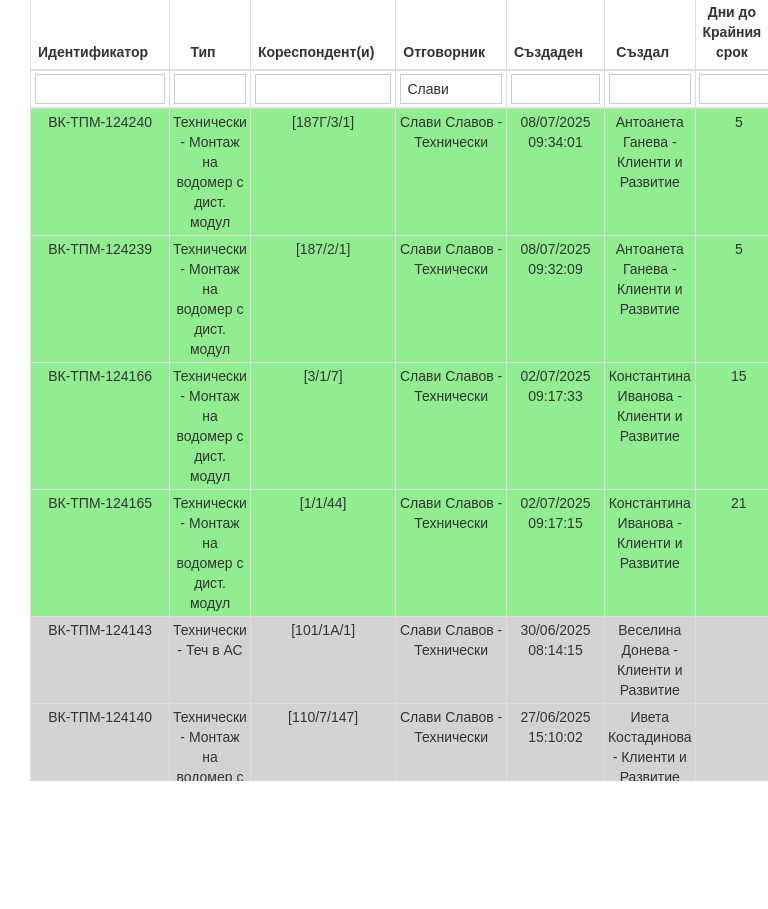 type on "Слави" 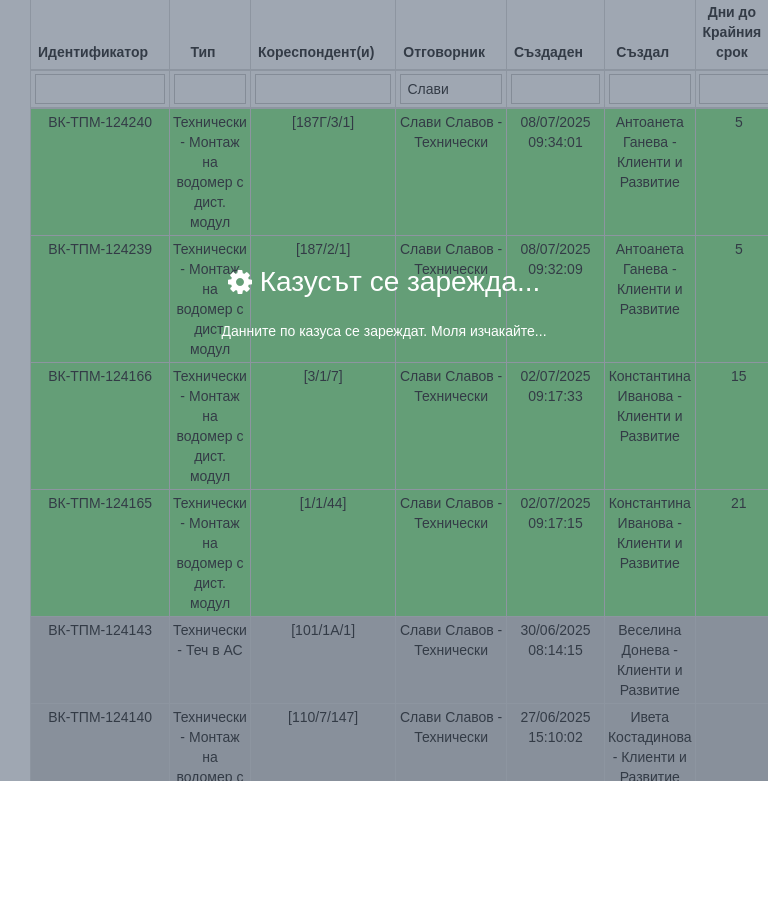 scroll, scrollTop: 527, scrollLeft: 0, axis: vertical 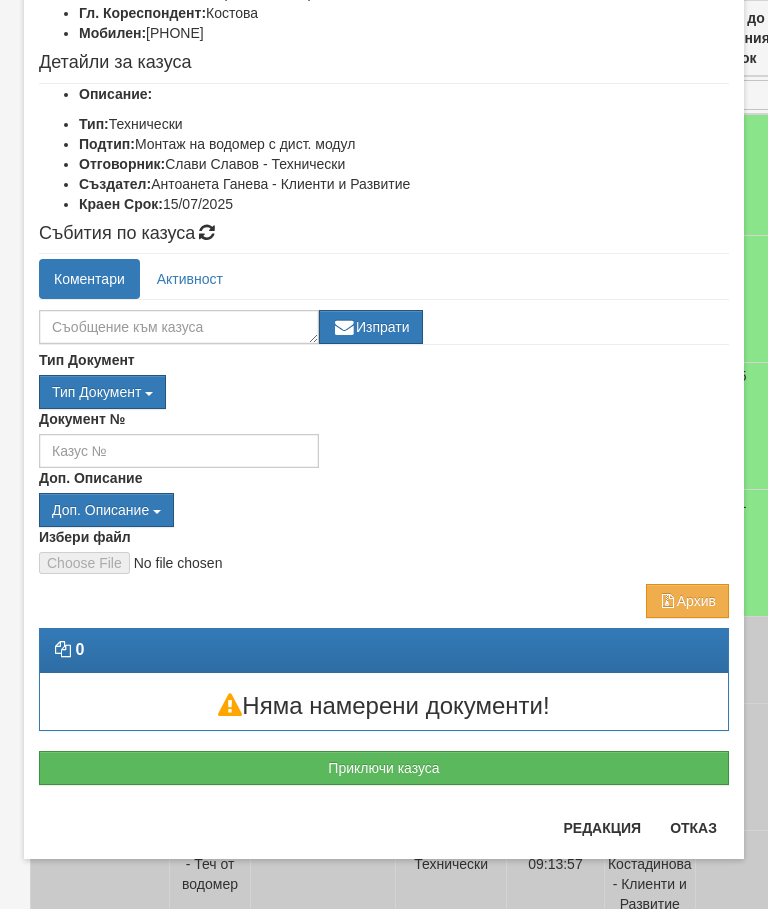 click on "Отказ" at bounding box center (693, 828) 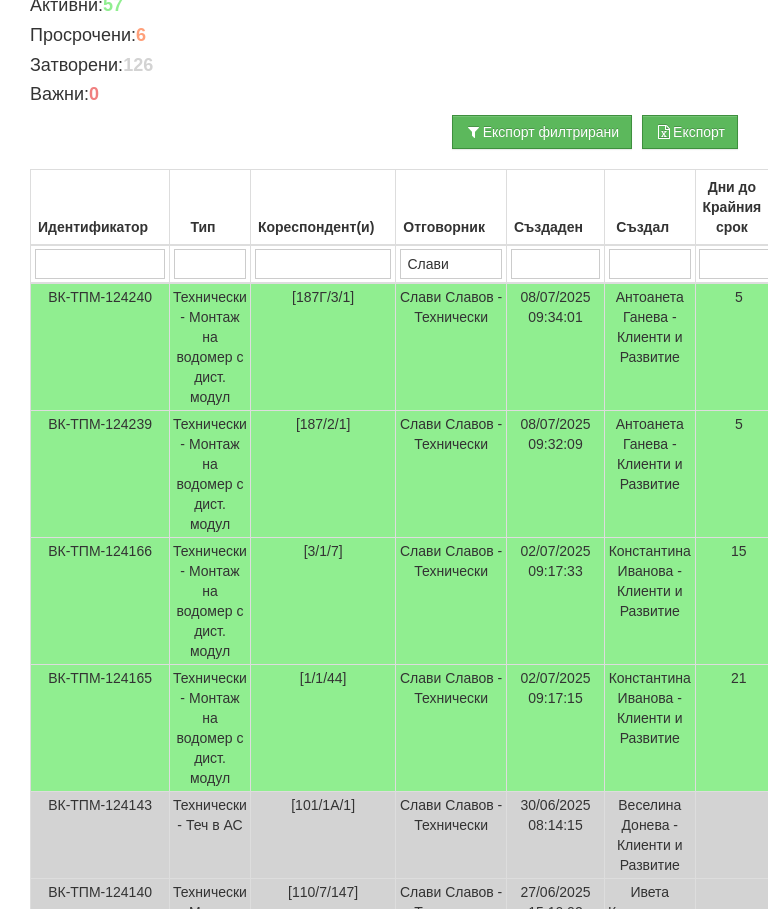 scroll, scrollTop: 355, scrollLeft: 0, axis: vertical 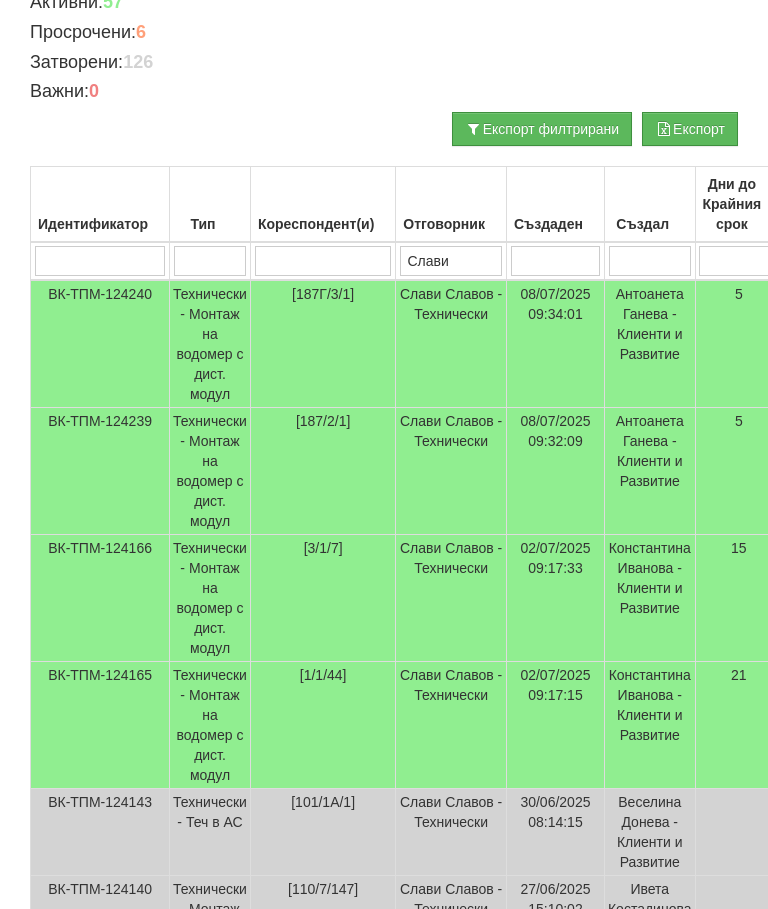 click on "Технически - Монтаж на водомер с дист. модул" at bounding box center [210, 344] 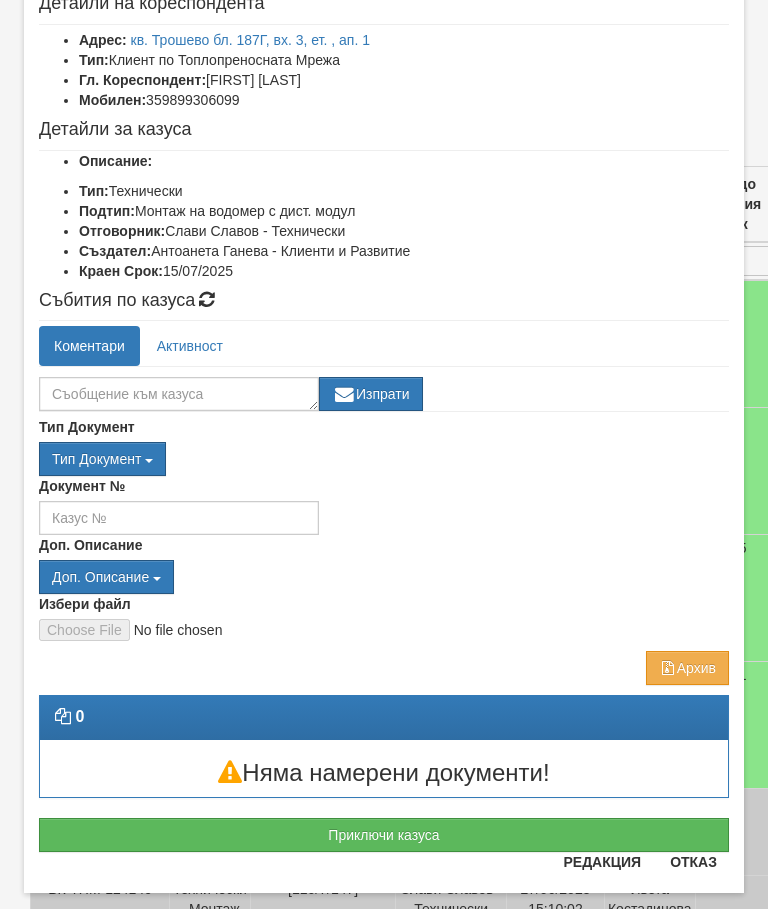 scroll, scrollTop: 124, scrollLeft: 0, axis: vertical 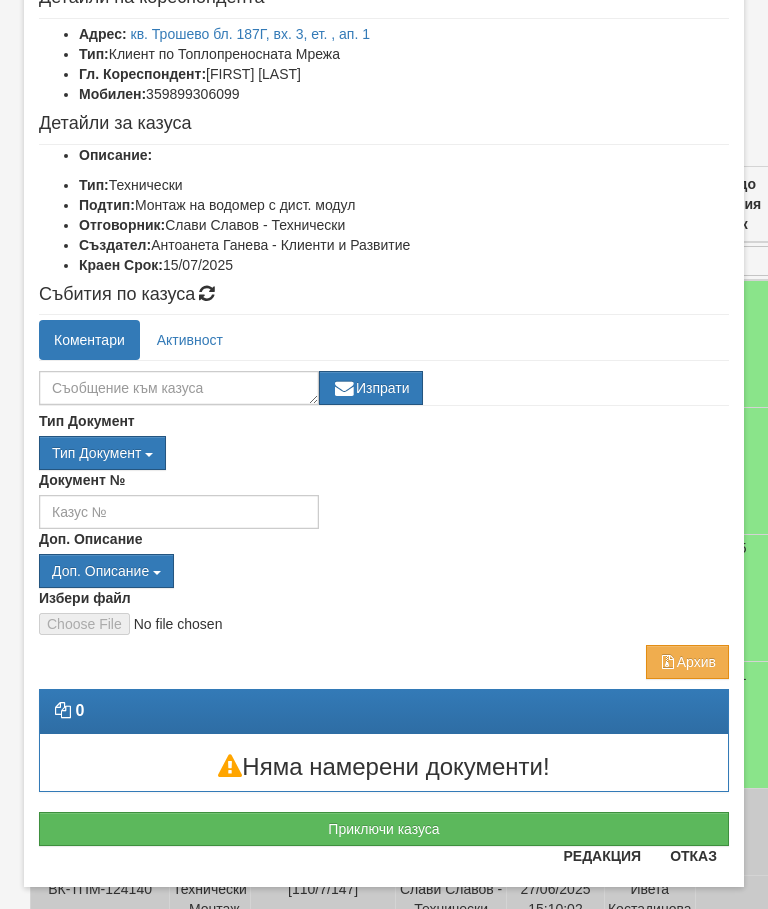 click on "Отказ" at bounding box center [693, 856] 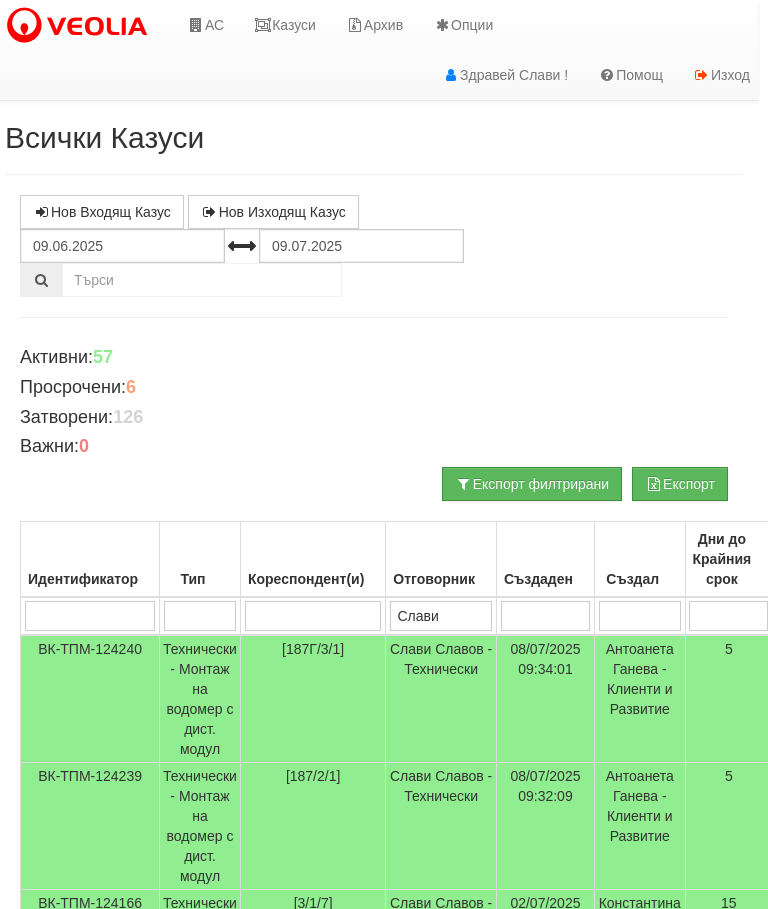 scroll, scrollTop: 0, scrollLeft: 10, axis: horizontal 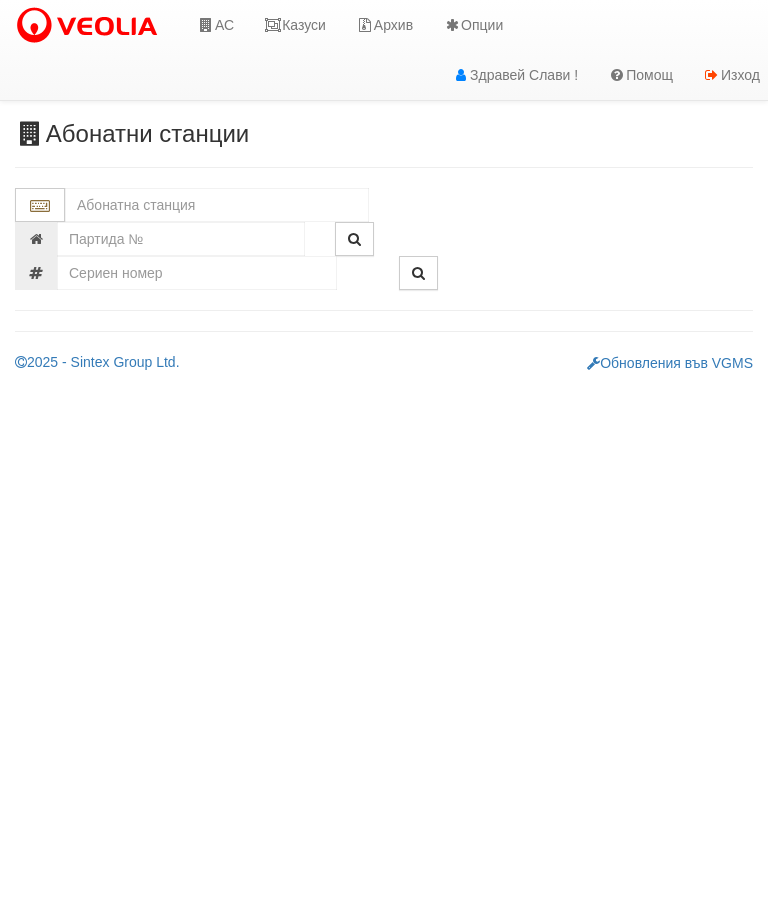 click at bounding box center [217, 205] 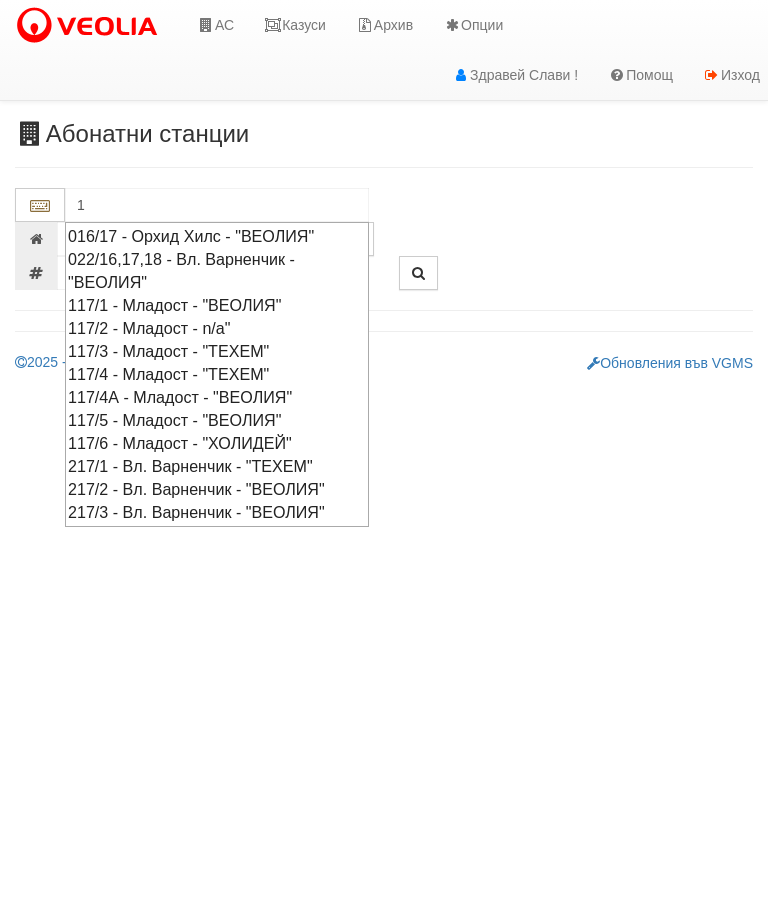 type on "18" 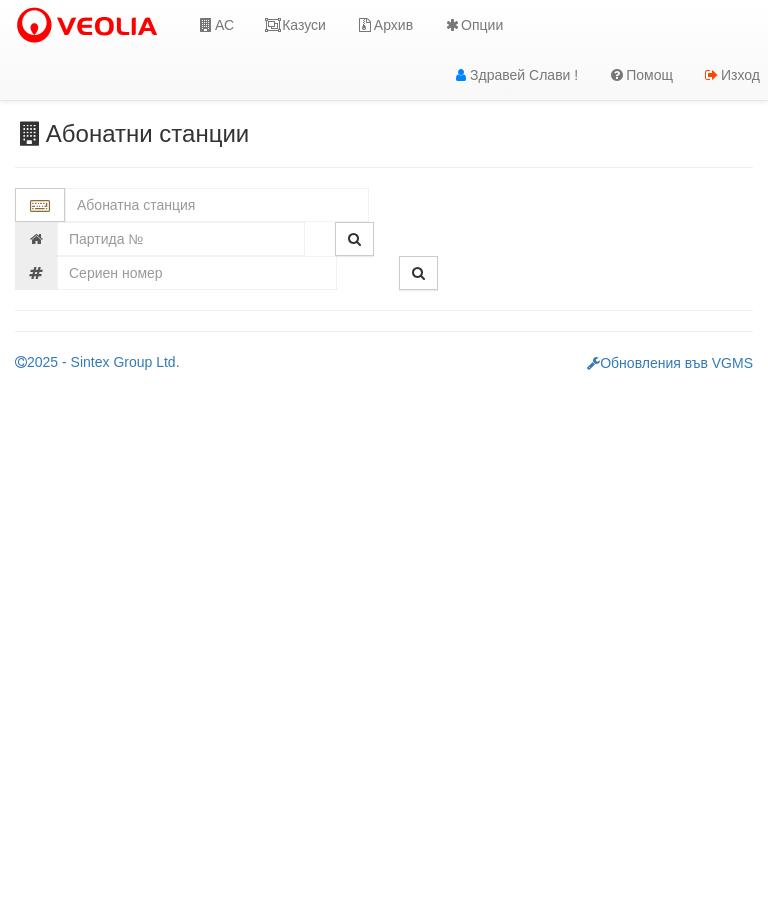 click on "Казуси" at bounding box center [295, 25] 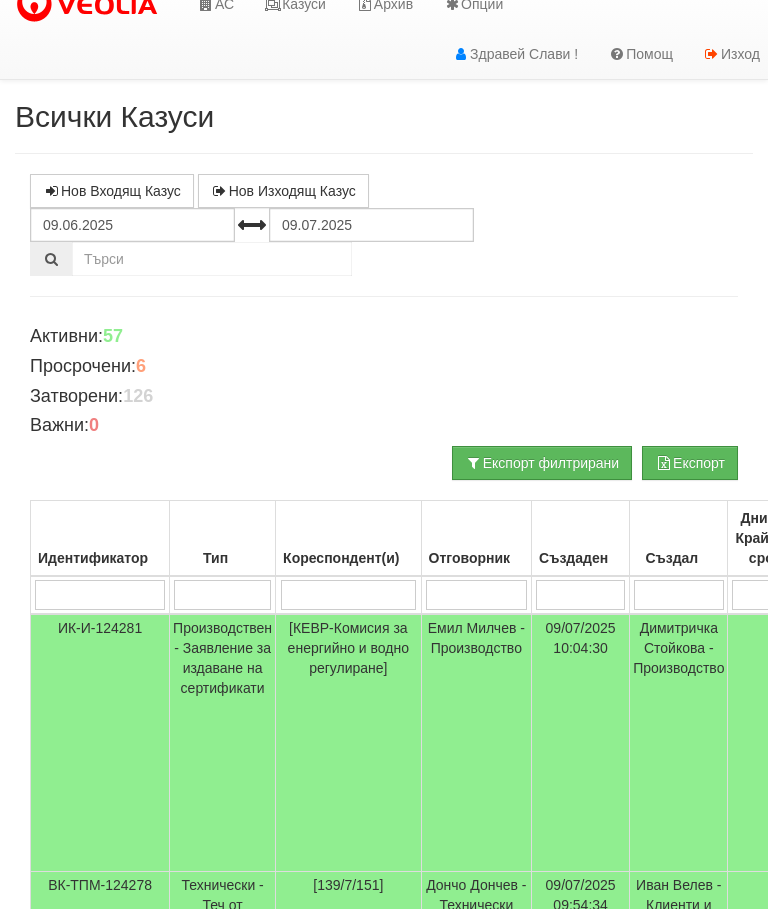 scroll, scrollTop: 0, scrollLeft: 0, axis: both 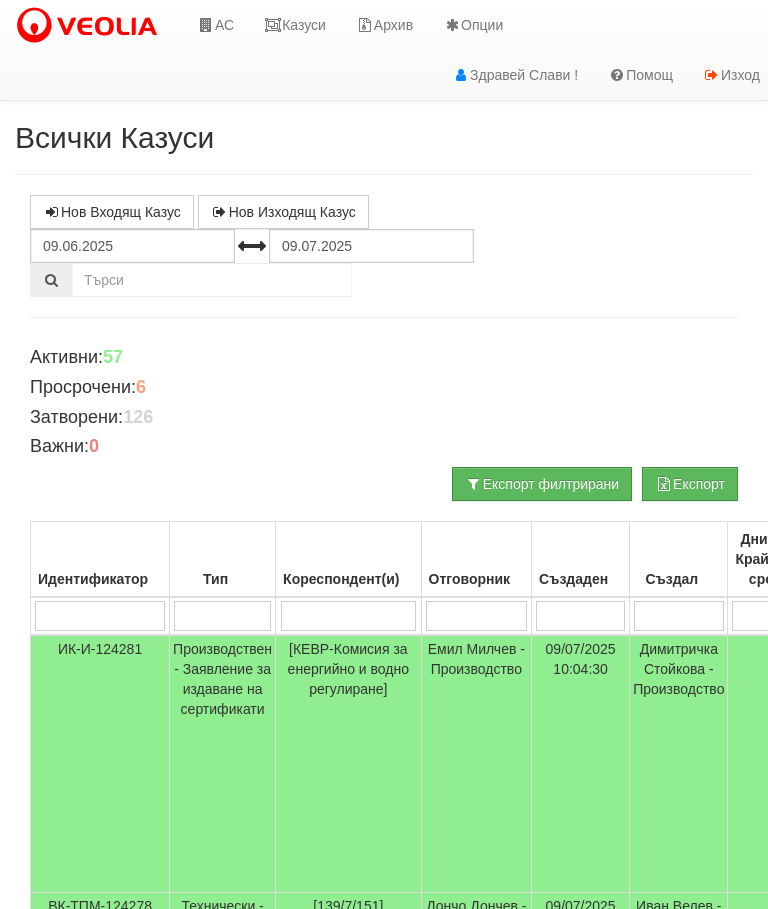 click at bounding box center [99, 616] 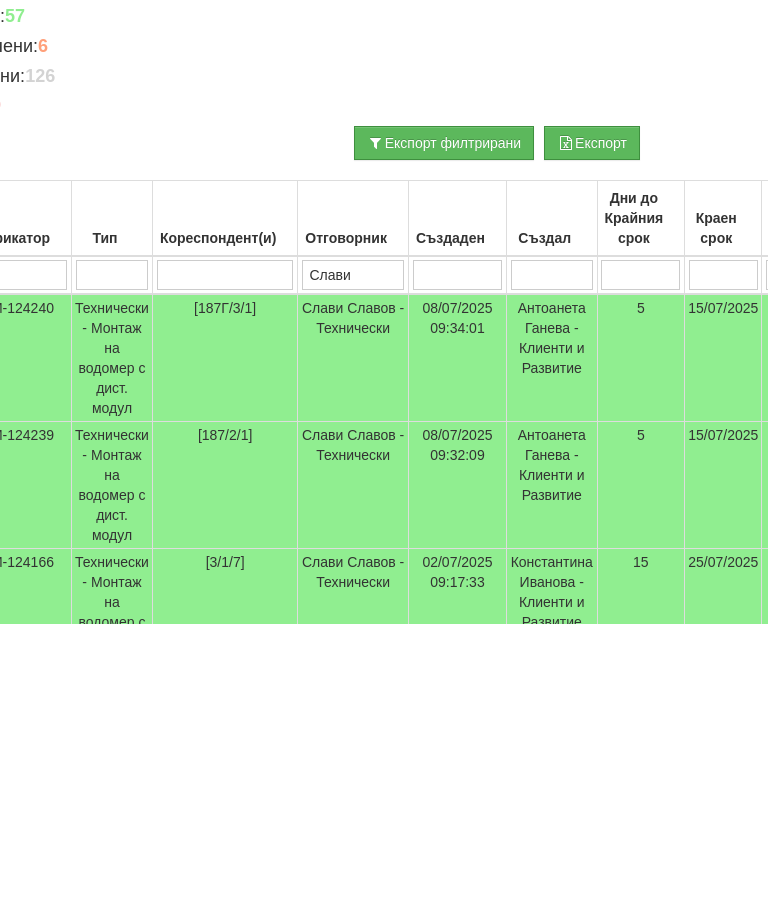 scroll, scrollTop: 62, scrollLeft: 98, axis: both 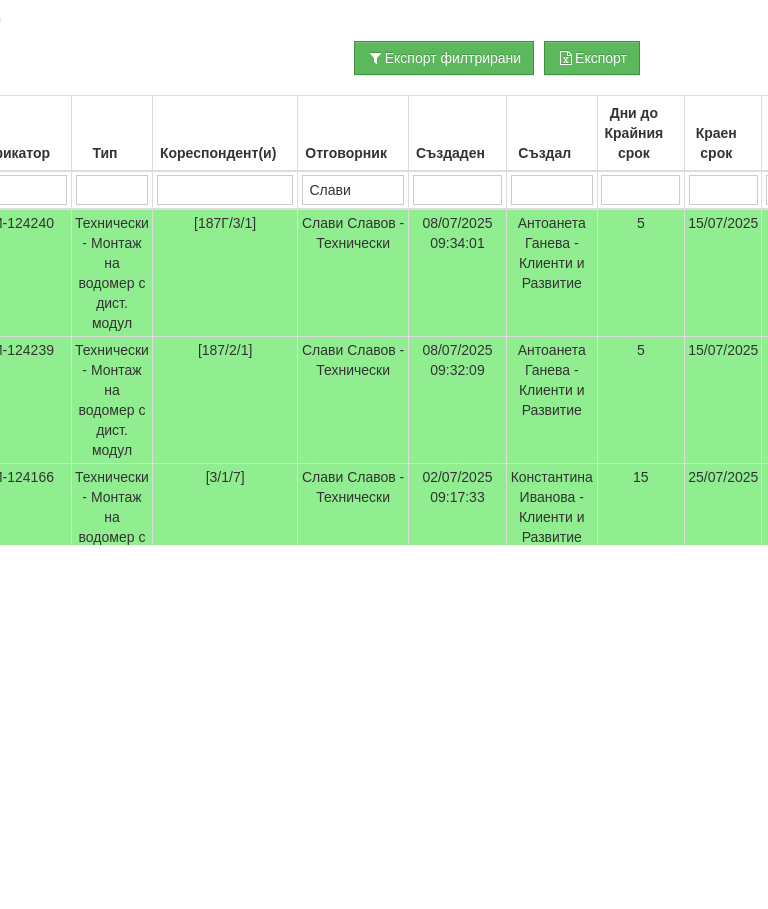 type on "Слави" 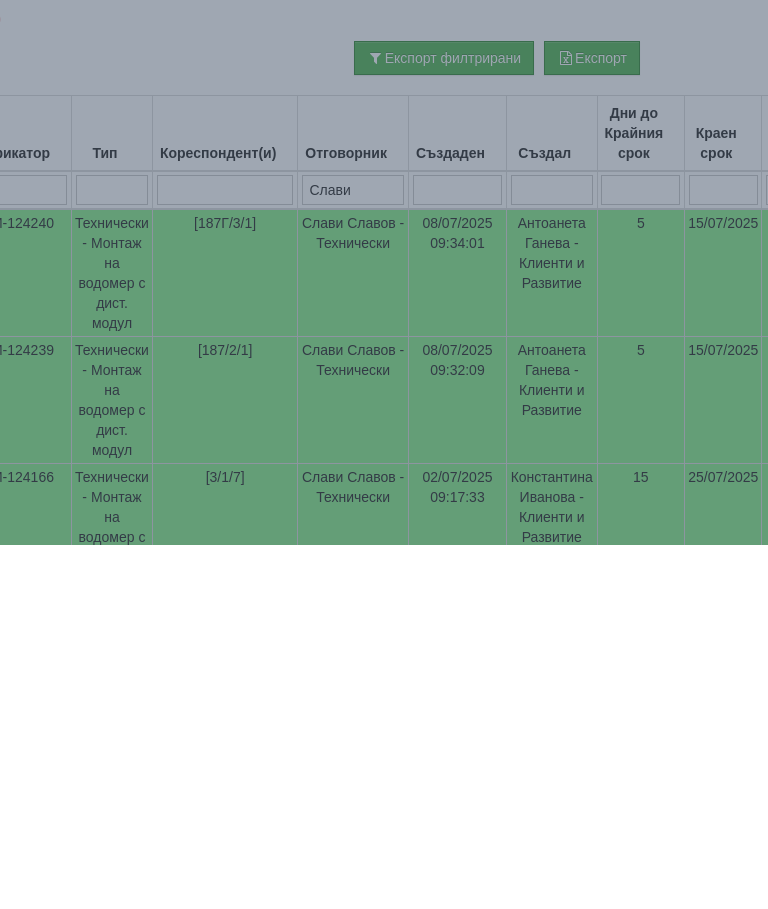 scroll, scrollTop: 426, scrollLeft: 98, axis: both 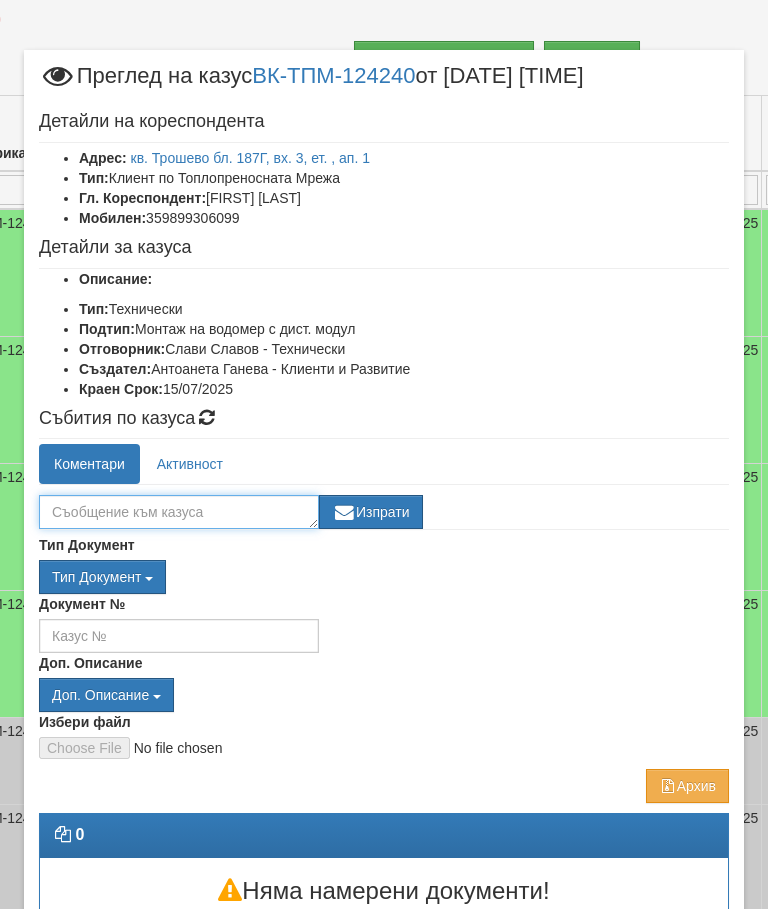 click at bounding box center (179, 512) 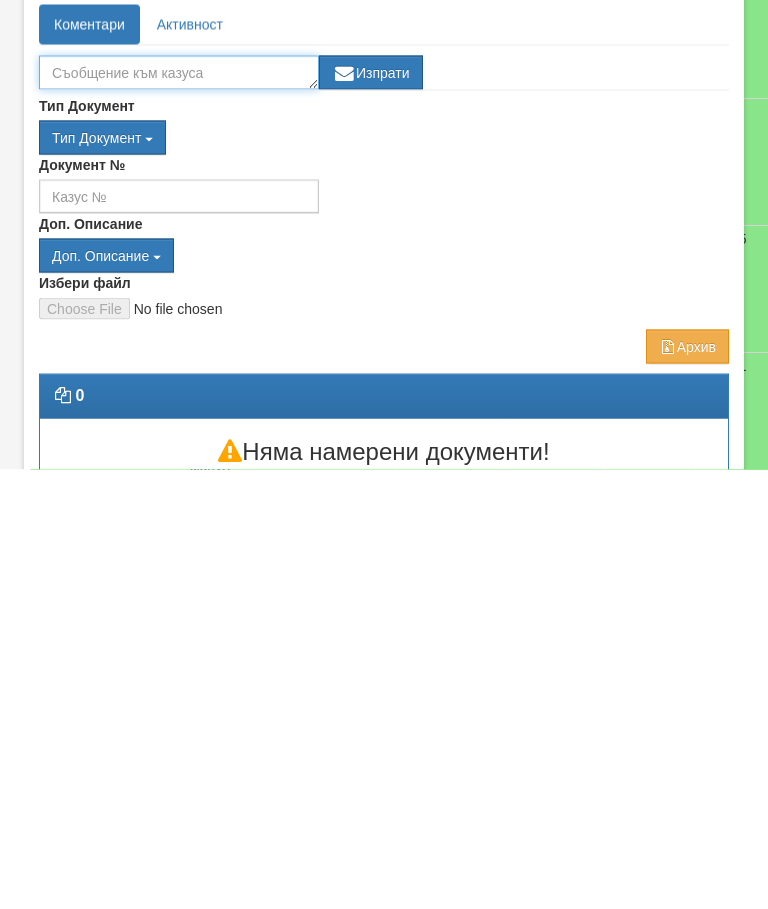 scroll, scrollTop: 211, scrollLeft: 0, axis: vertical 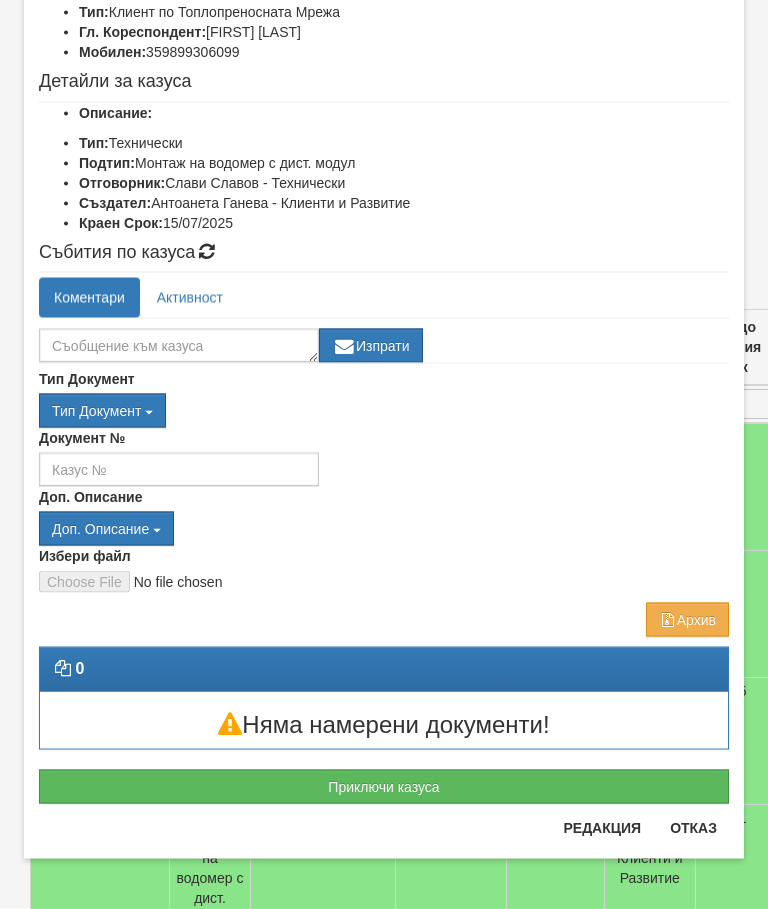 click on "Отказ" at bounding box center [693, 828] 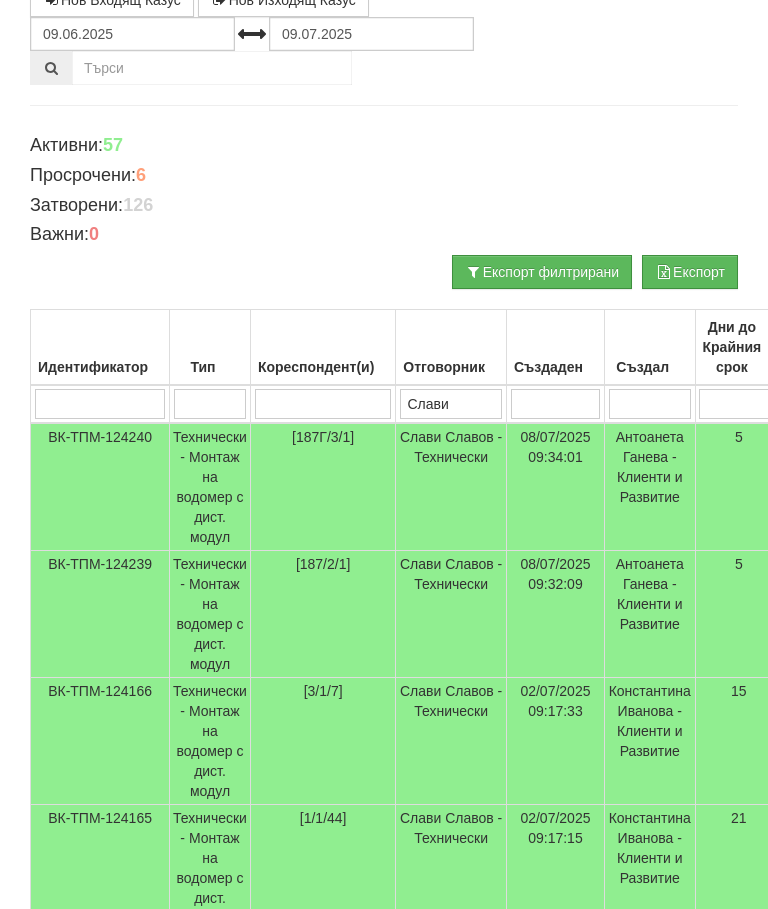 scroll, scrollTop: 221, scrollLeft: 0, axis: vertical 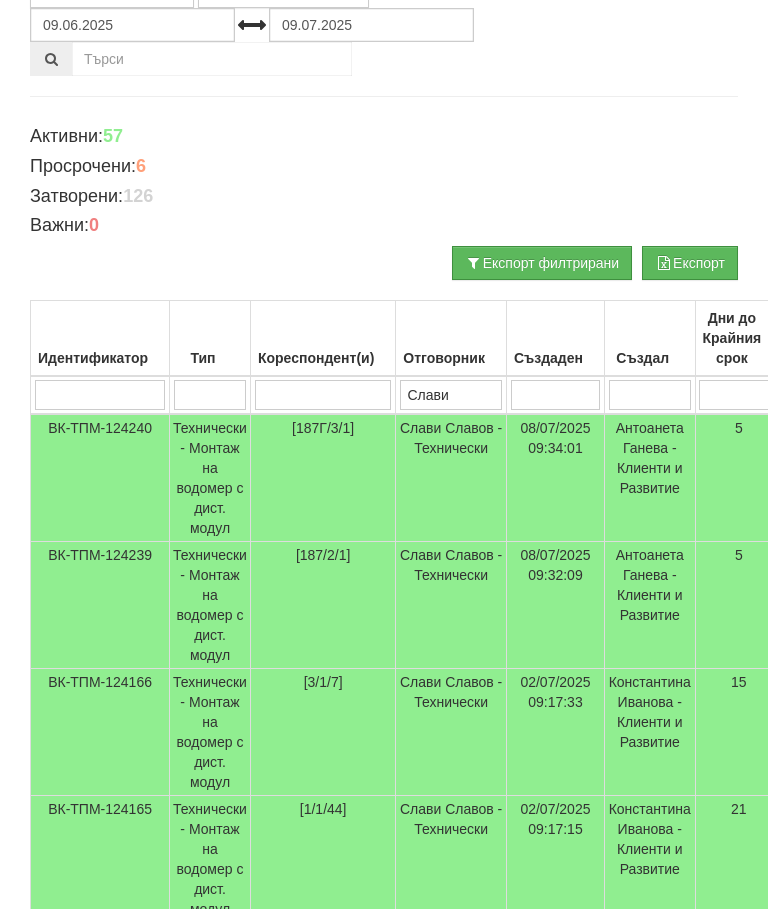 click on "Технически - Монтаж на водомер с дист. модул" at bounding box center (210, 605) 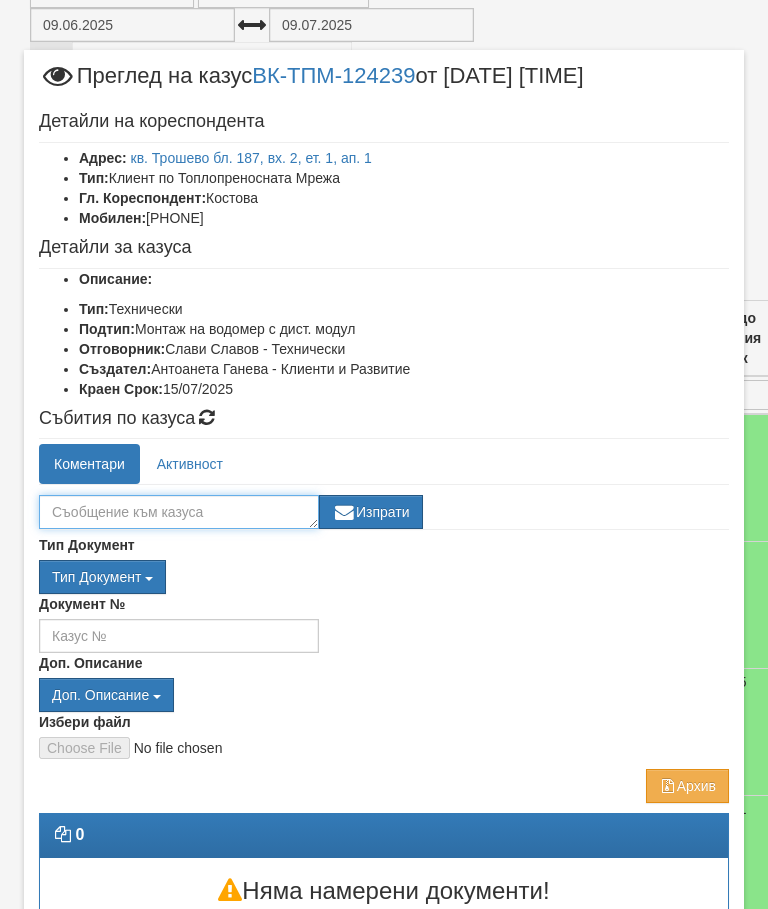 click at bounding box center [179, 512] 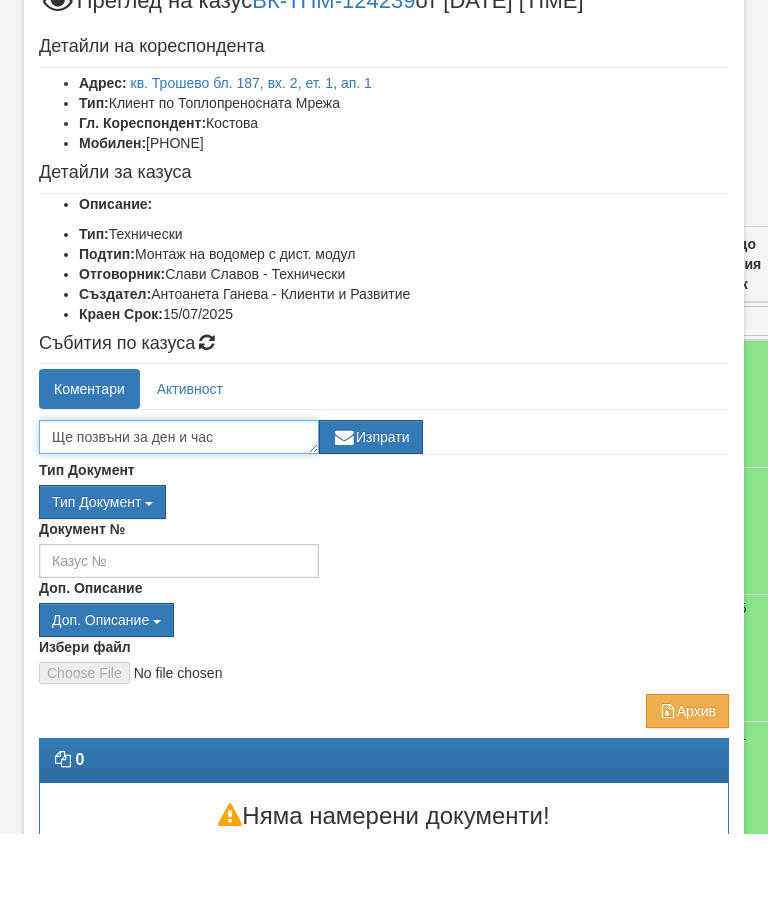 type on "Ще позвъни за ден и час" 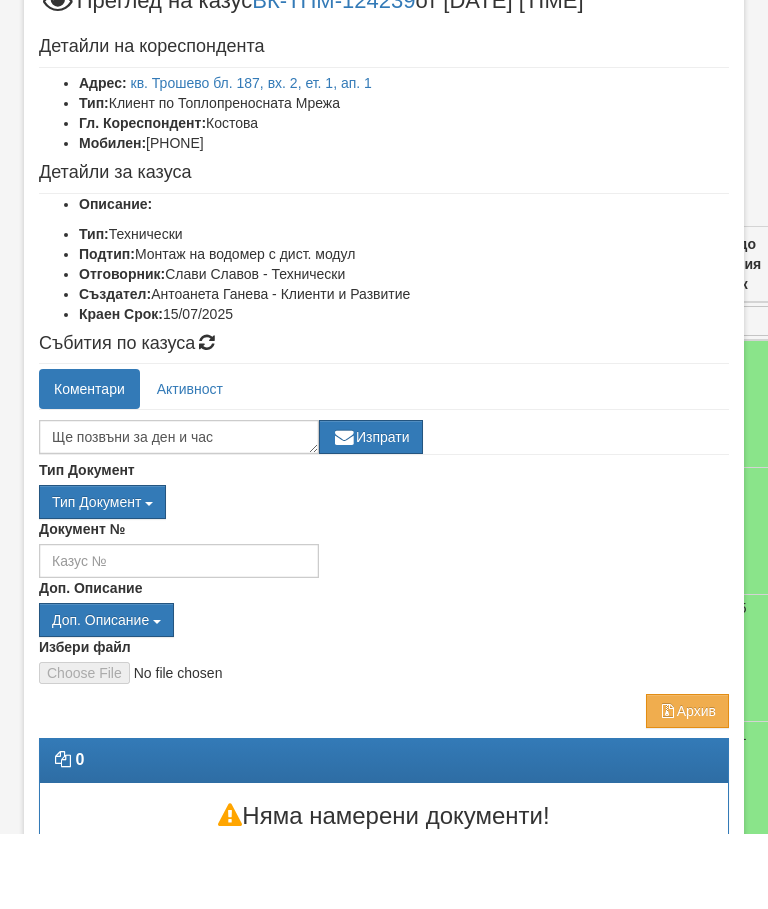 click on "Изпрати" at bounding box center [371, 512] 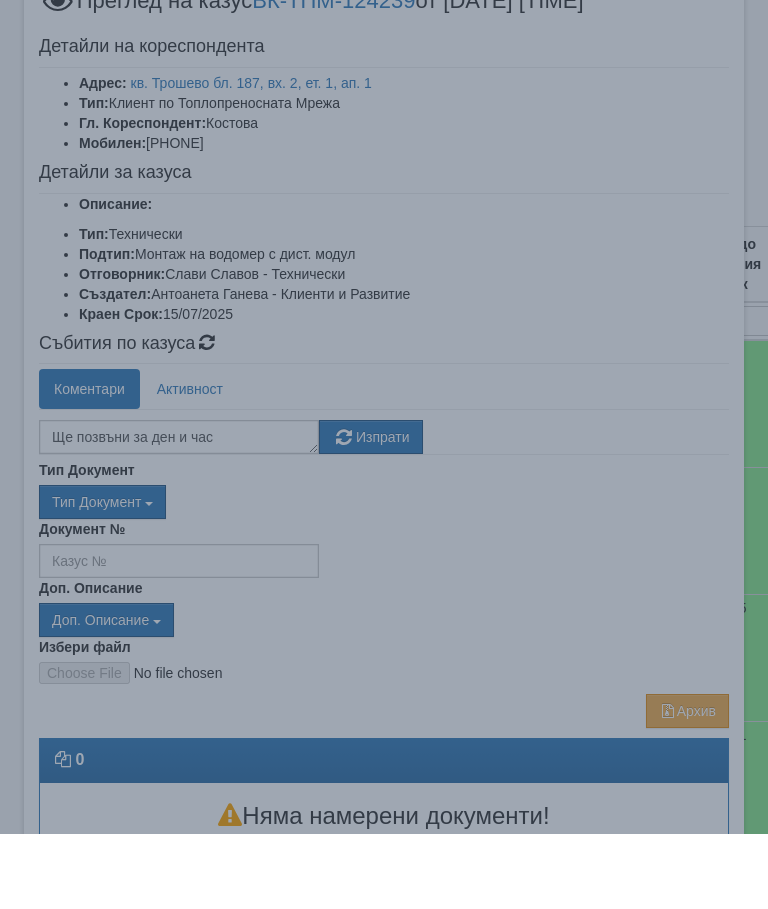scroll, scrollTop: 296, scrollLeft: 0, axis: vertical 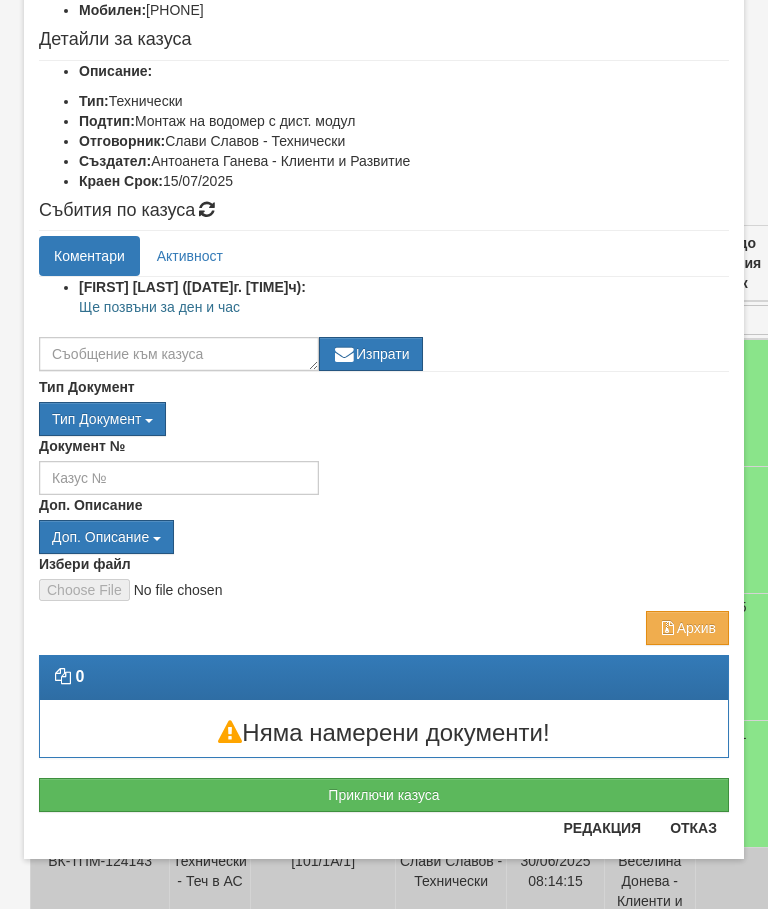 click on "Отказ" at bounding box center [693, 828] 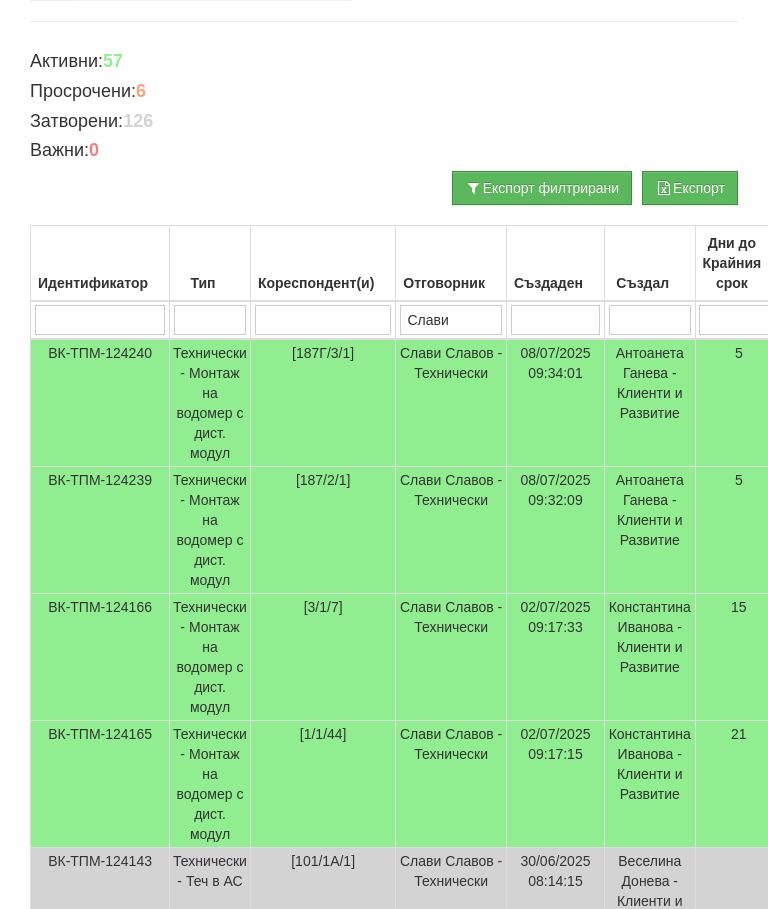 click on "Технически - Монтаж на водомер с дист. модул" at bounding box center (210, 403) 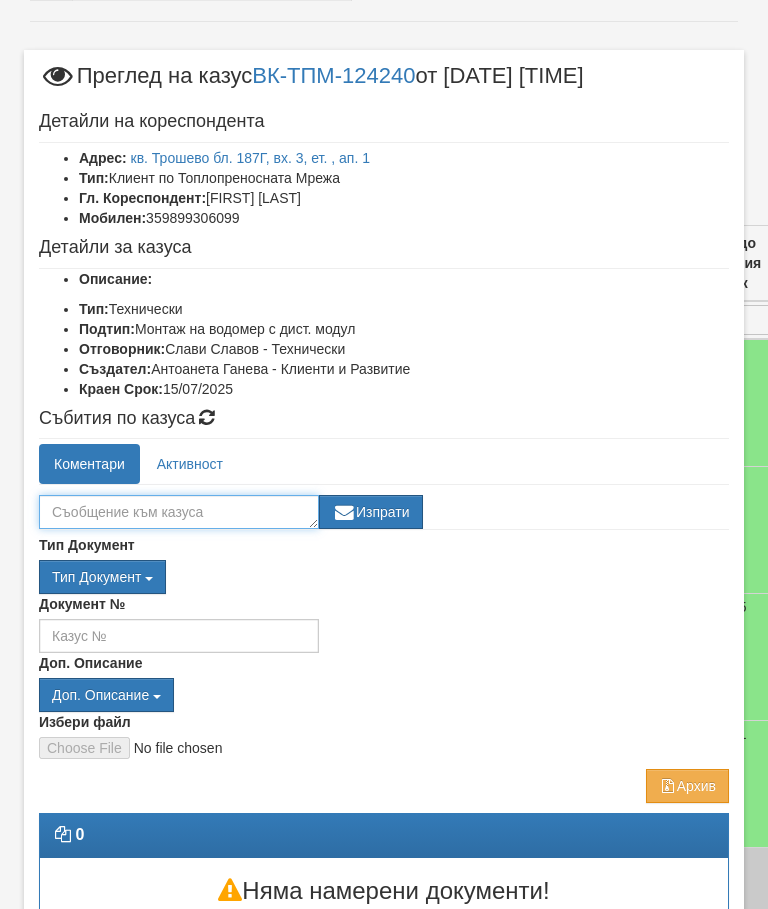 click at bounding box center (179, 512) 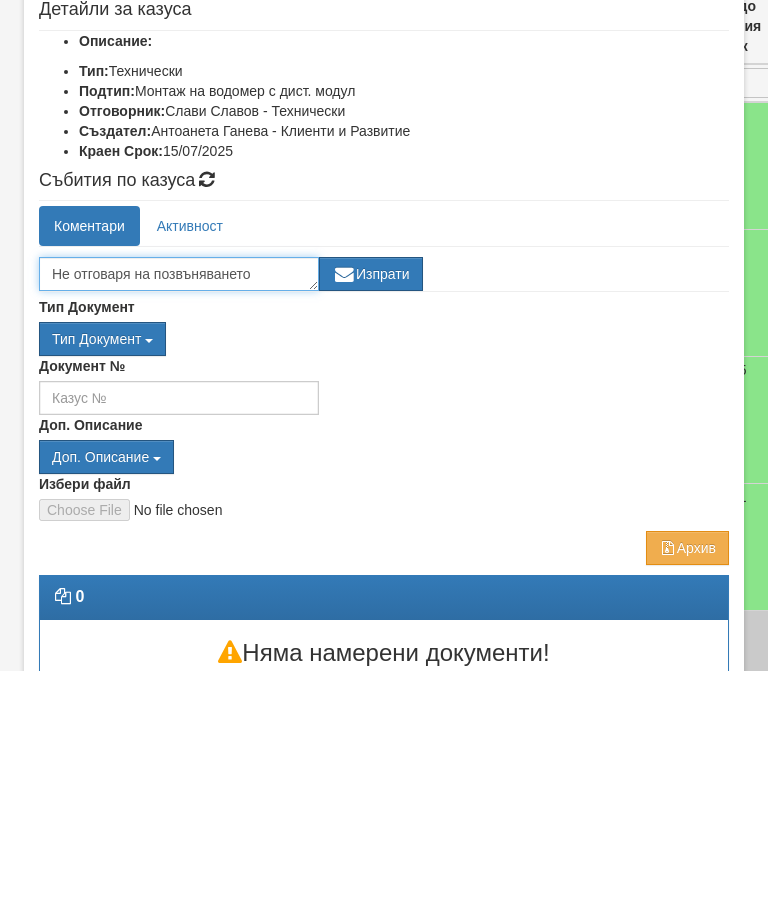 type on "Не отговаря на позвъняването" 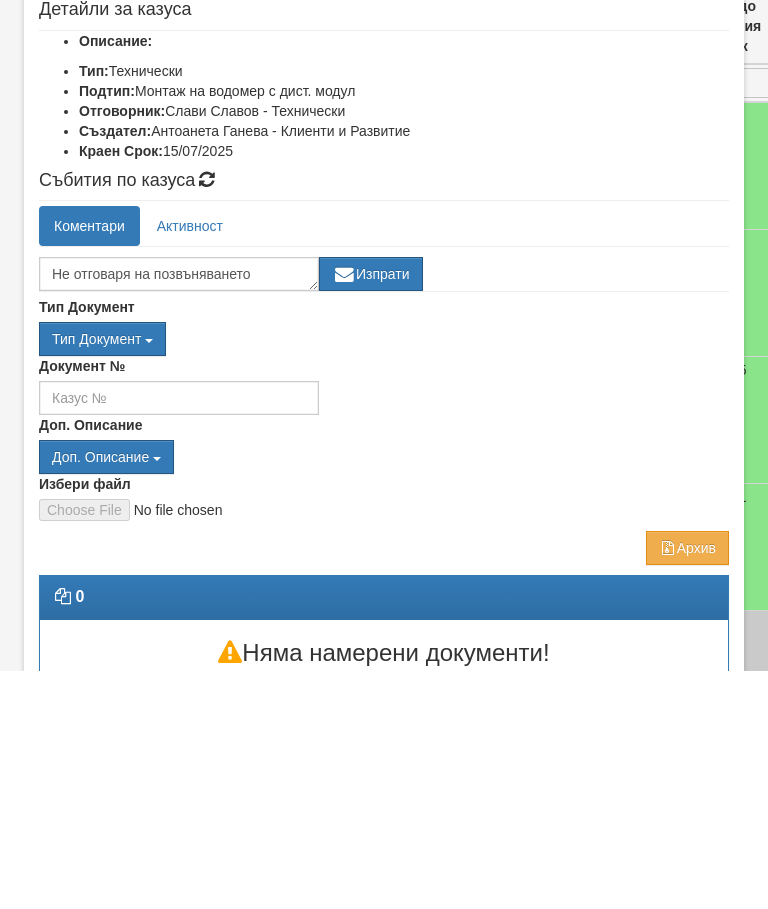 click on "Изпрати" at bounding box center [371, 512] 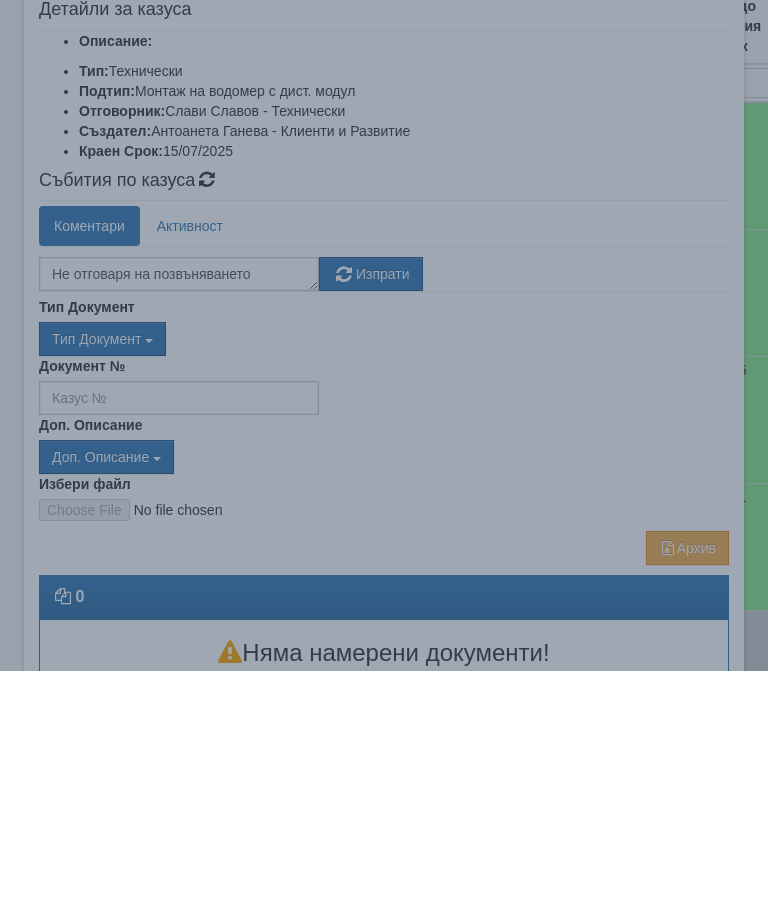 scroll, scrollTop: 534, scrollLeft: 0, axis: vertical 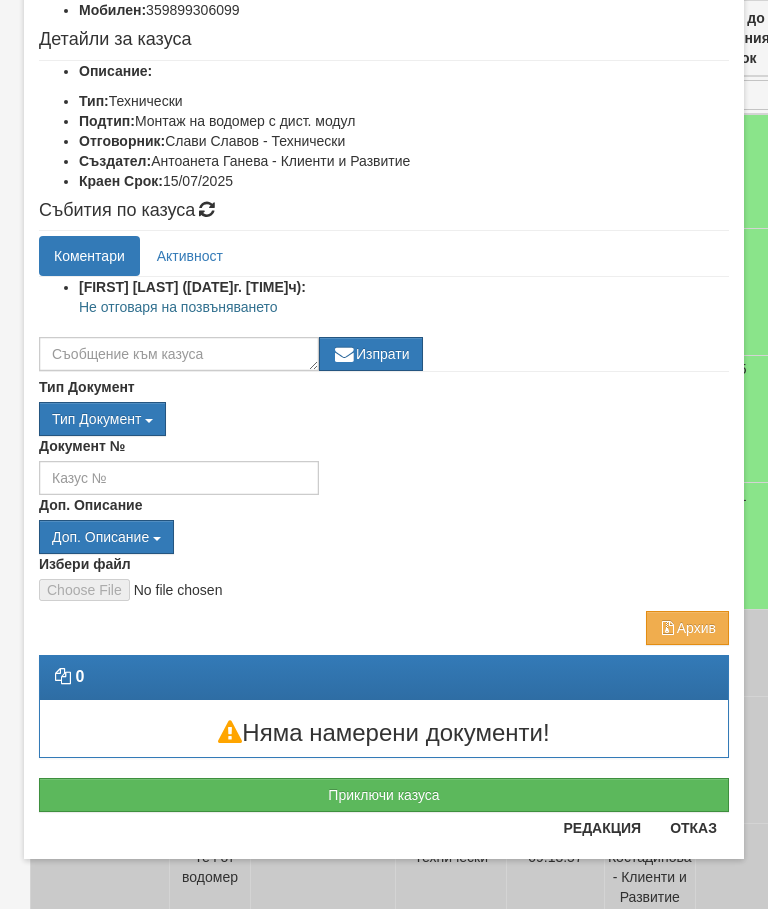 click on "Отказ" at bounding box center [693, 828] 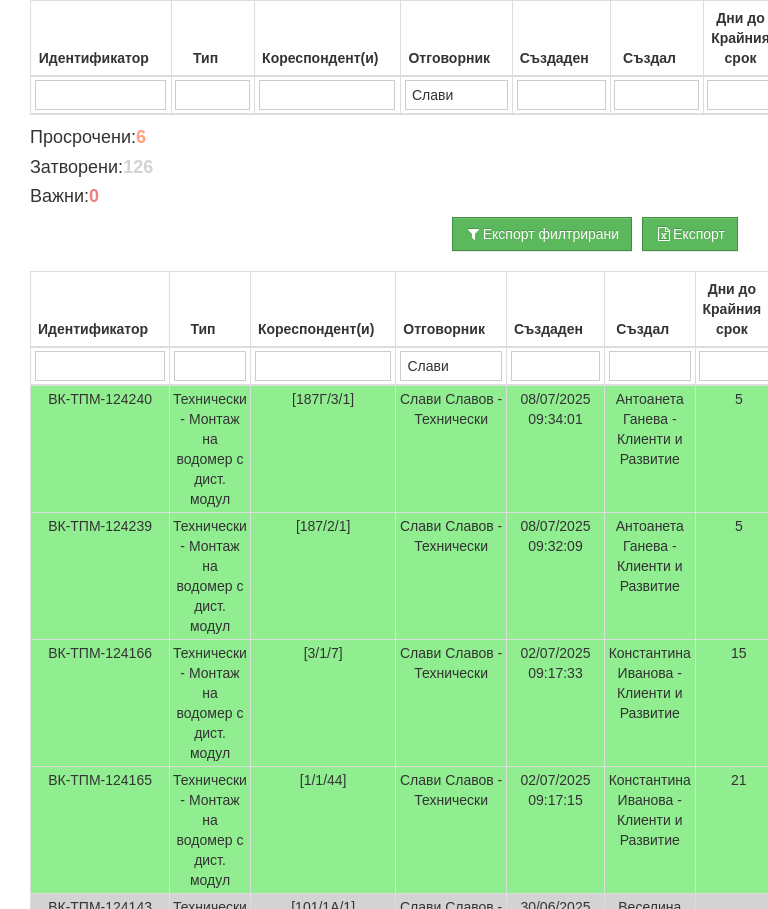 scroll, scrollTop: 0, scrollLeft: 0, axis: both 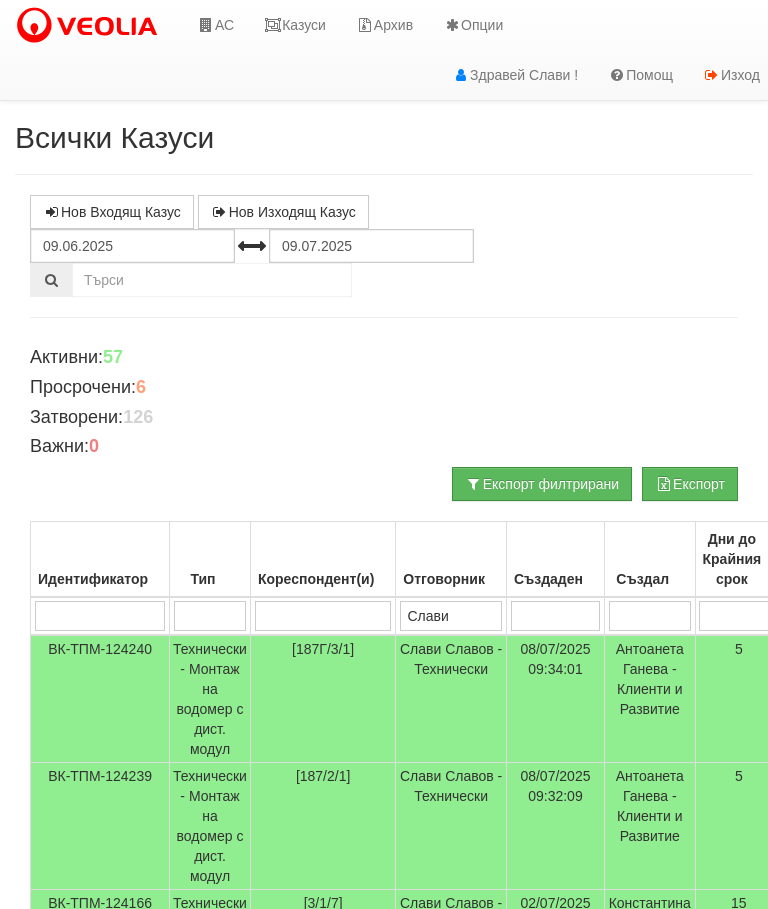 click on "Казуси" at bounding box center [295, 25] 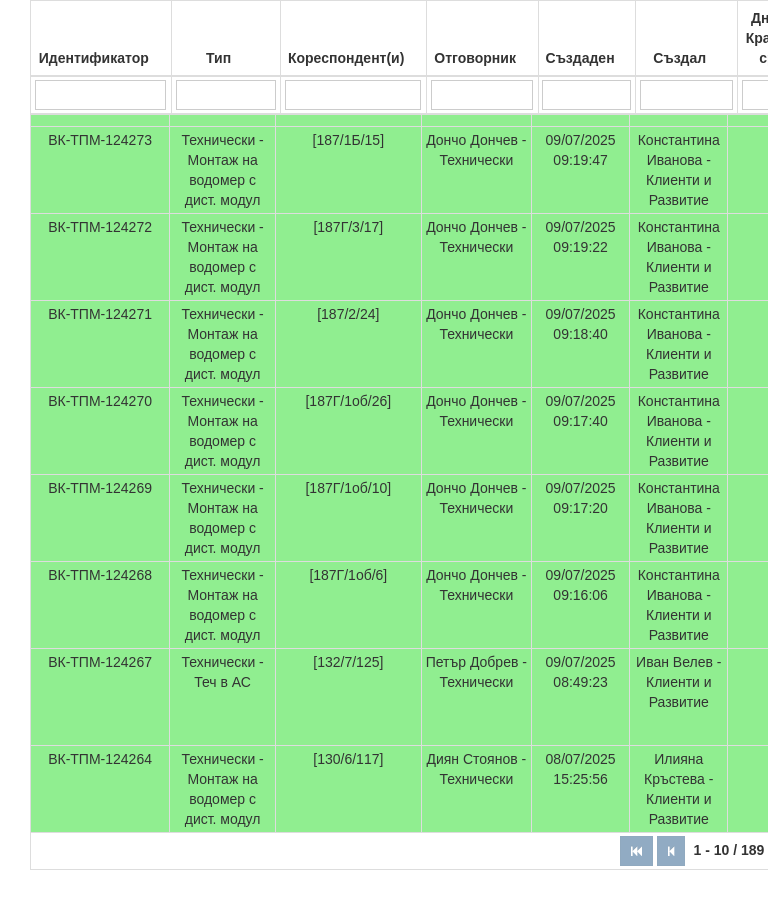 scroll, scrollTop: 0, scrollLeft: 0, axis: both 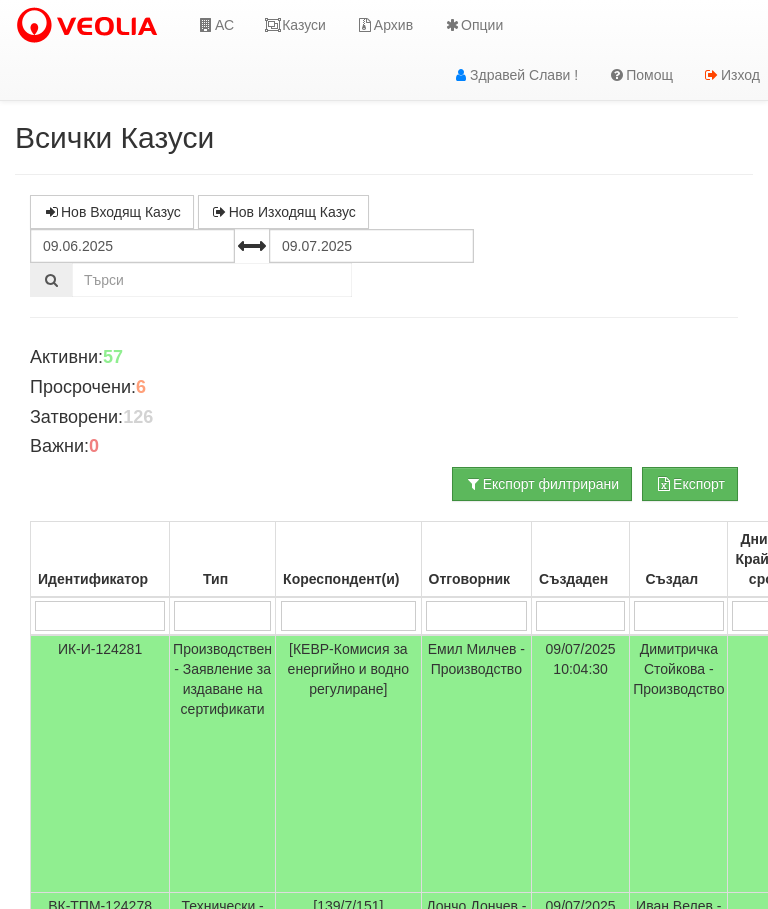 click on "Казуси" at bounding box center [295, 25] 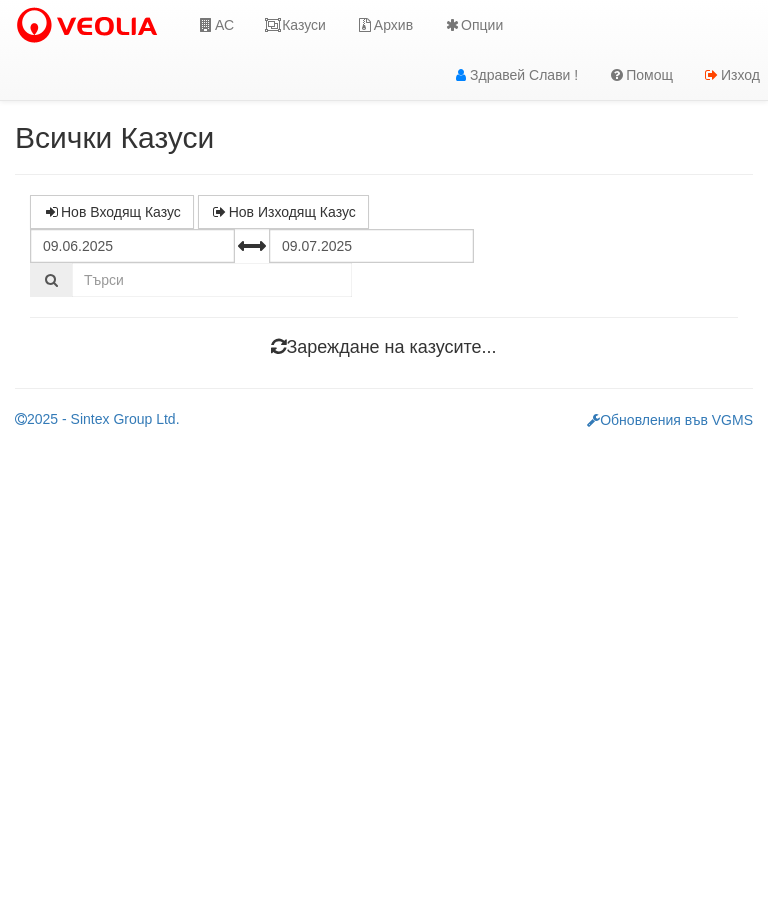 scroll, scrollTop: 0, scrollLeft: 0, axis: both 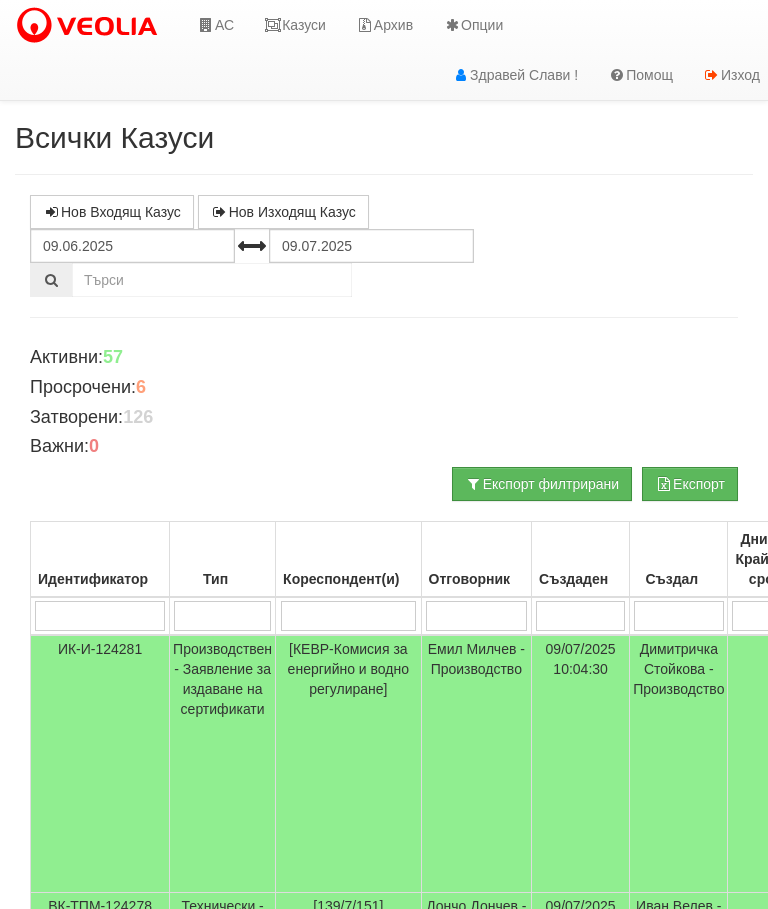 click at bounding box center (99, 616) 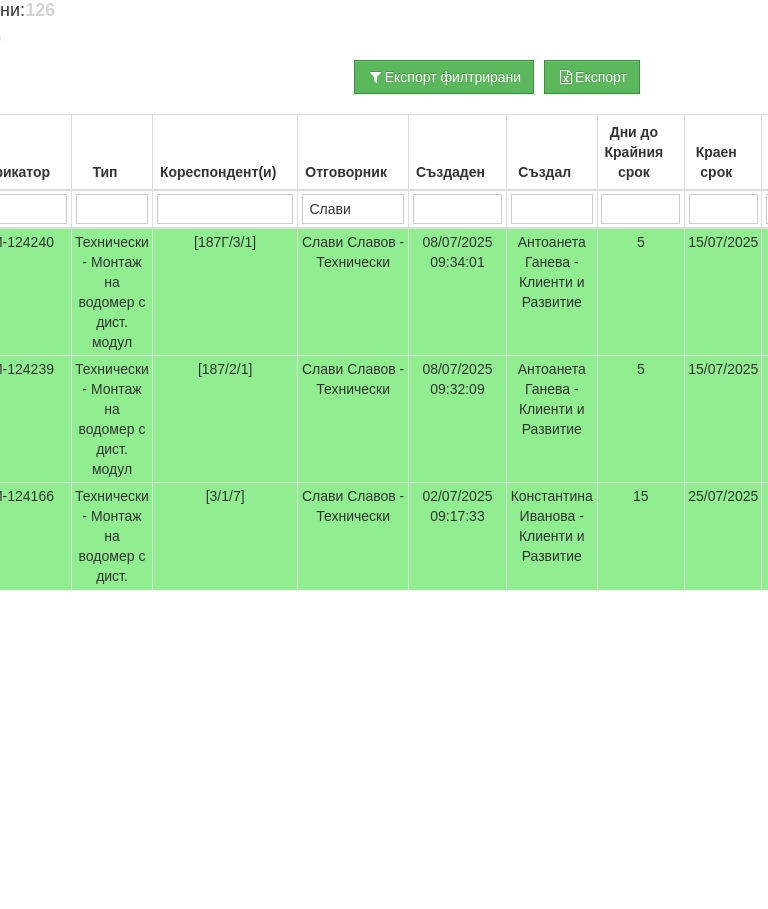 scroll, scrollTop: 88, scrollLeft: 98, axis: both 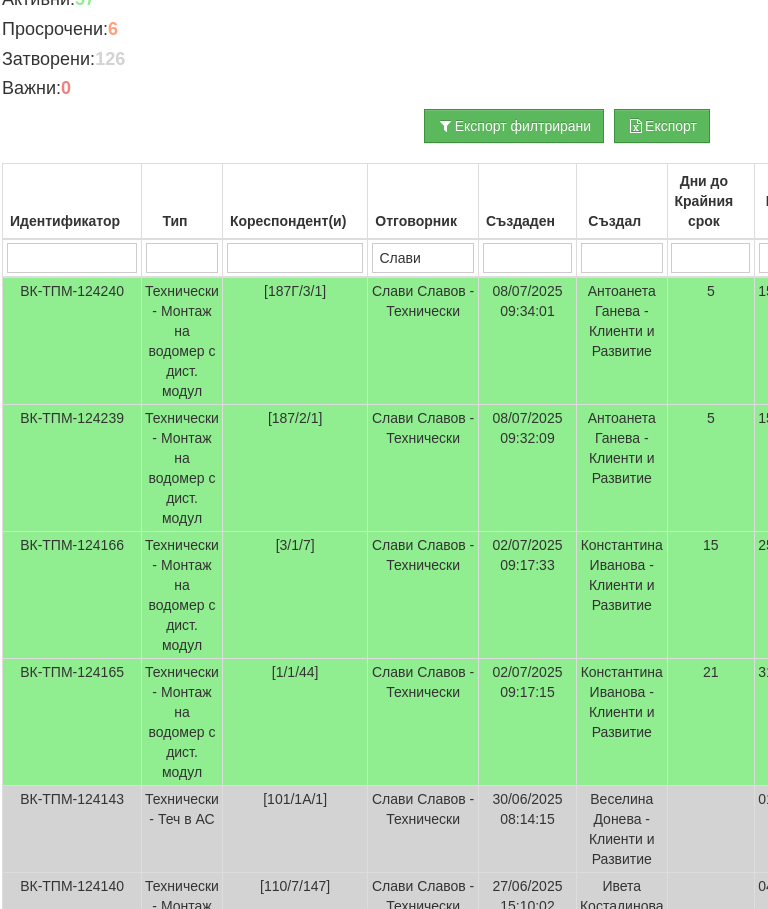 type on "Слави" 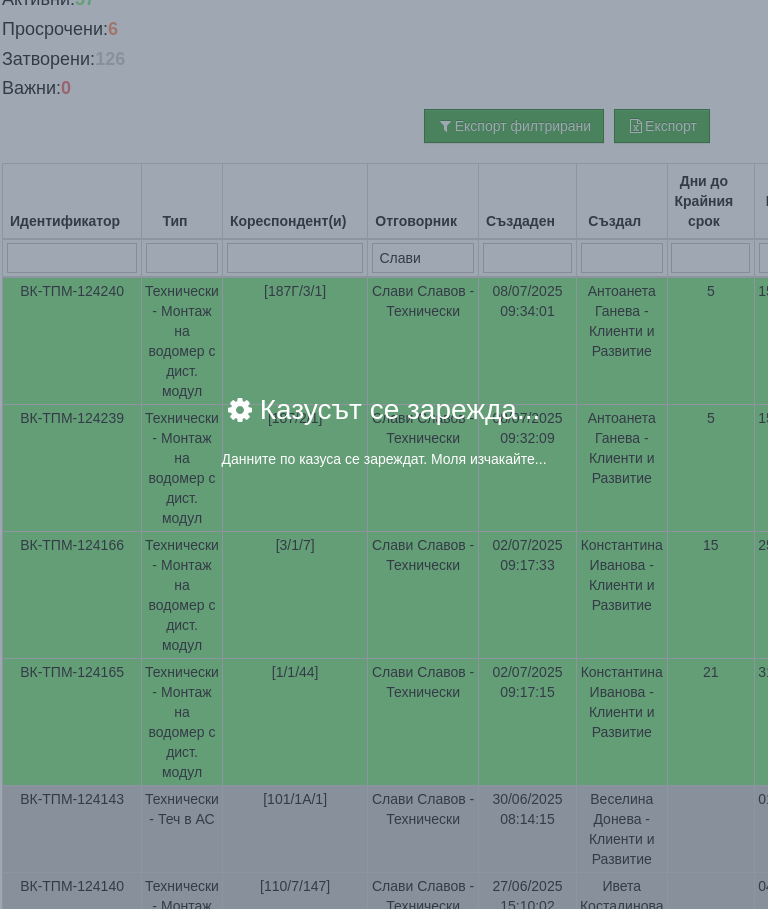 scroll, scrollTop: 359, scrollLeft: 29, axis: both 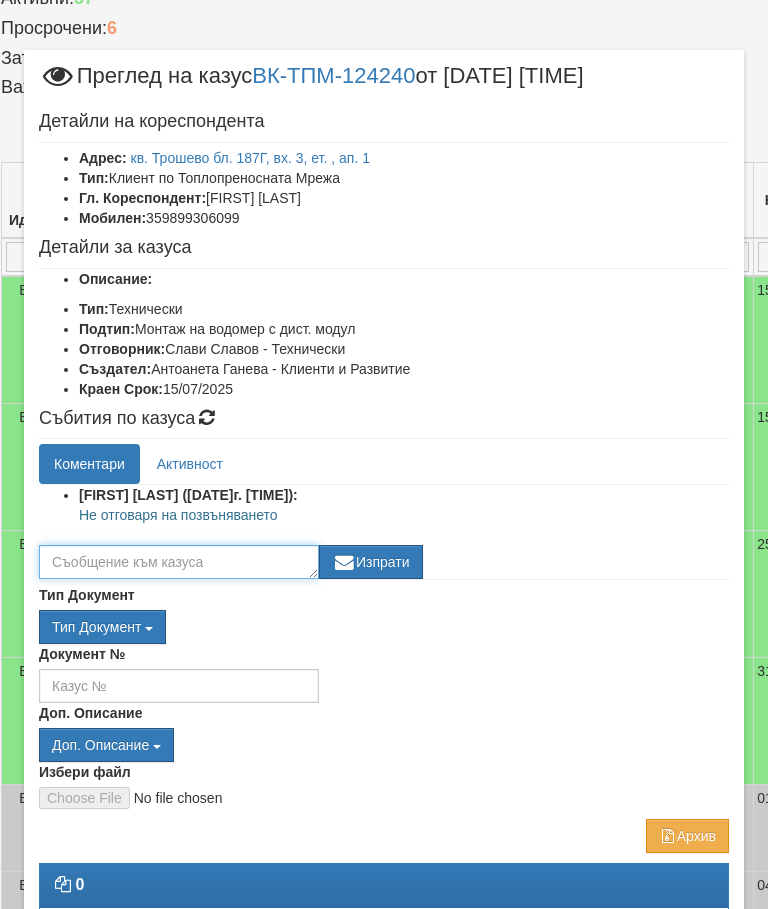 click at bounding box center (179, 562) 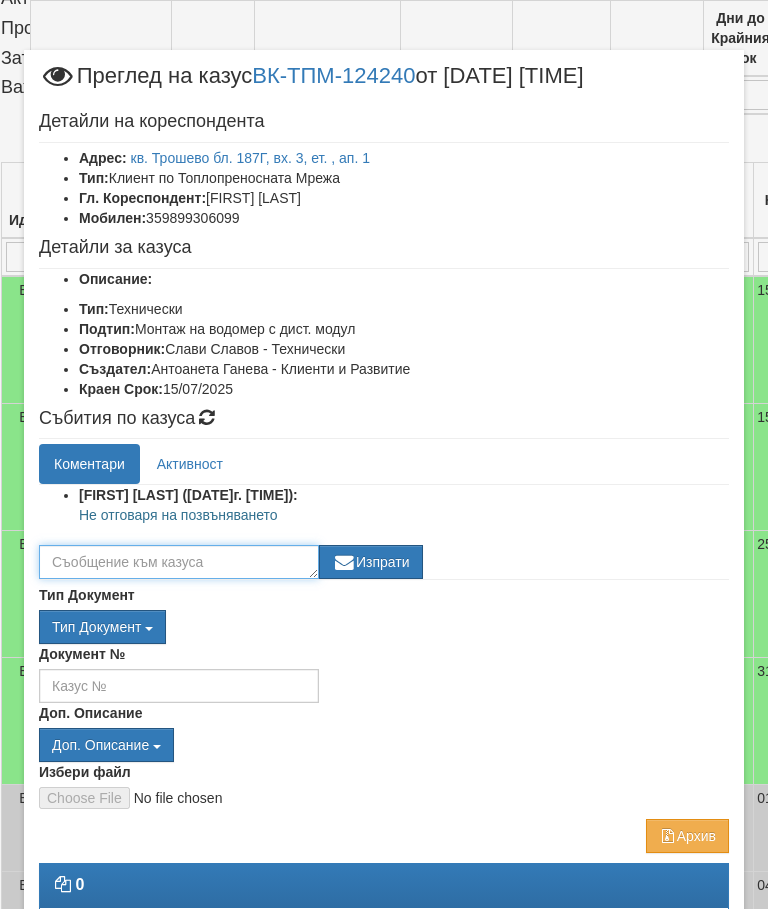 scroll, scrollTop: 358, scrollLeft: 0, axis: vertical 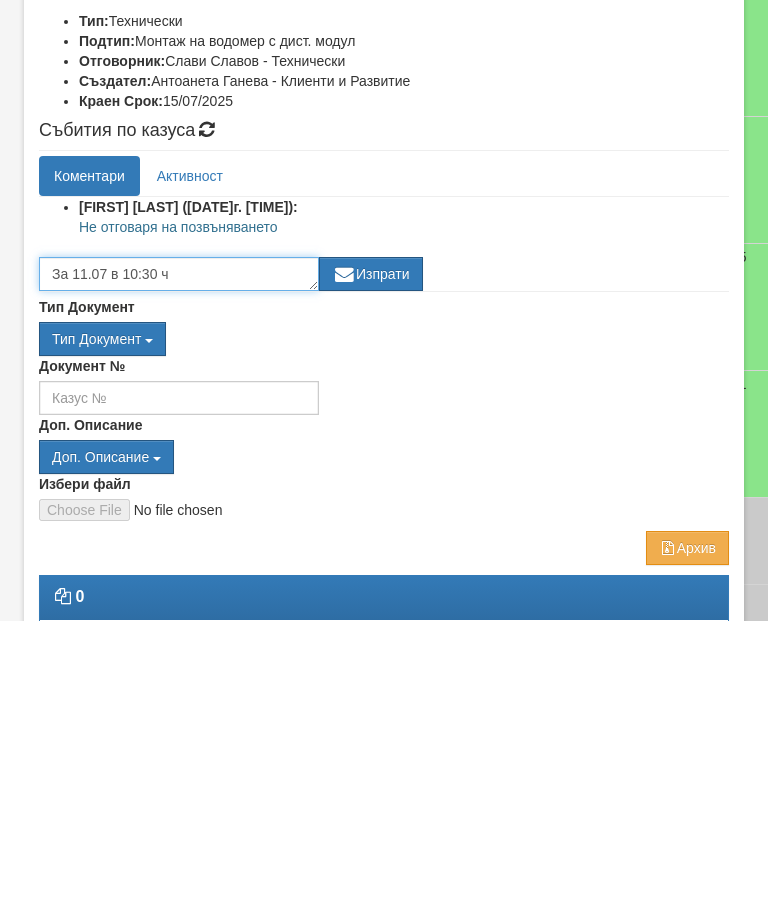 type on "За 11.07 в 10:30 ч" 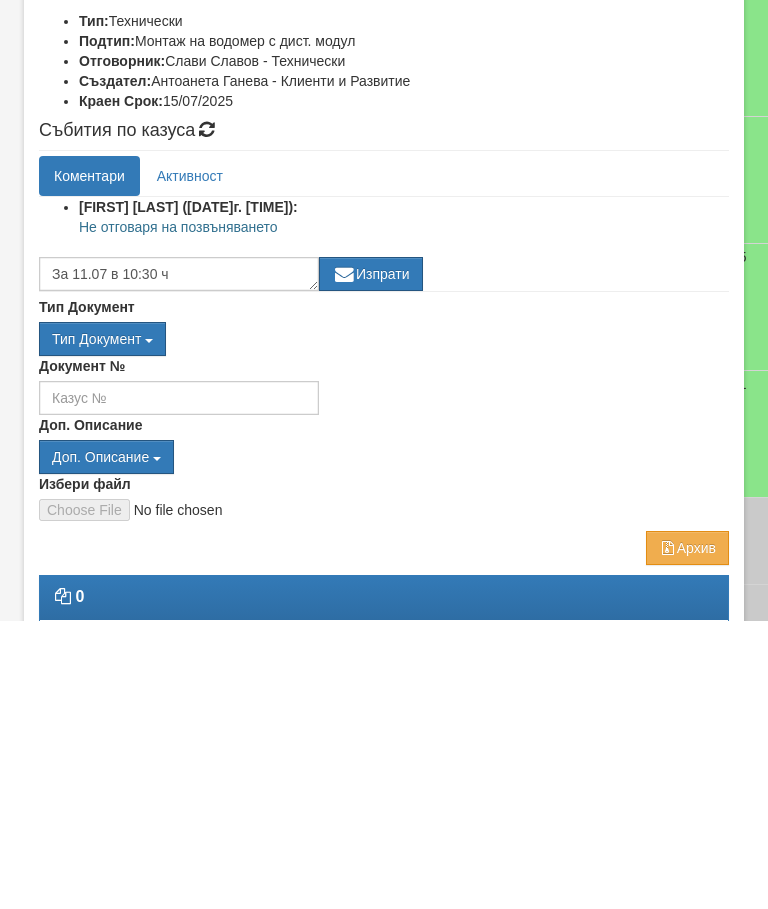 click on "Изпрати" at bounding box center (371, 562) 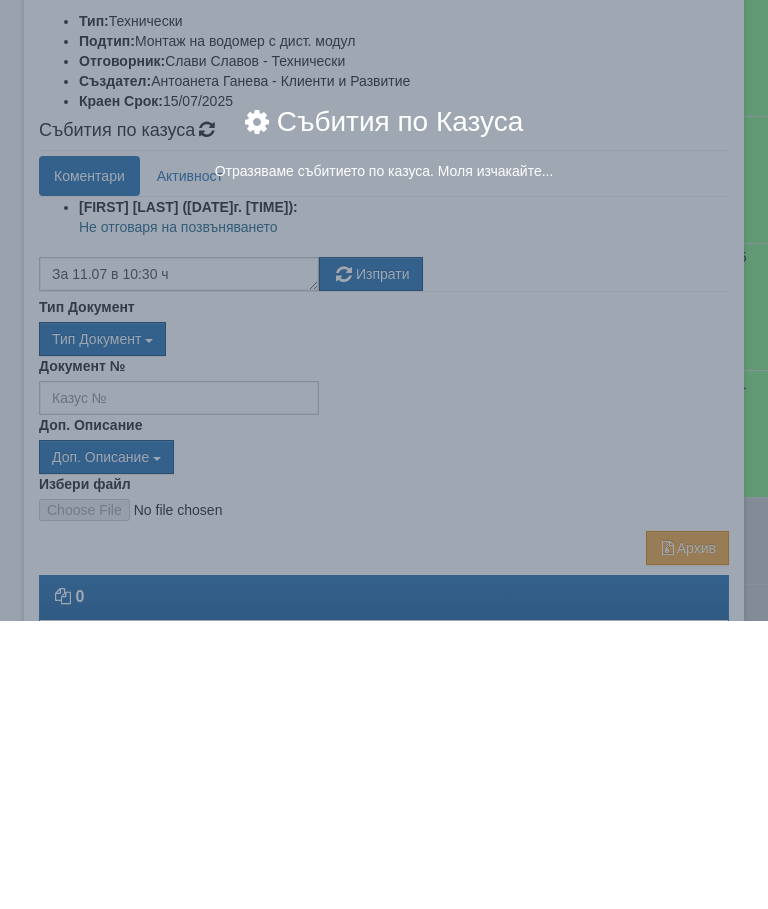 scroll, scrollTop: 647, scrollLeft: 0, axis: vertical 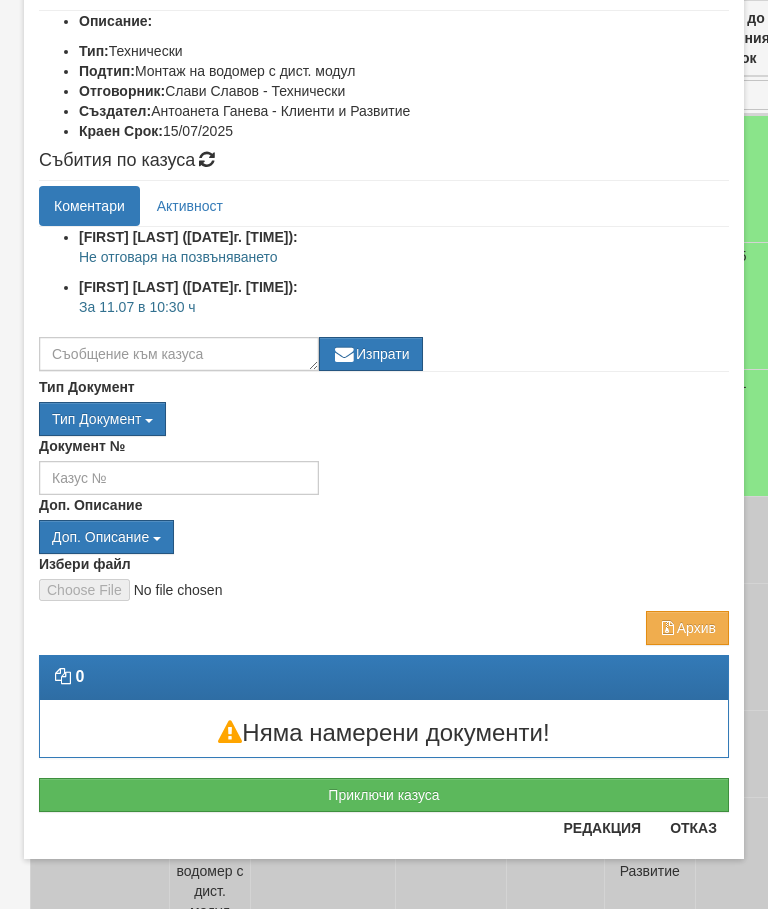 click on "Отказ" at bounding box center (693, 828) 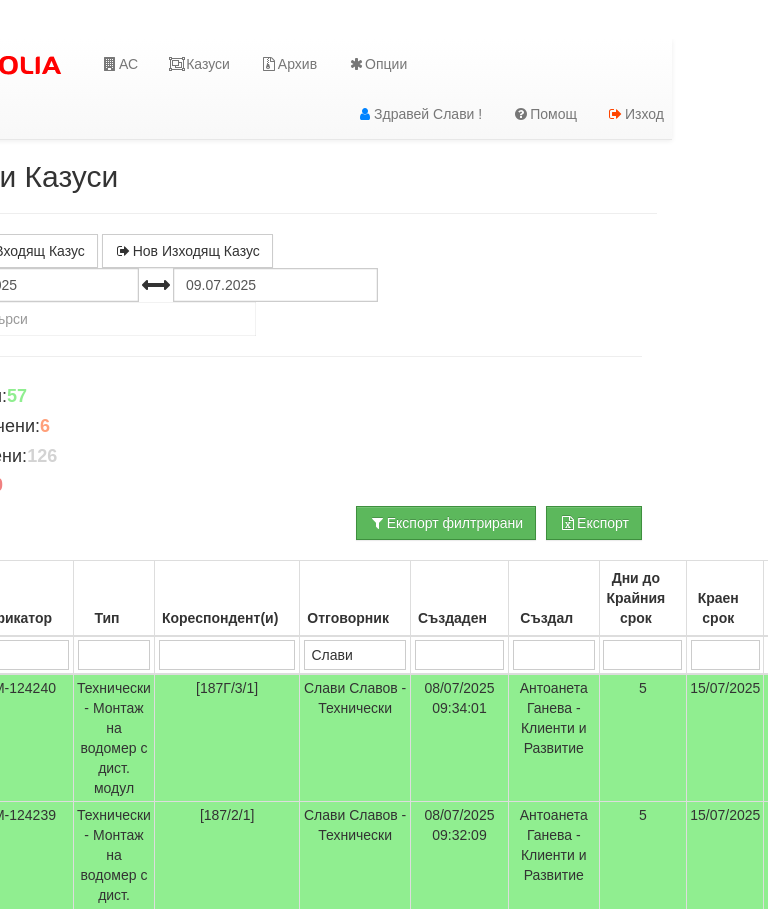 scroll, scrollTop: 0, scrollLeft: 0, axis: both 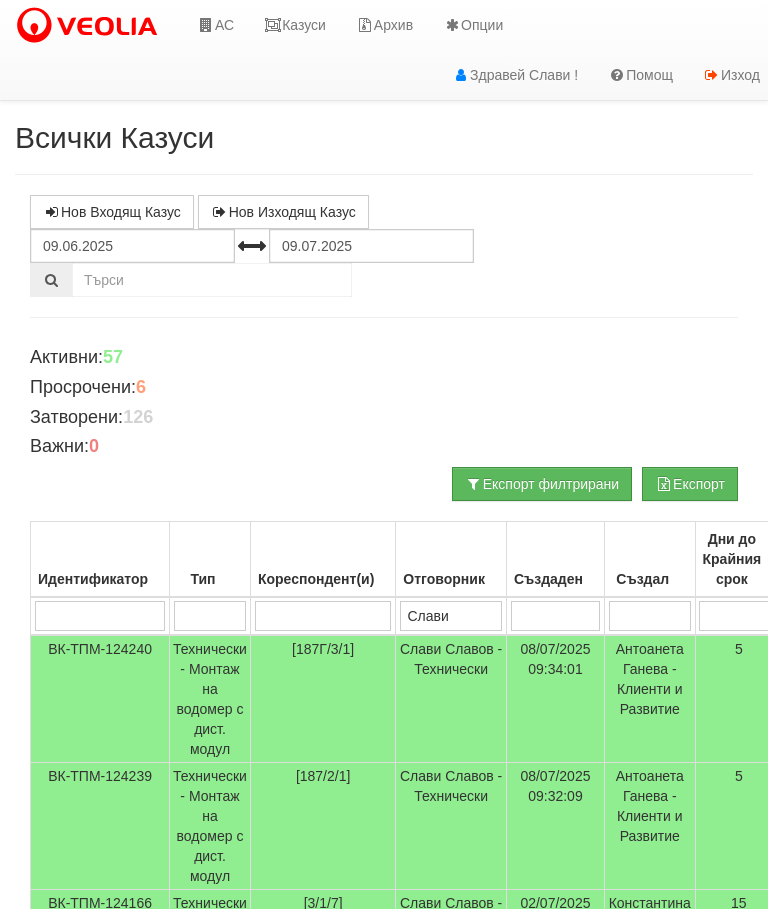 click on "Казуси" at bounding box center [295, 25] 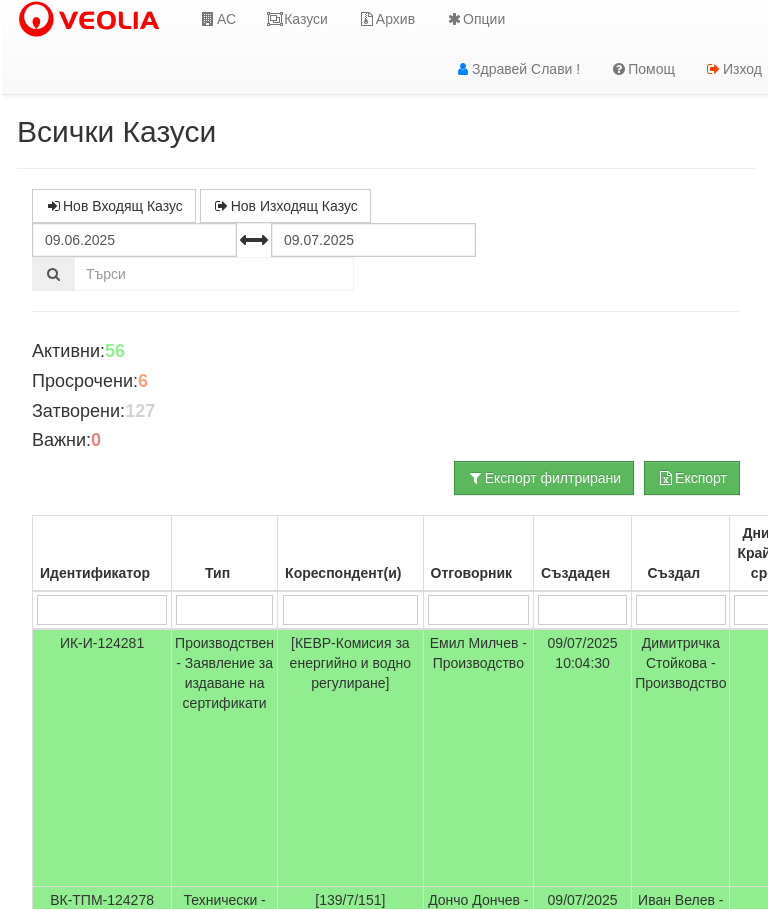 scroll, scrollTop: 0, scrollLeft: 0, axis: both 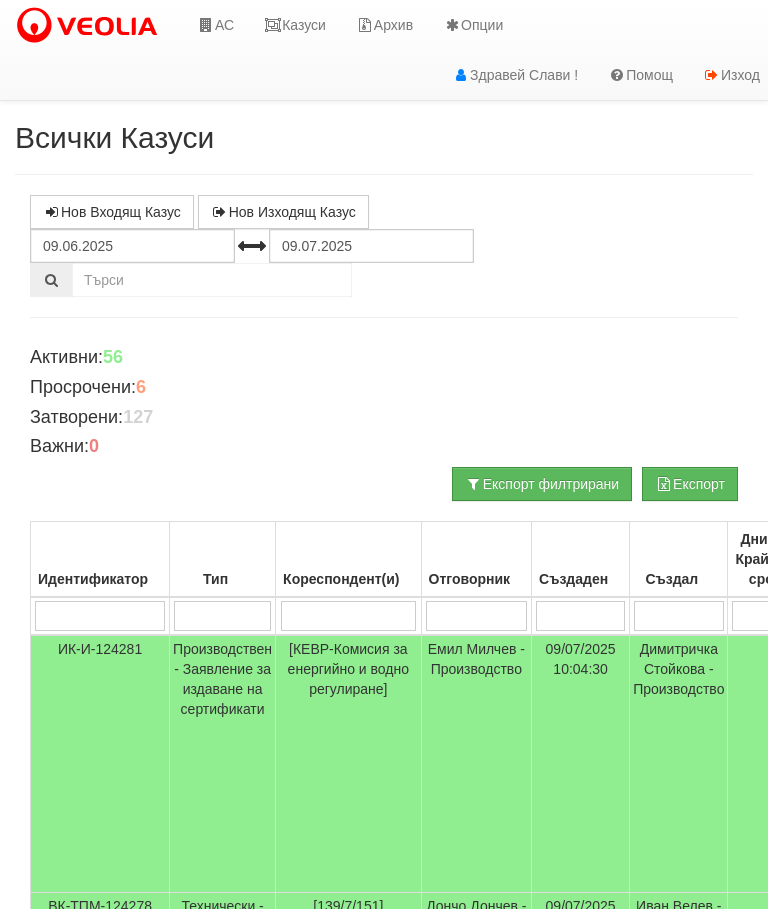 click on "Казуси" at bounding box center [295, 25] 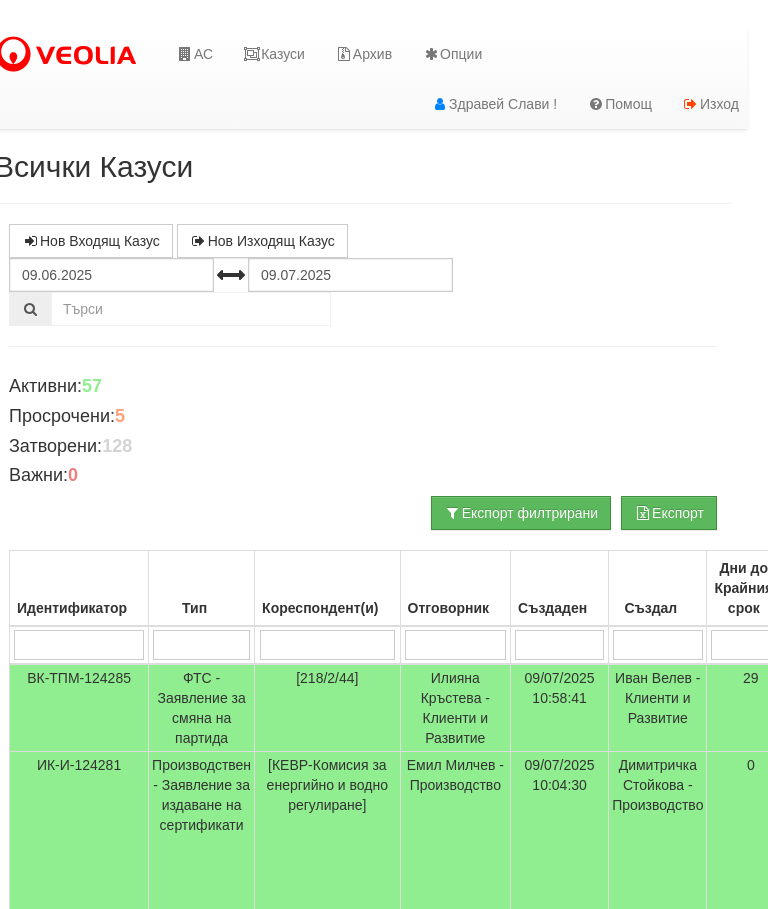 scroll, scrollTop: 0, scrollLeft: 0, axis: both 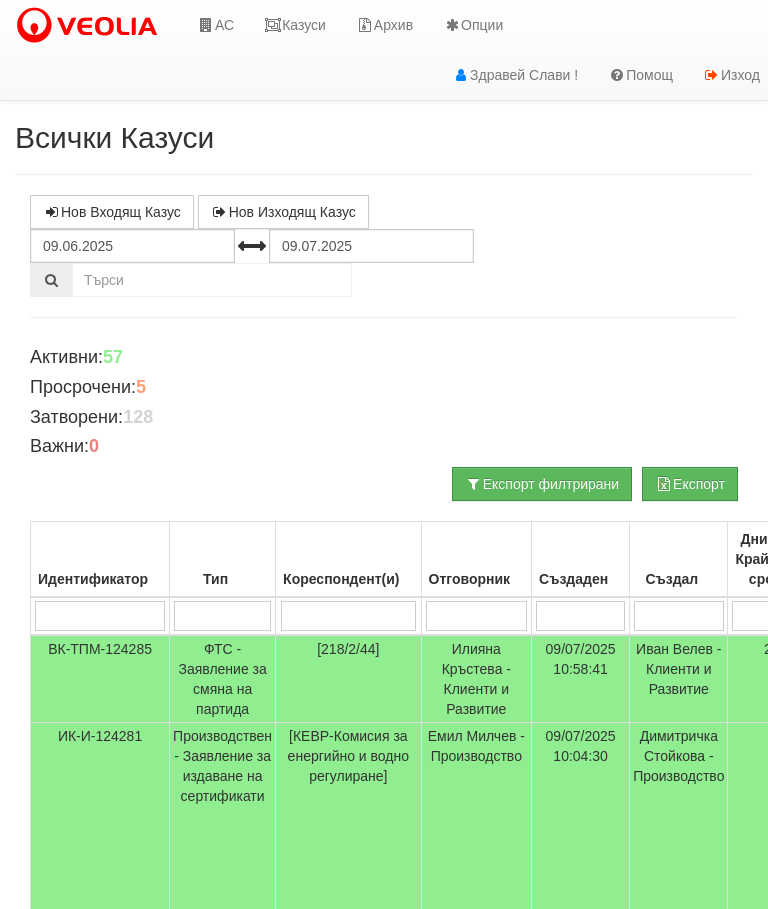 click on "Казуси" at bounding box center [295, 25] 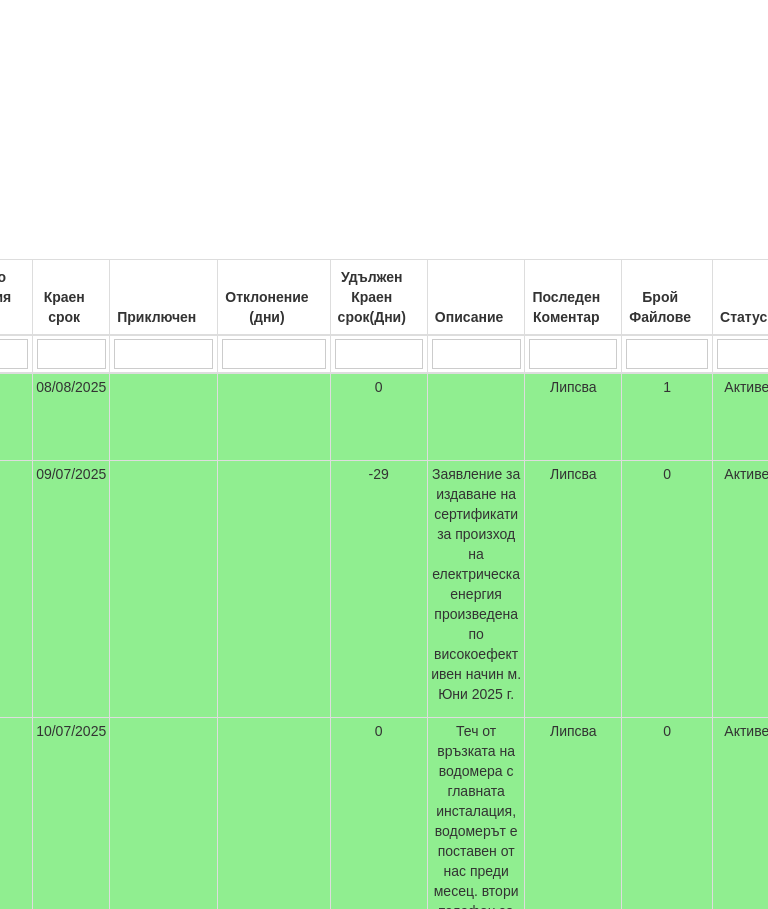 scroll, scrollTop: 261, scrollLeft: 782, axis: both 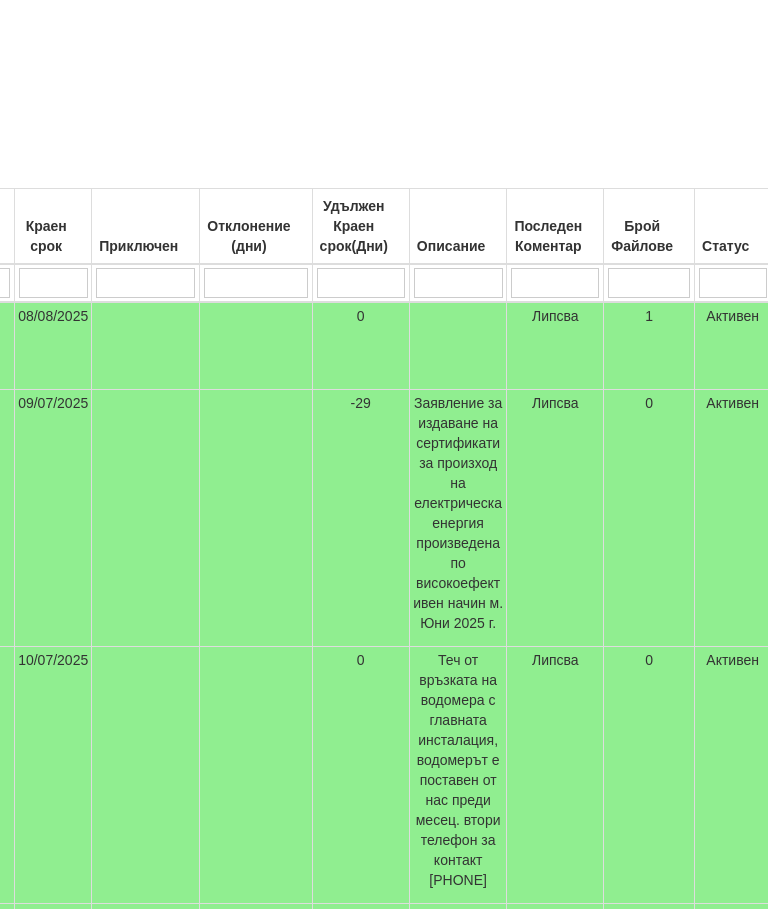 click at bounding box center [147, 776] 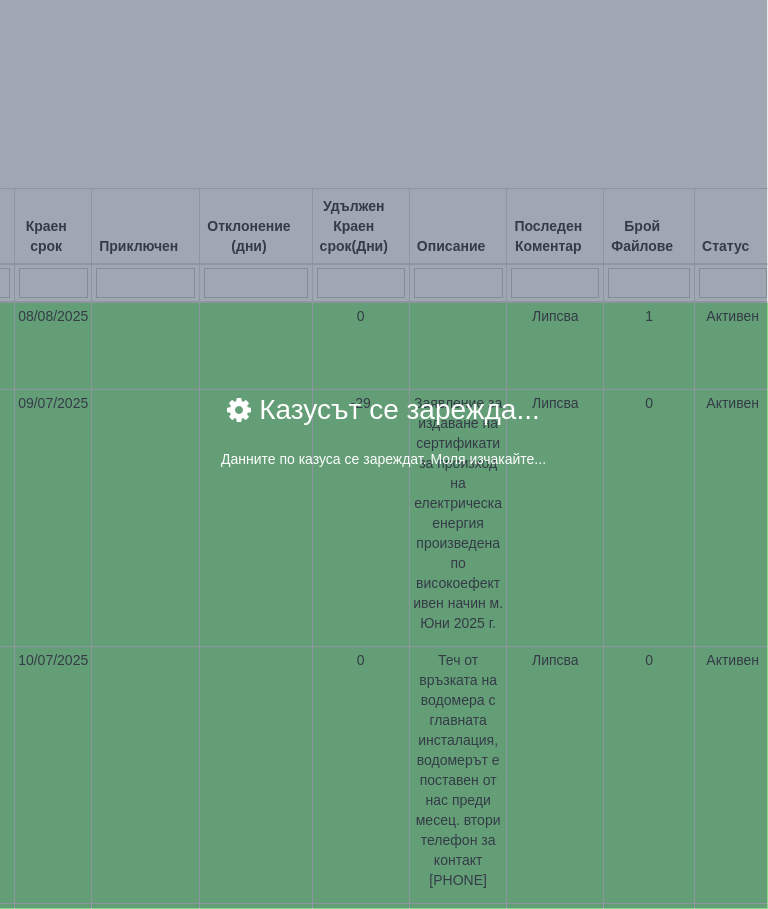 scroll, scrollTop: 333, scrollLeft: 801, axis: both 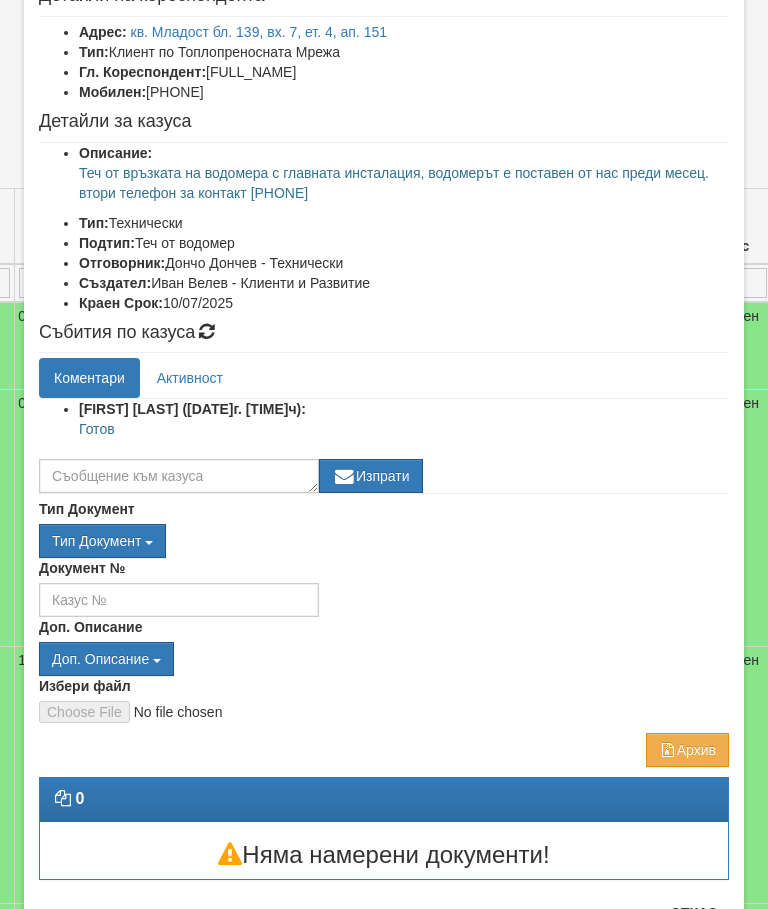 click on "Отказ" at bounding box center (693, 913) 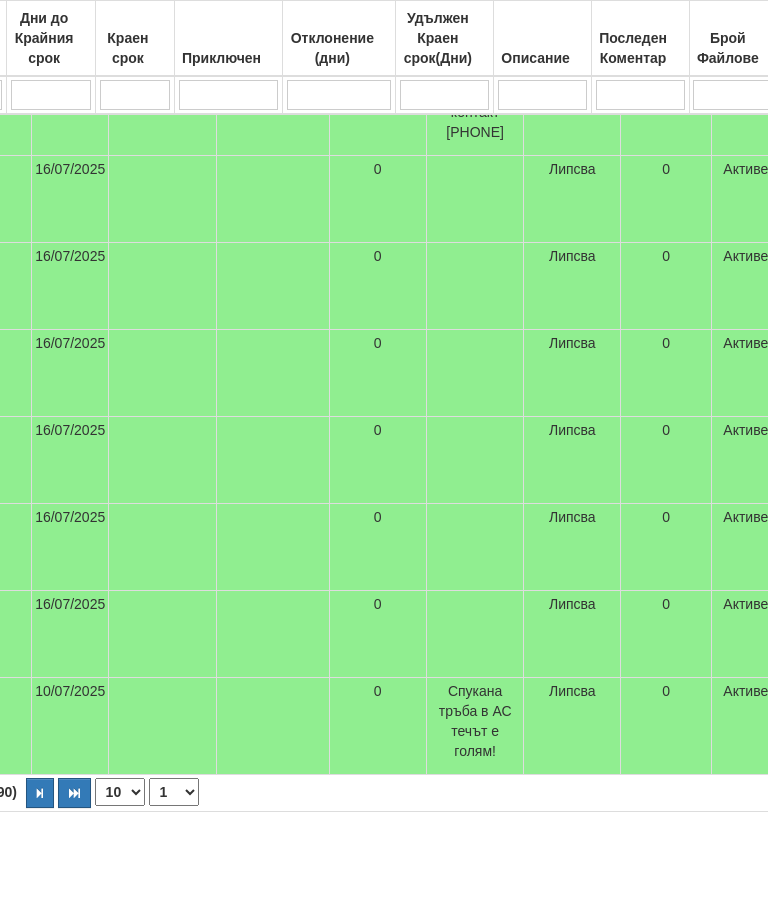 scroll, scrollTop: 1098, scrollLeft: 821, axis: both 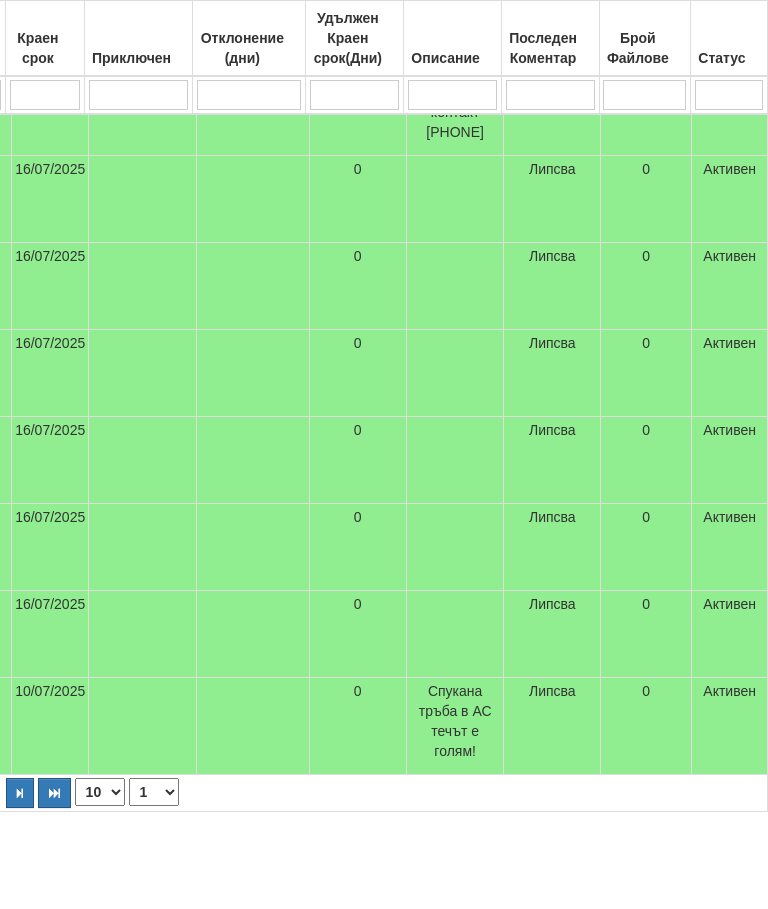 click on "Спукана тръба в АС течът е голям!" at bounding box center [455, 721] 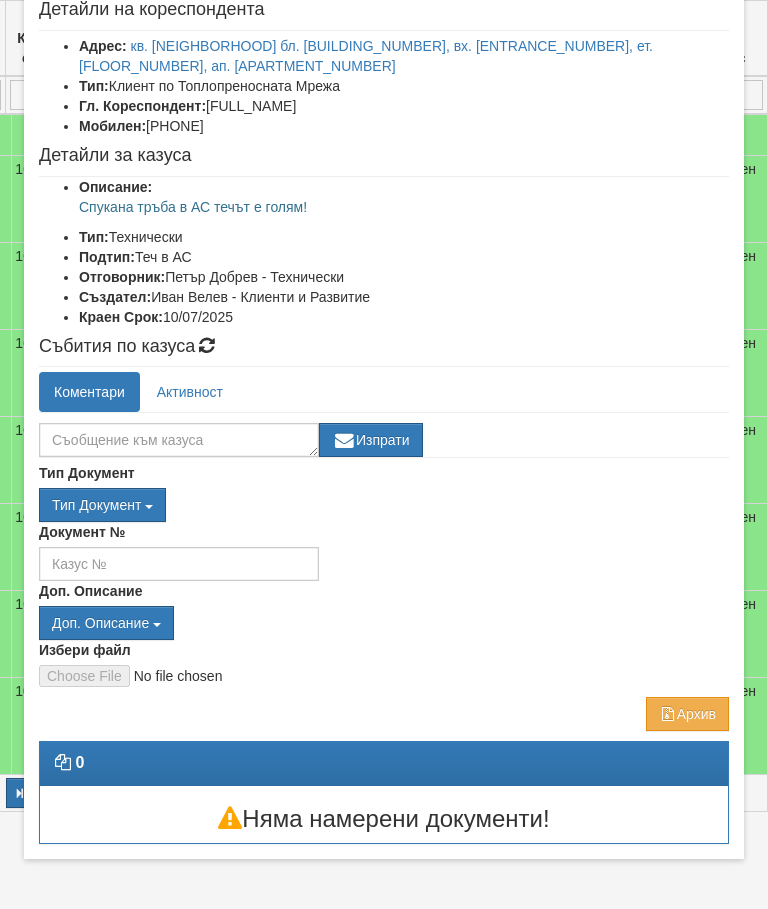 scroll, scrollTop: 112, scrollLeft: 0, axis: vertical 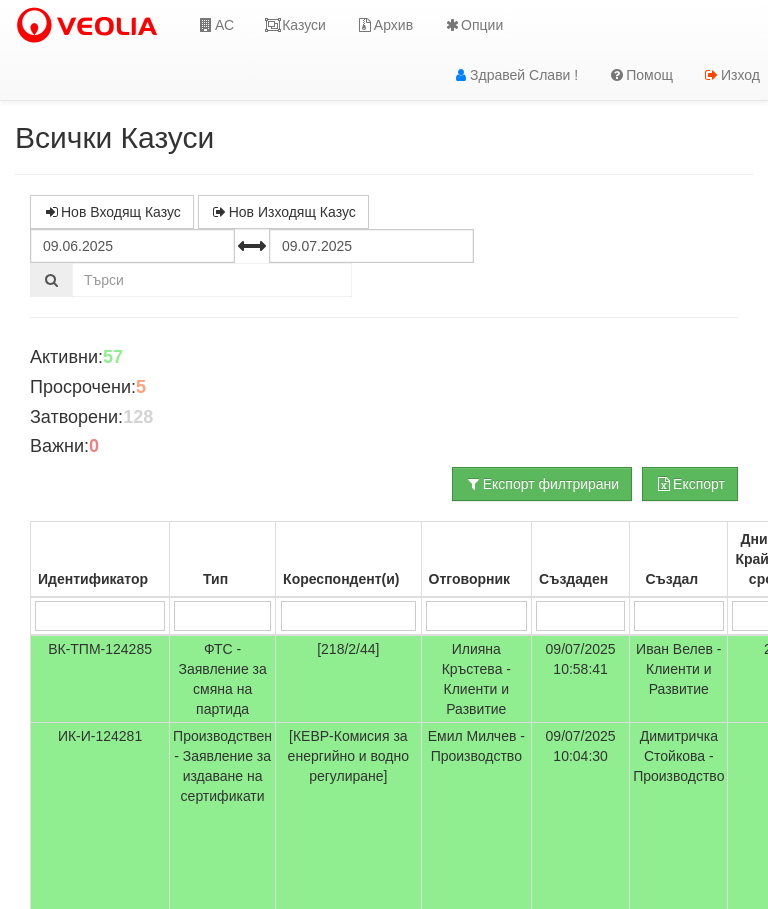 click on "АС" at bounding box center [215, 25] 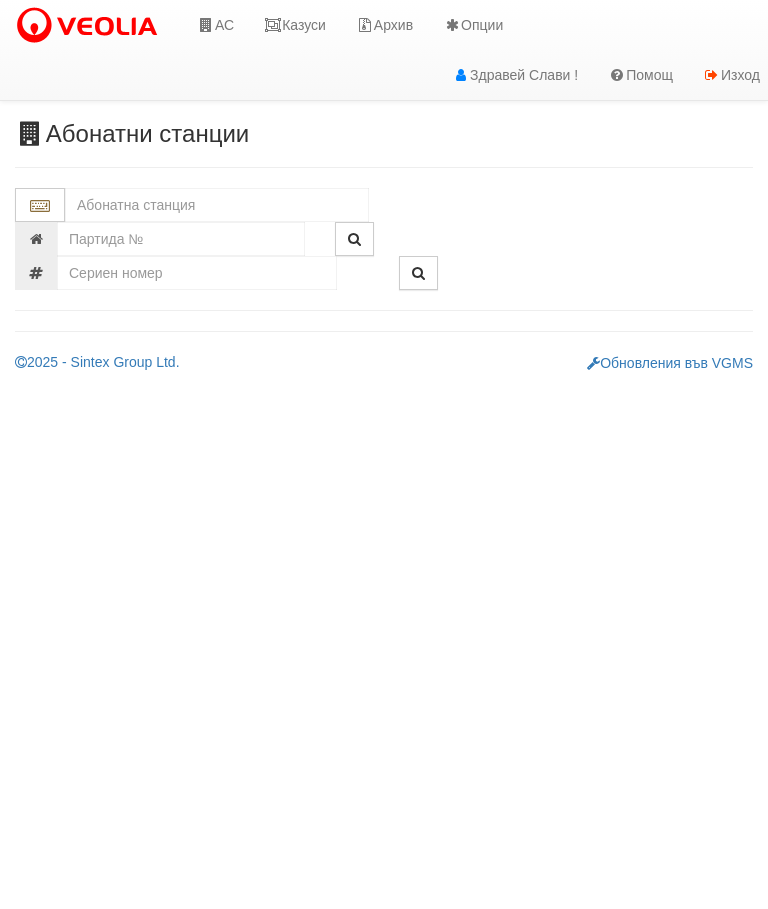 scroll, scrollTop: 0, scrollLeft: 0, axis: both 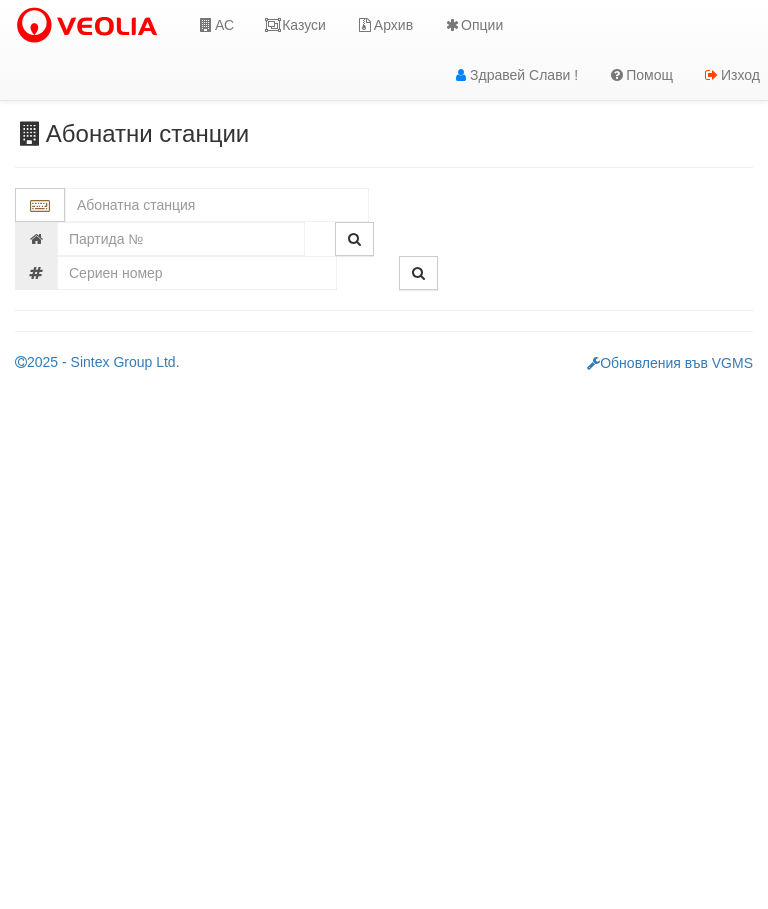 click at bounding box center (217, 205) 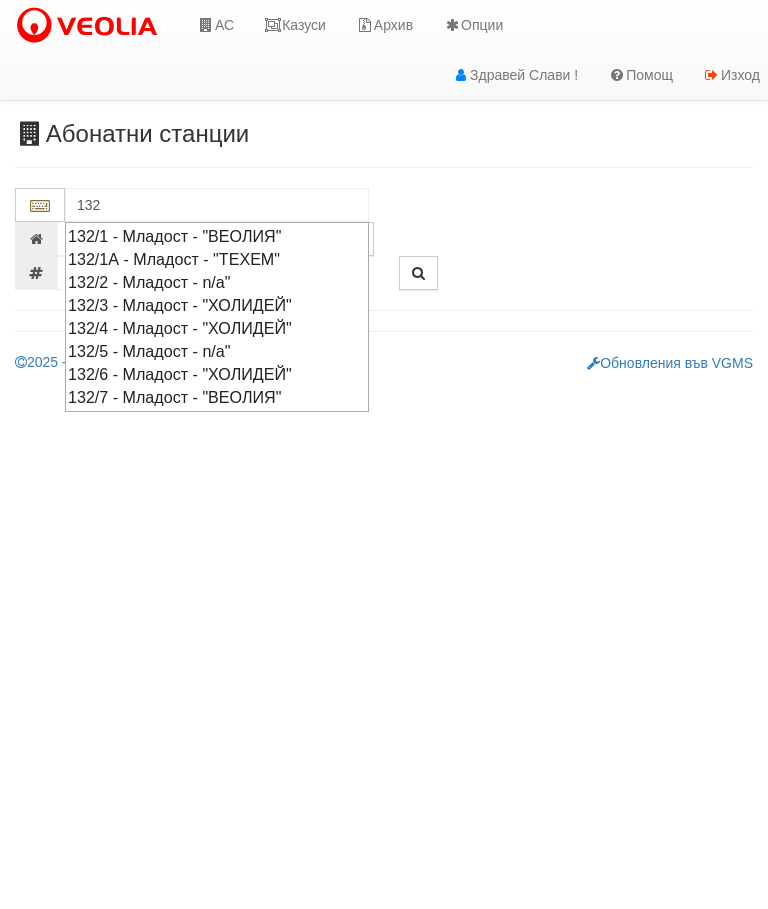 click on "132/7 - Младост - "ВЕОЛИЯ"" at bounding box center (217, 397) 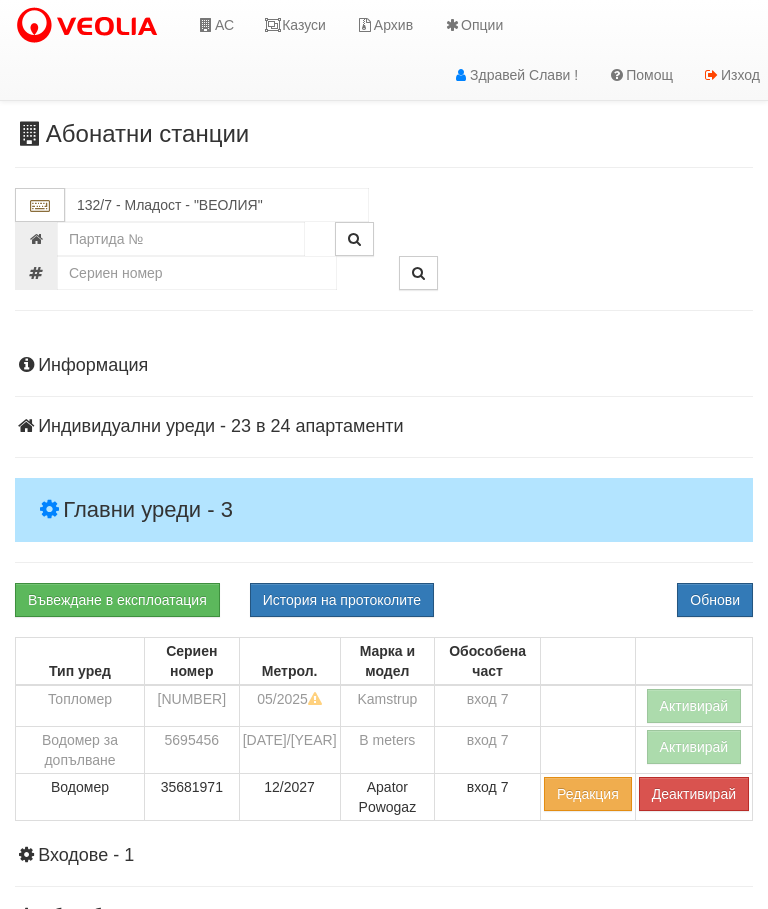 click on "Главни уреди - 3" at bounding box center (384, 510) 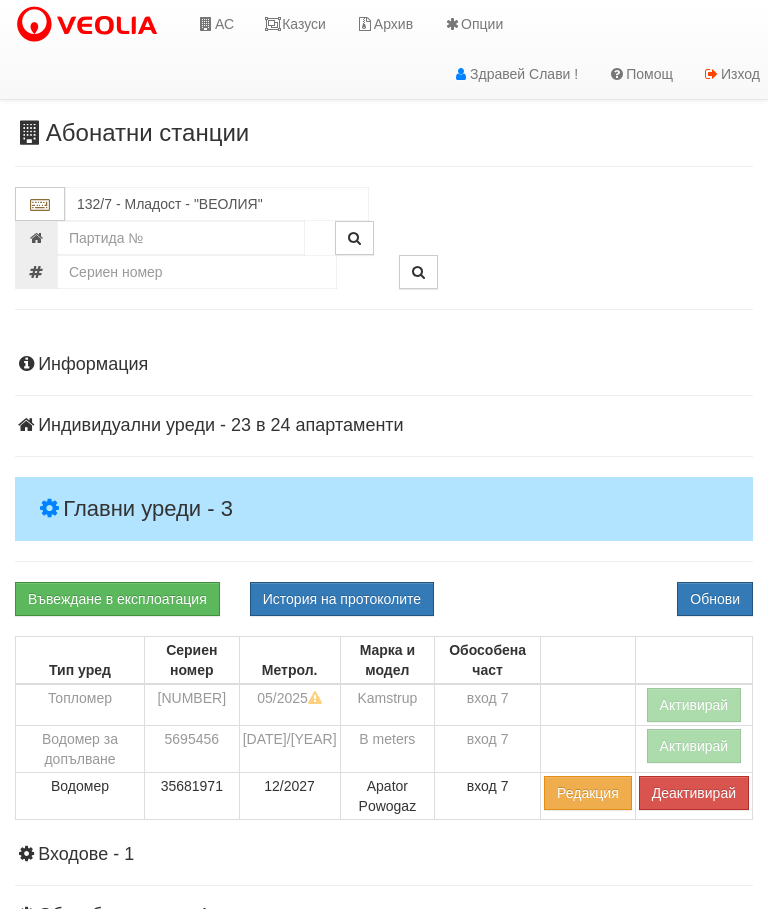 scroll, scrollTop: 0, scrollLeft: 0, axis: both 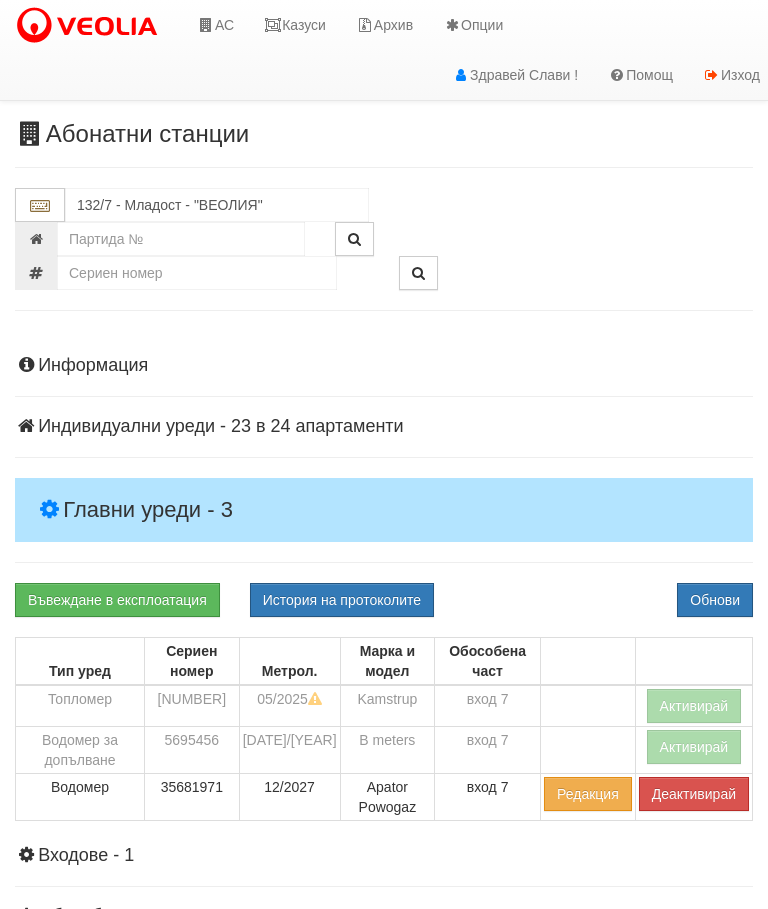 click on "Казуси" at bounding box center [295, 25] 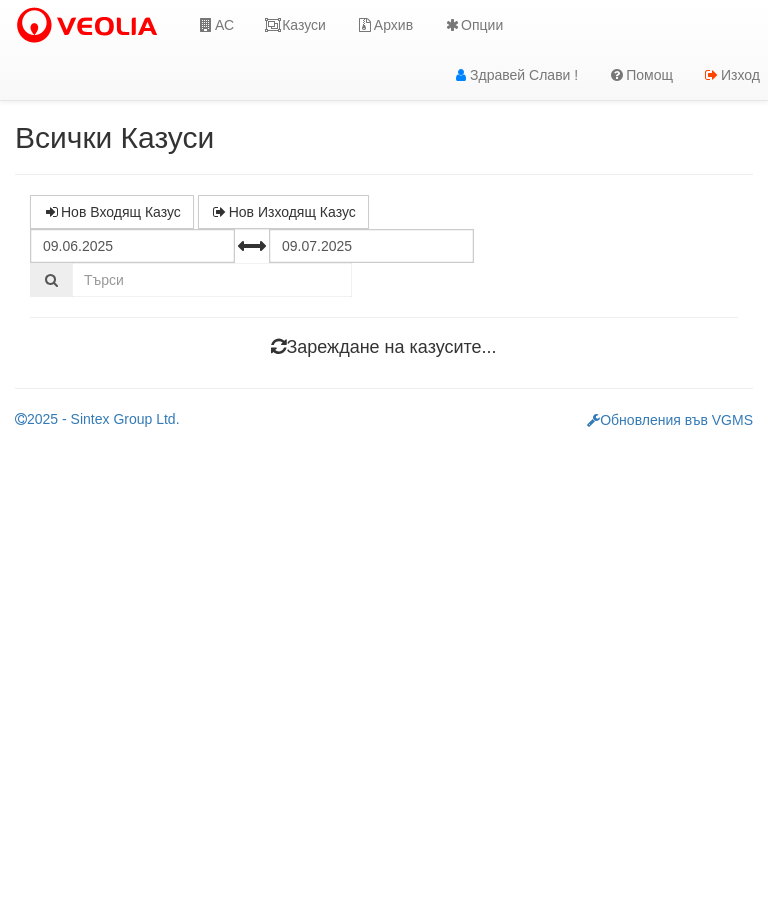 scroll, scrollTop: 0, scrollLeft: 0, axis: both 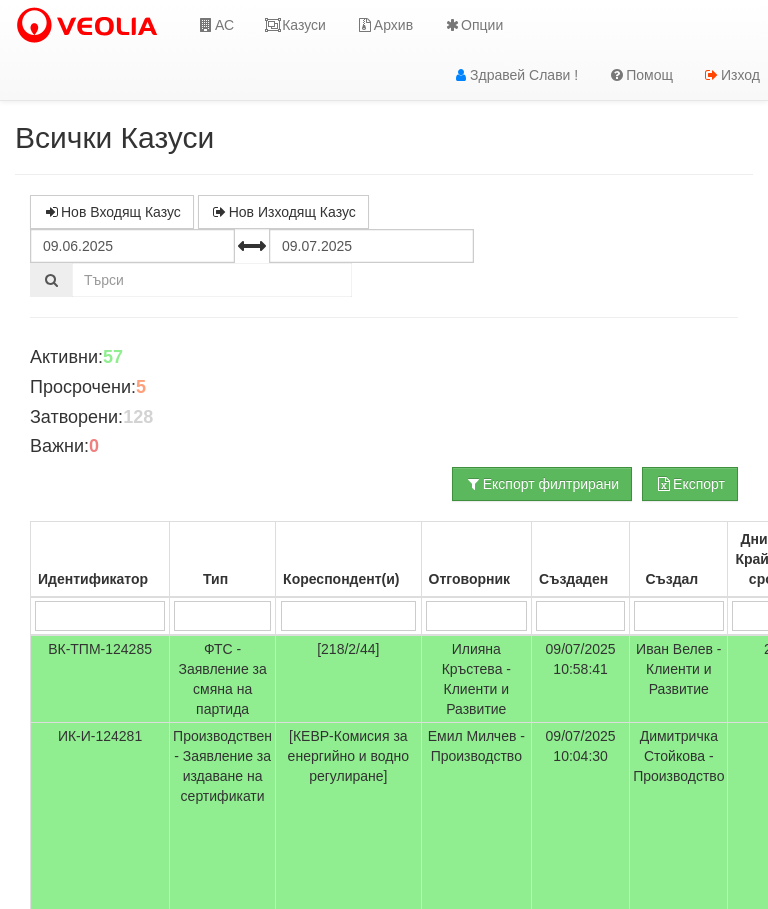 click on "Казуси" at bounding box center [295, 25] 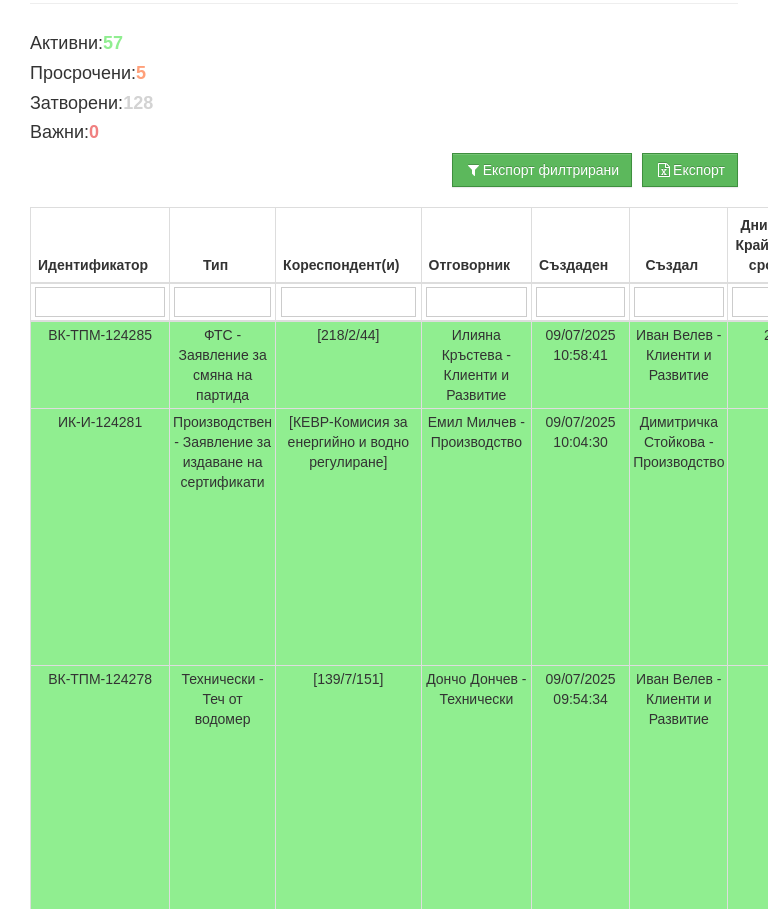 scroll, scrollTop: 0, scrollLeft: 0, axis: both 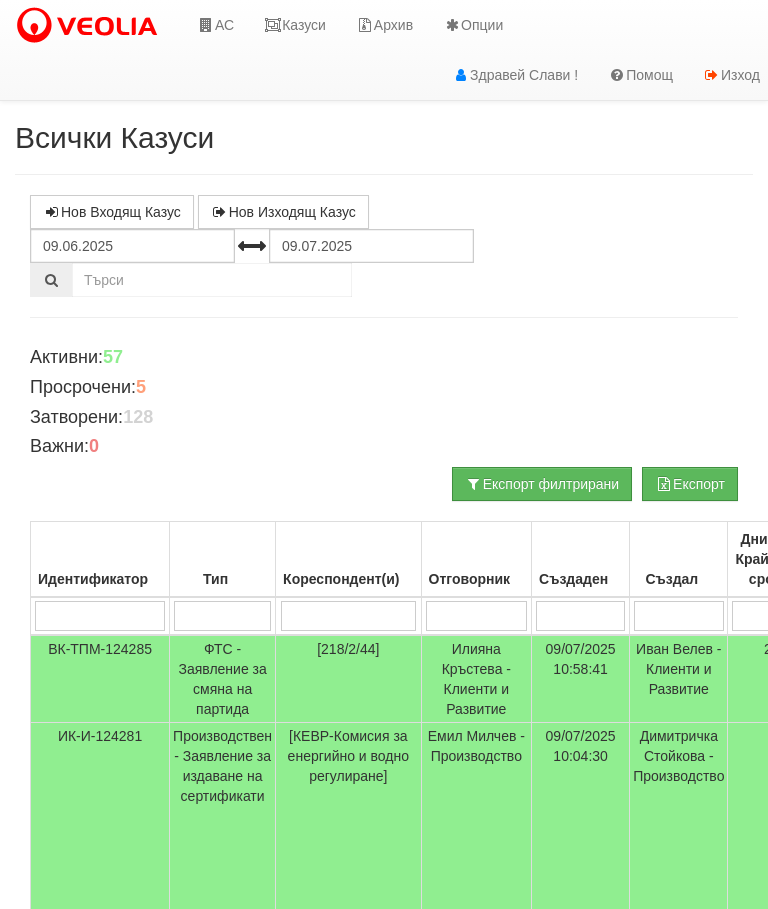 click on "Казуси" at bounding box center [295, 25] 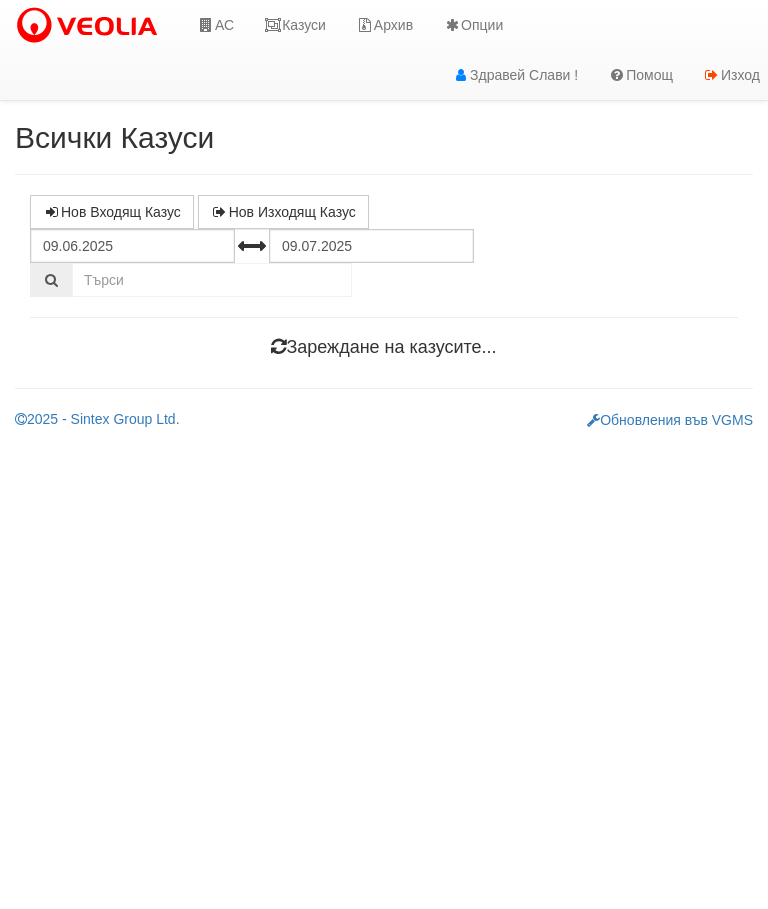 scroll, scrollTop: 0, scrollLeft: 0, axis: both 